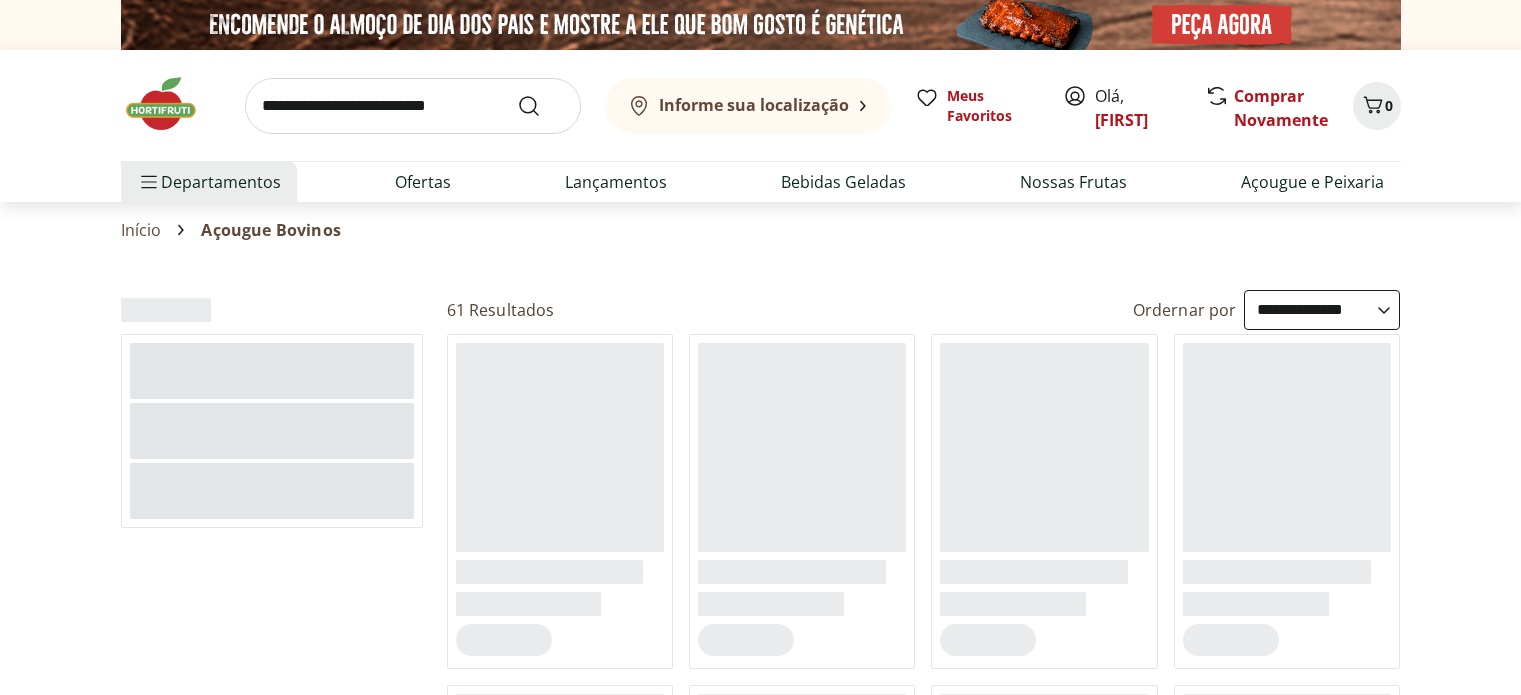 select on "**********" 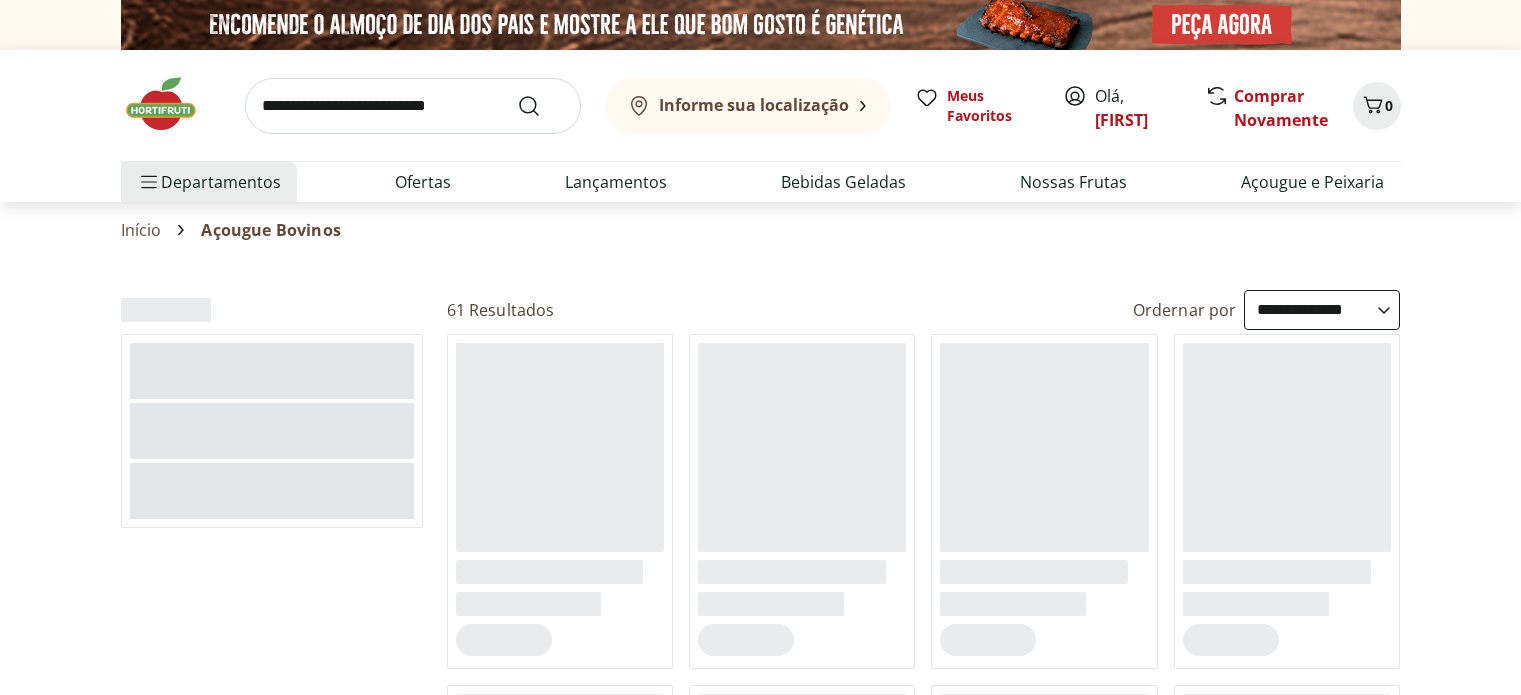 scroll, scrollTop: 0, scrollLeft: 0, axis: both 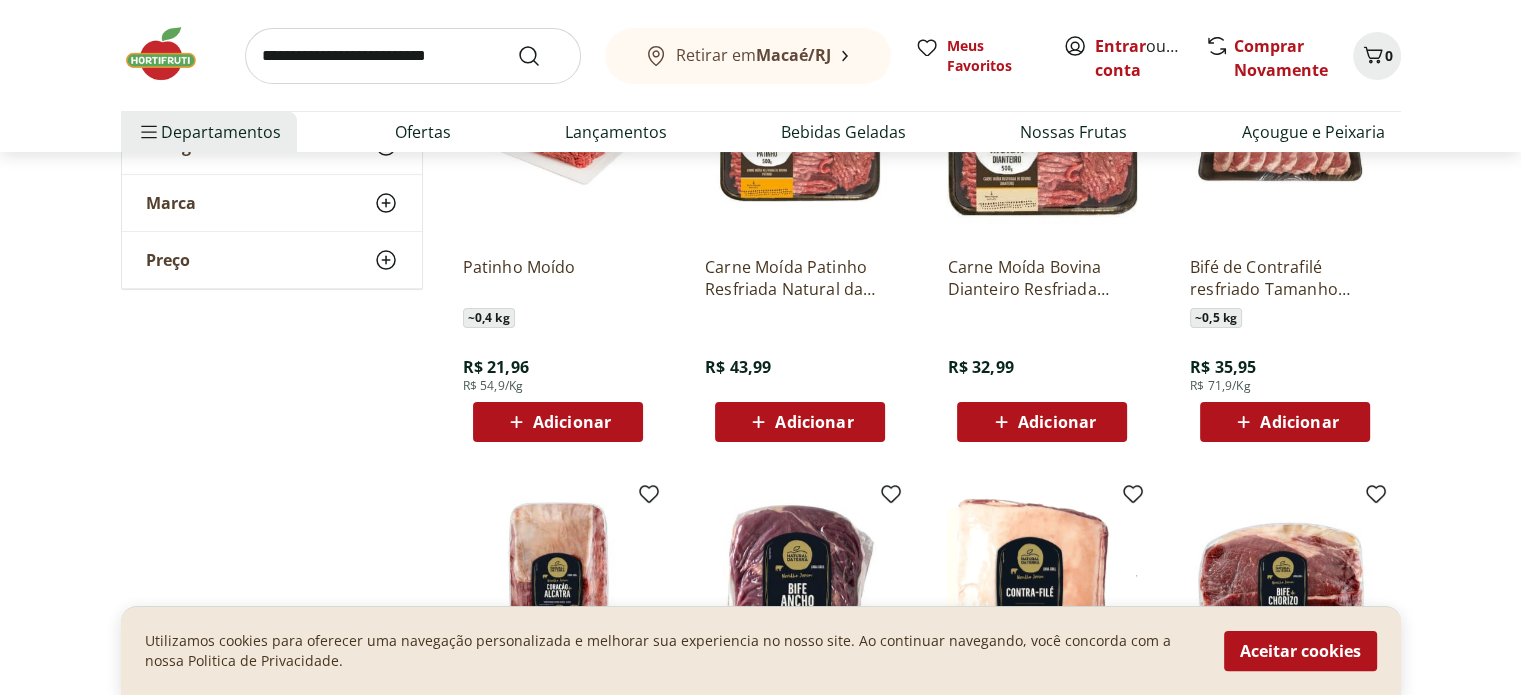 click on "Adicionar" at bounding box center (572, 422) 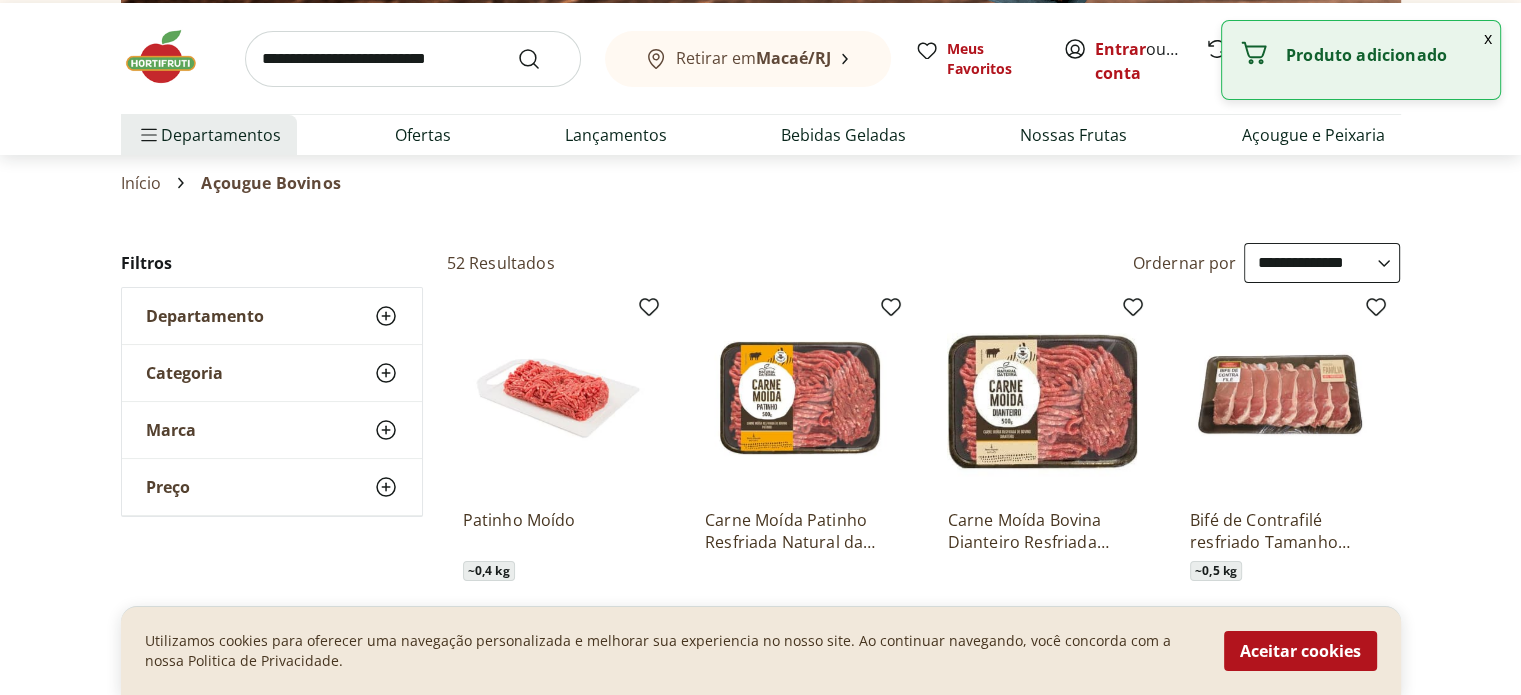 scroll, scrollTop: 0, scrollLeft: 0, axis: both 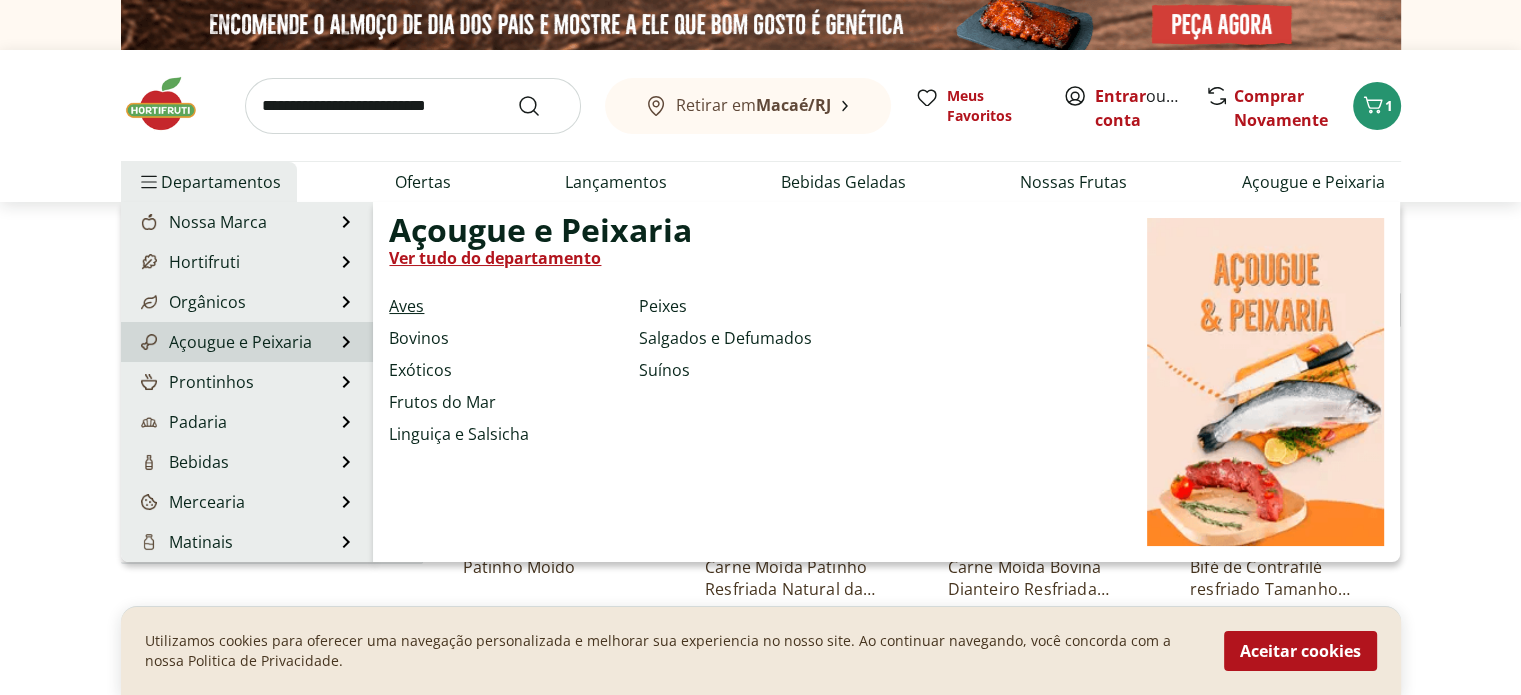 click on "Aves" at bounding box center [406, 306] 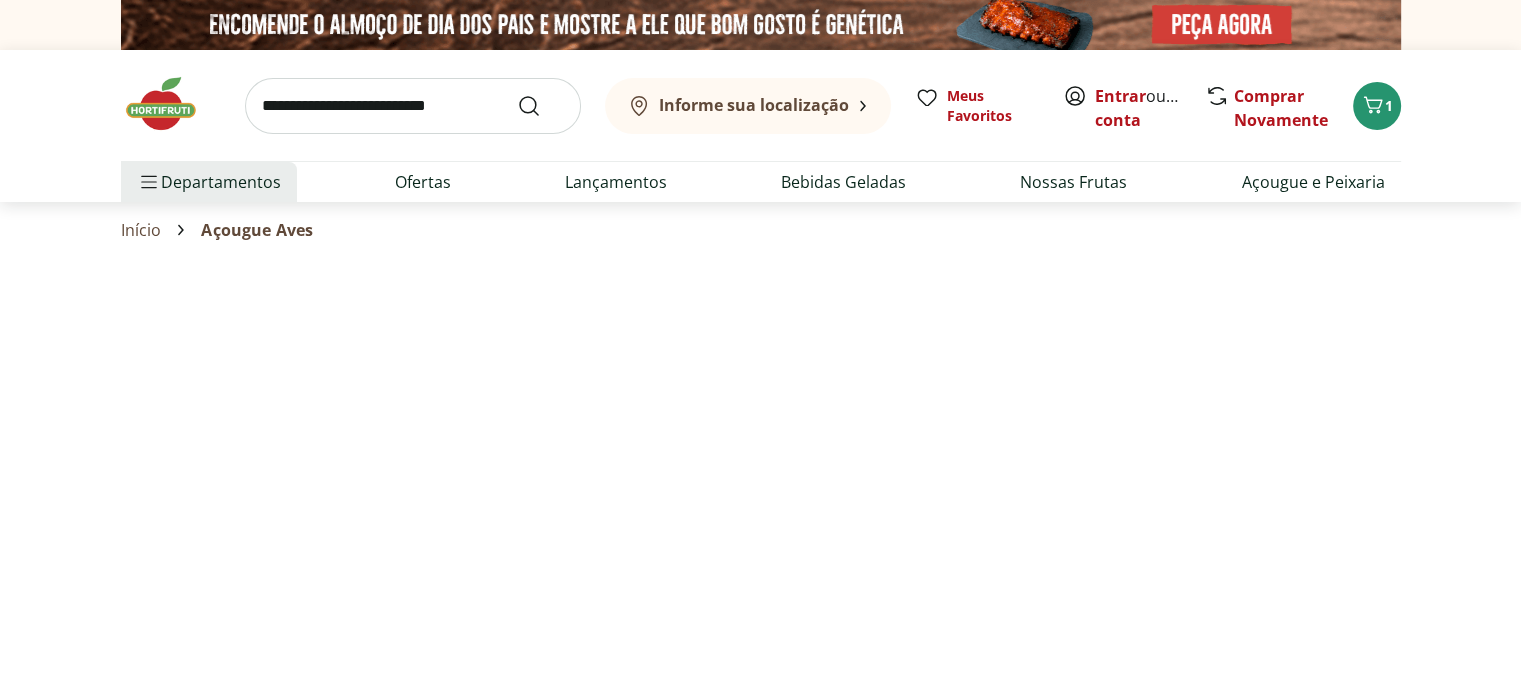 select on "**********" 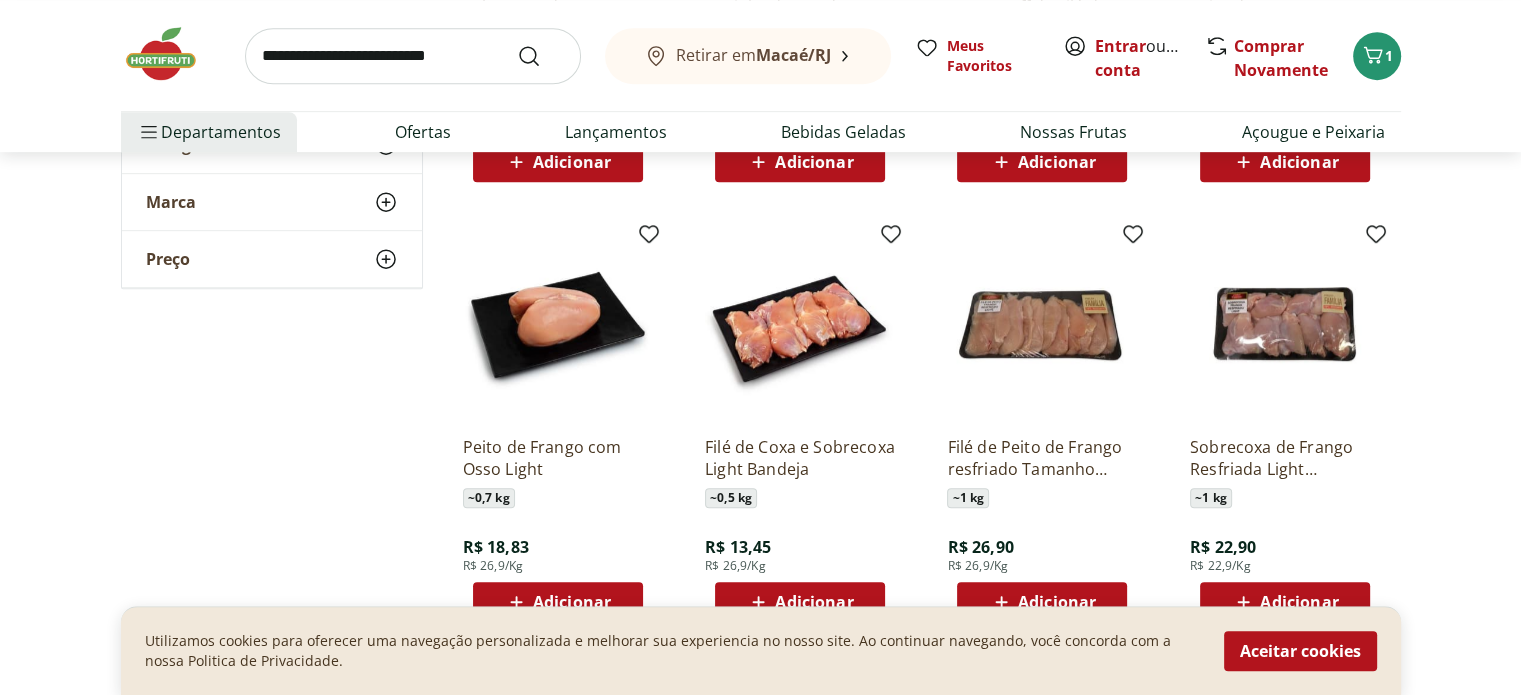 scroll, scrollTop: 1100, scrollLeft: 0, axis: vertical 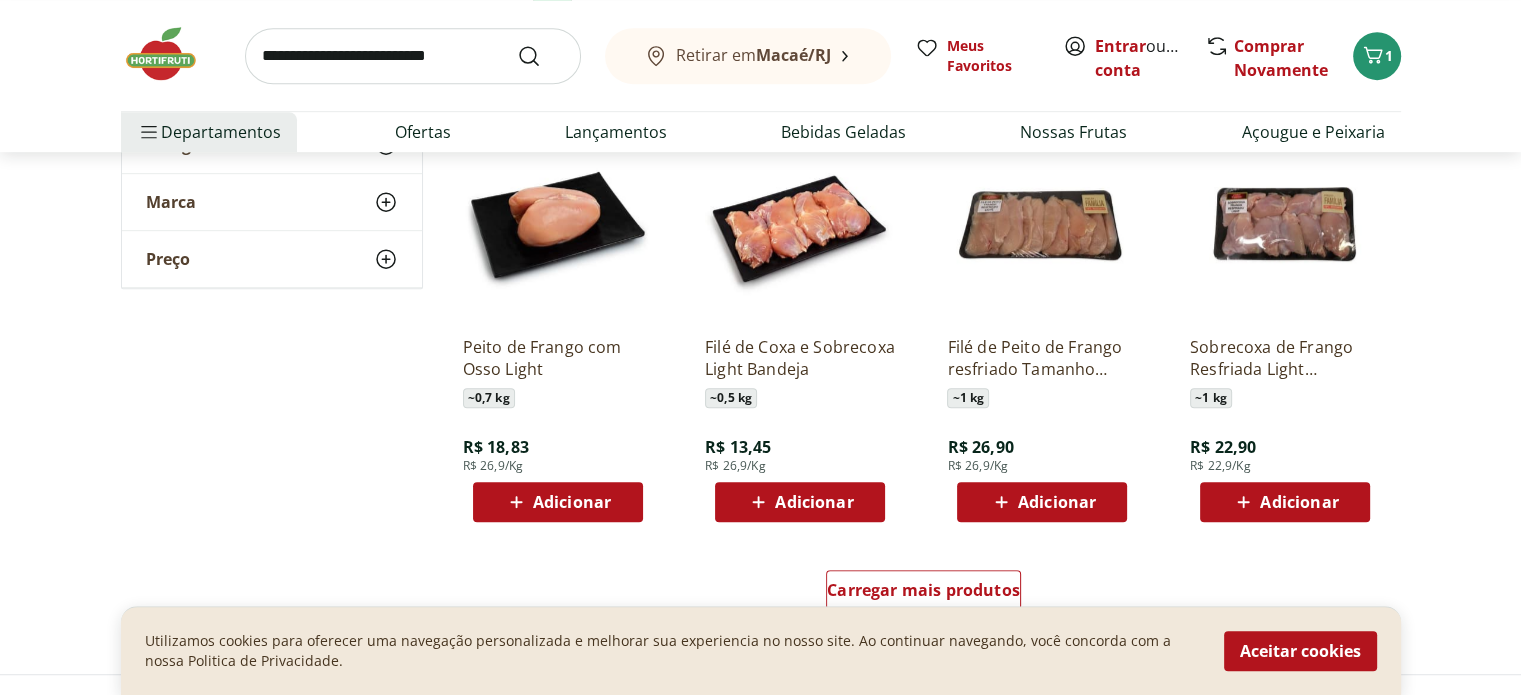click on "Adicionar" at bounding box center [1057, 502] 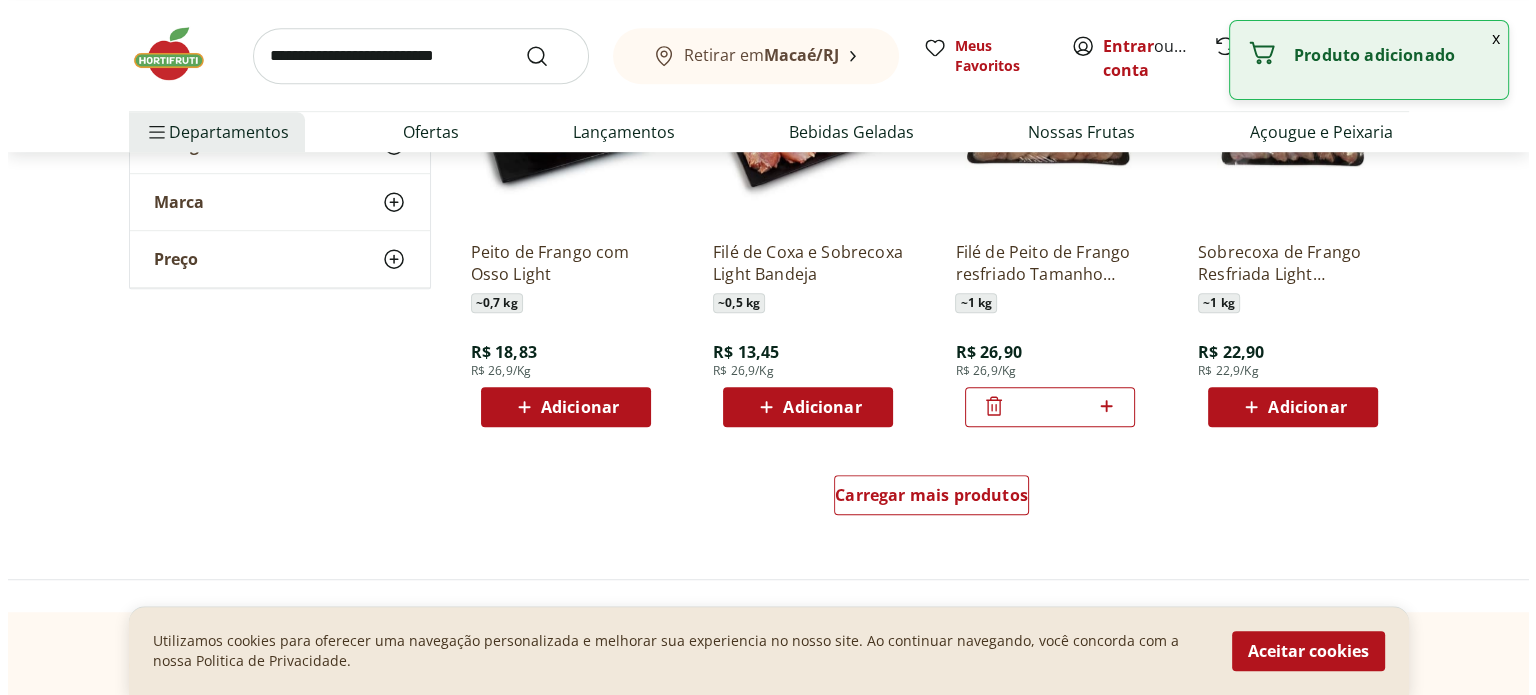 scroll, scrollTop: 1200, scrollLeft: 0, axis: vertical 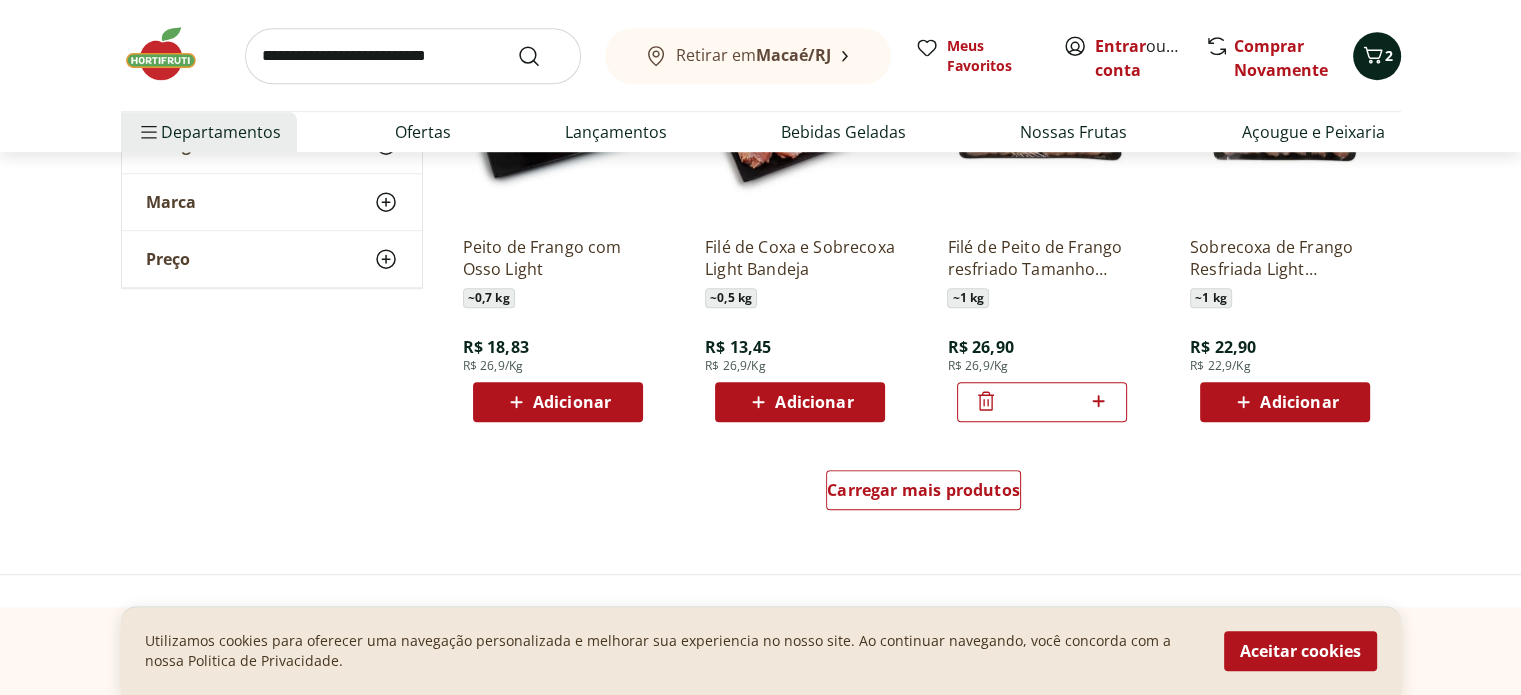 click on "2" at bounding box center [1377, 56] 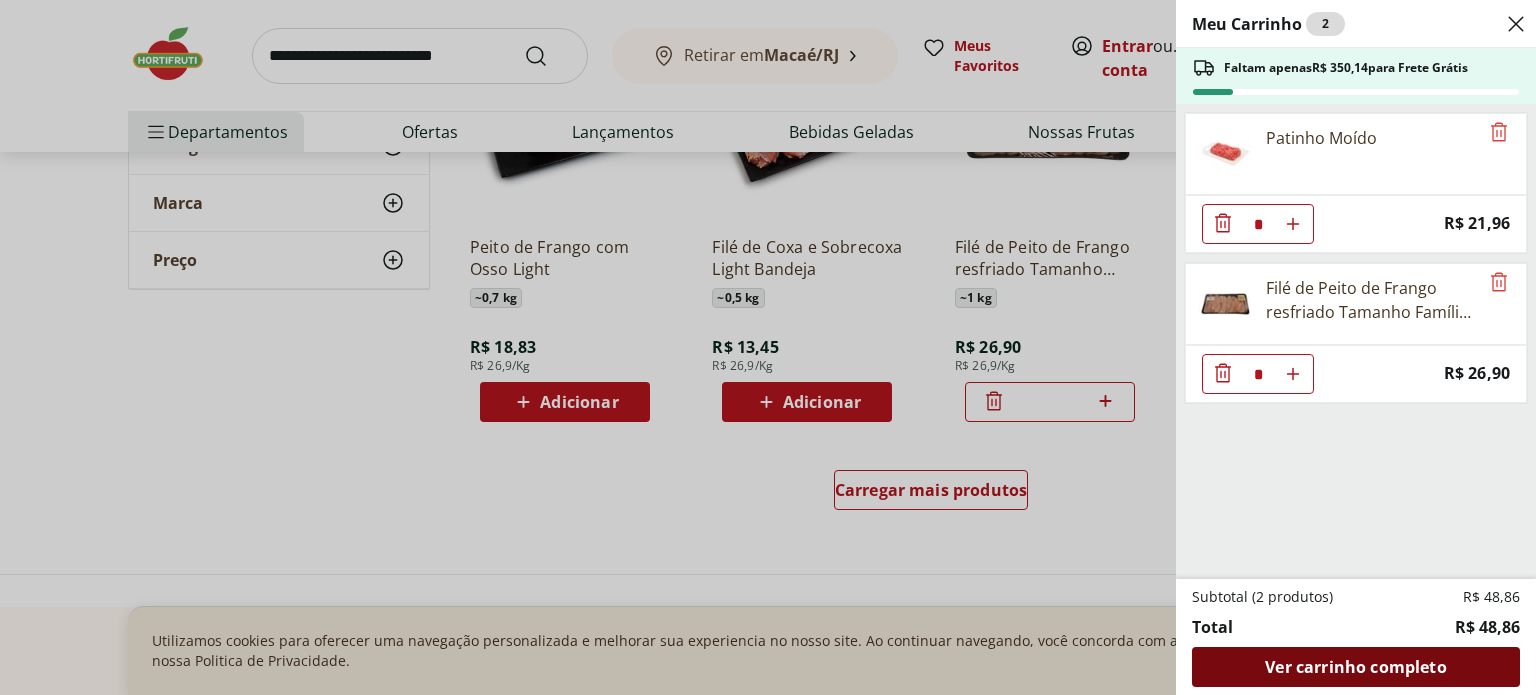 click on "Ver carrinho completo" at bounding box center (1355, 667) 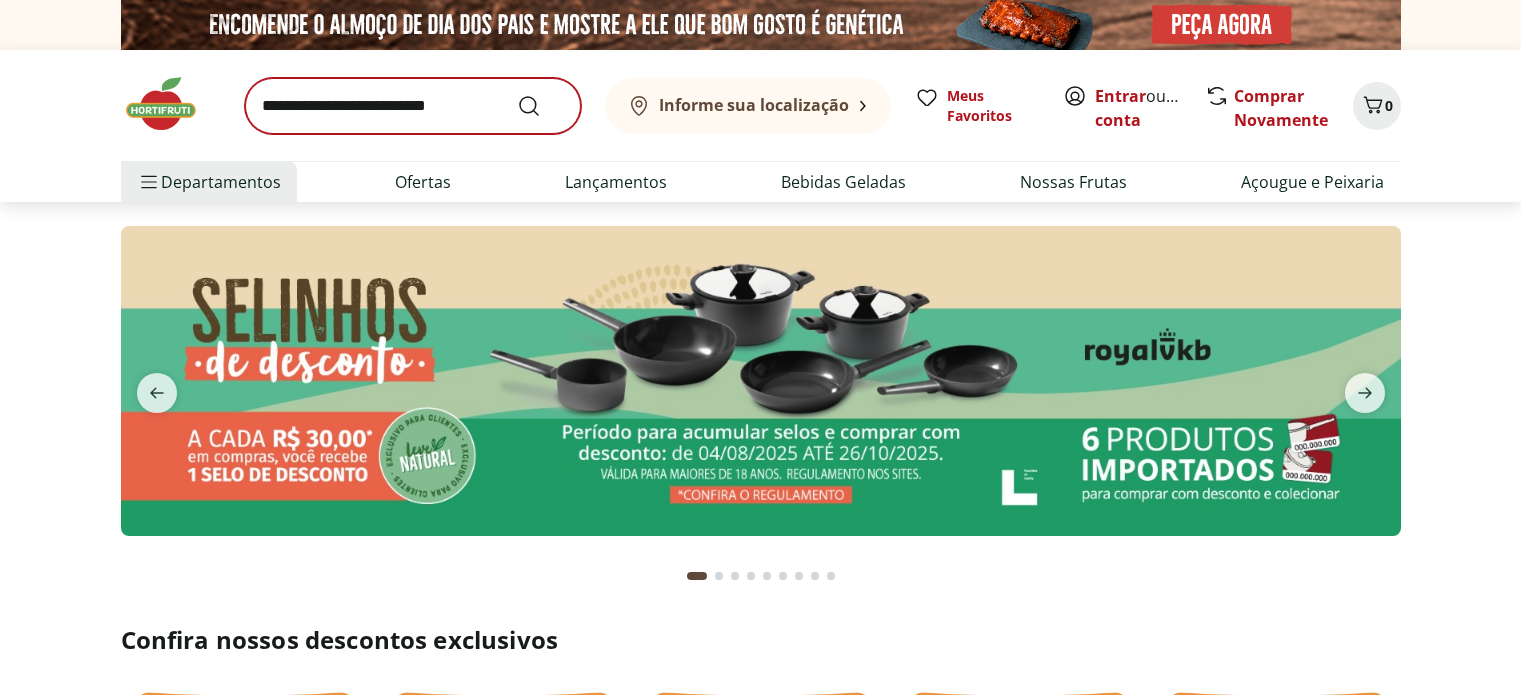 scroll, scrollTop: 0, scrollLeft: 0, axis: both 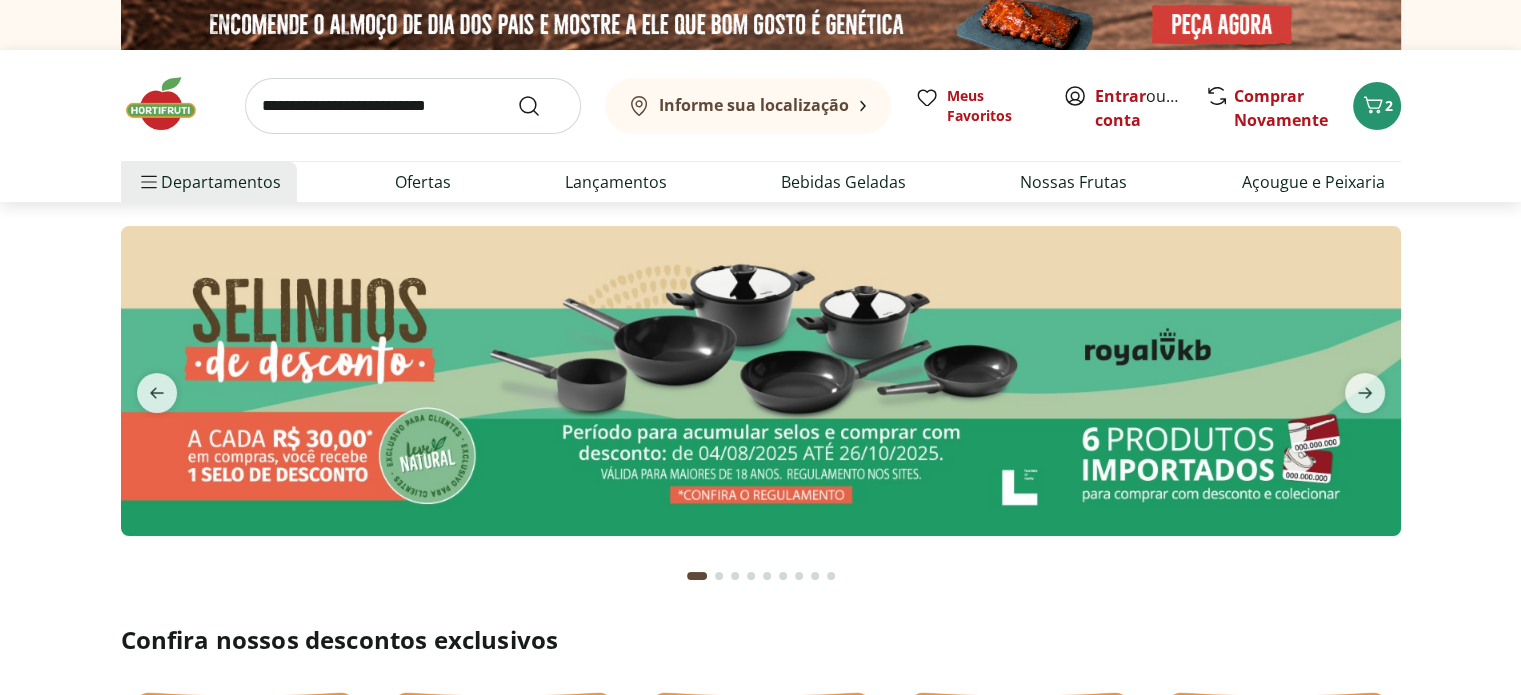 click at bounding box center [413, 106] 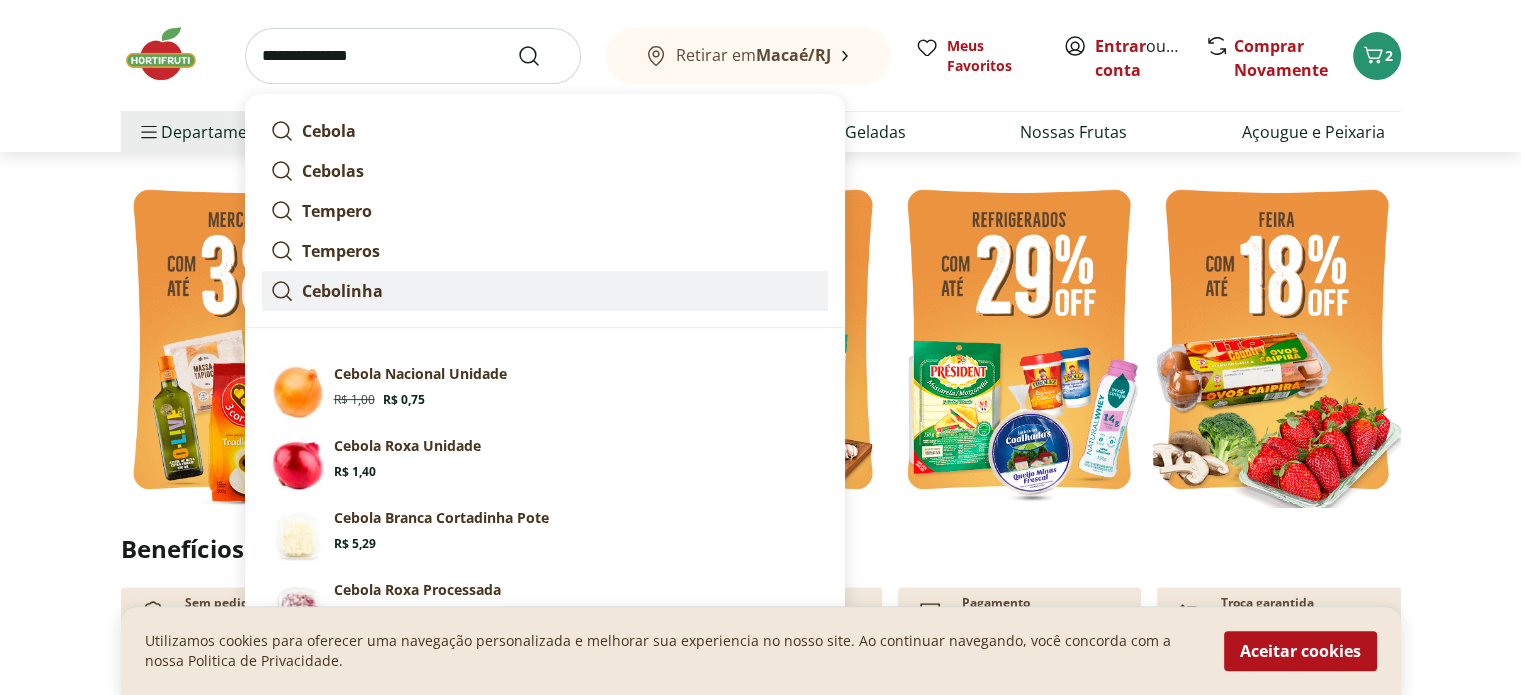 scroll, scrollTop: 600, scrollLeft: 0, axis: vertical 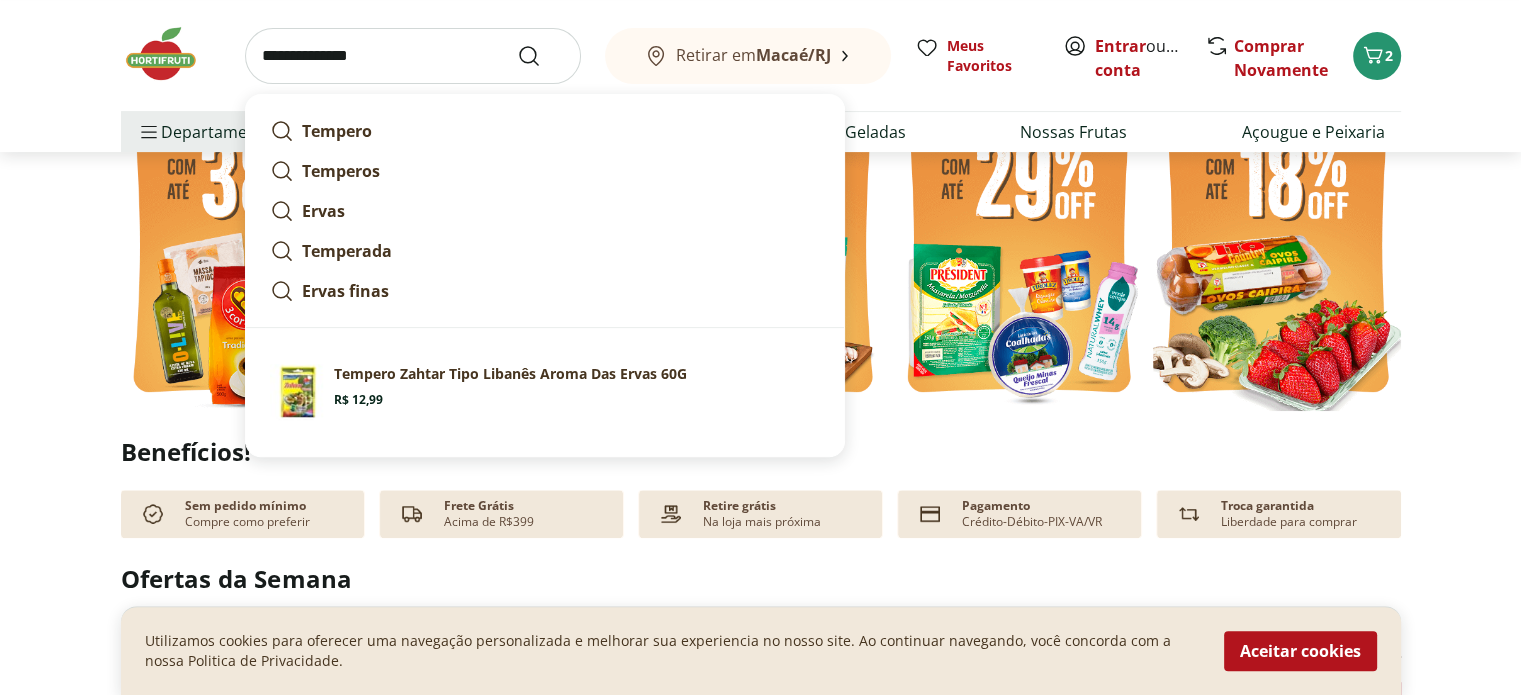 click on "**********" at bounding box center (413, 56) 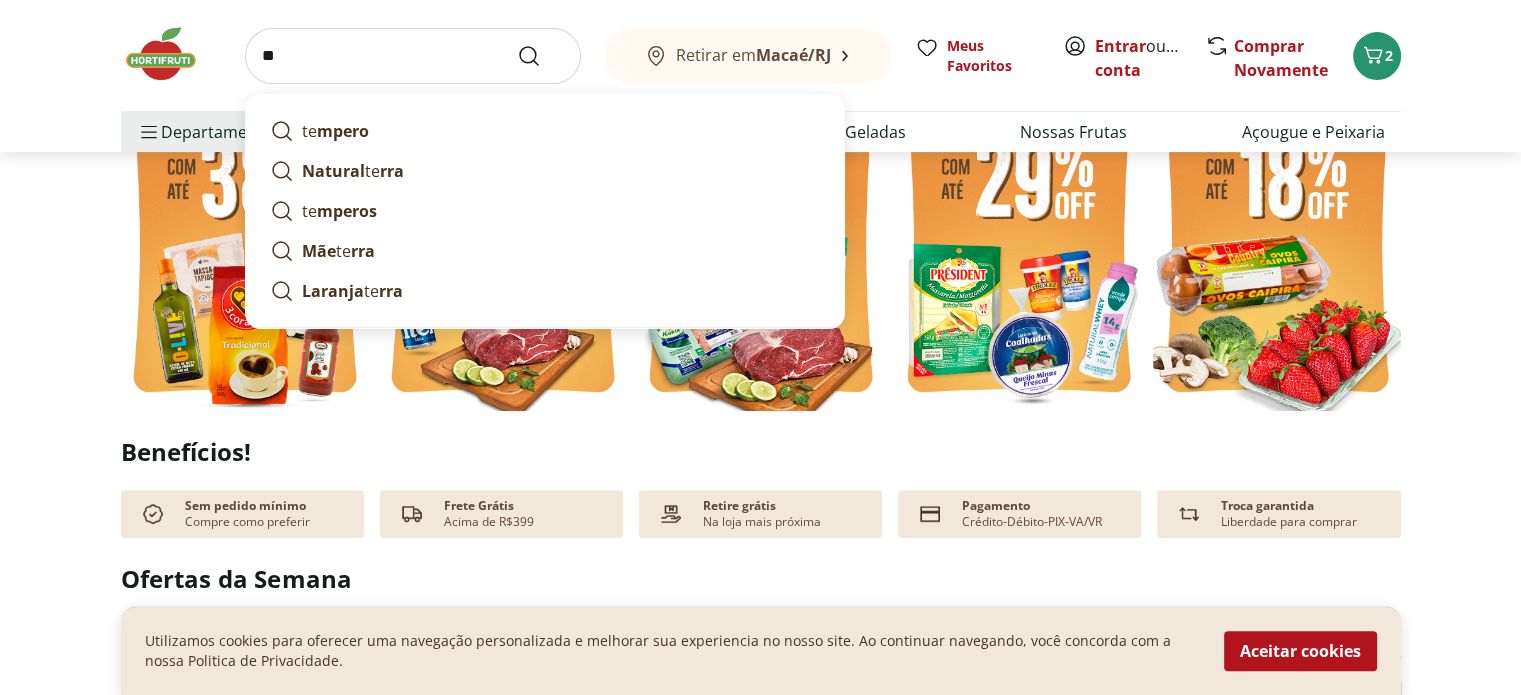 type on "*" 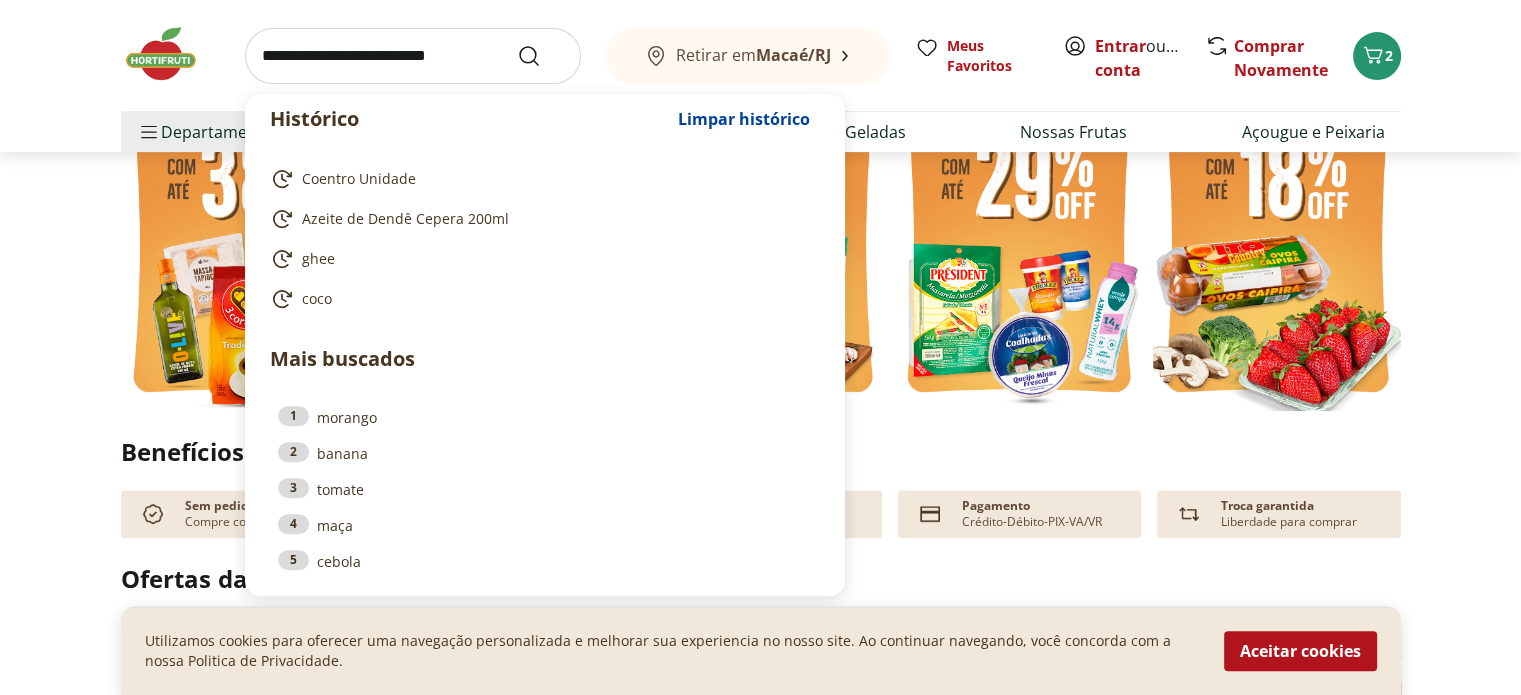 click at bounding box center (413, 56) 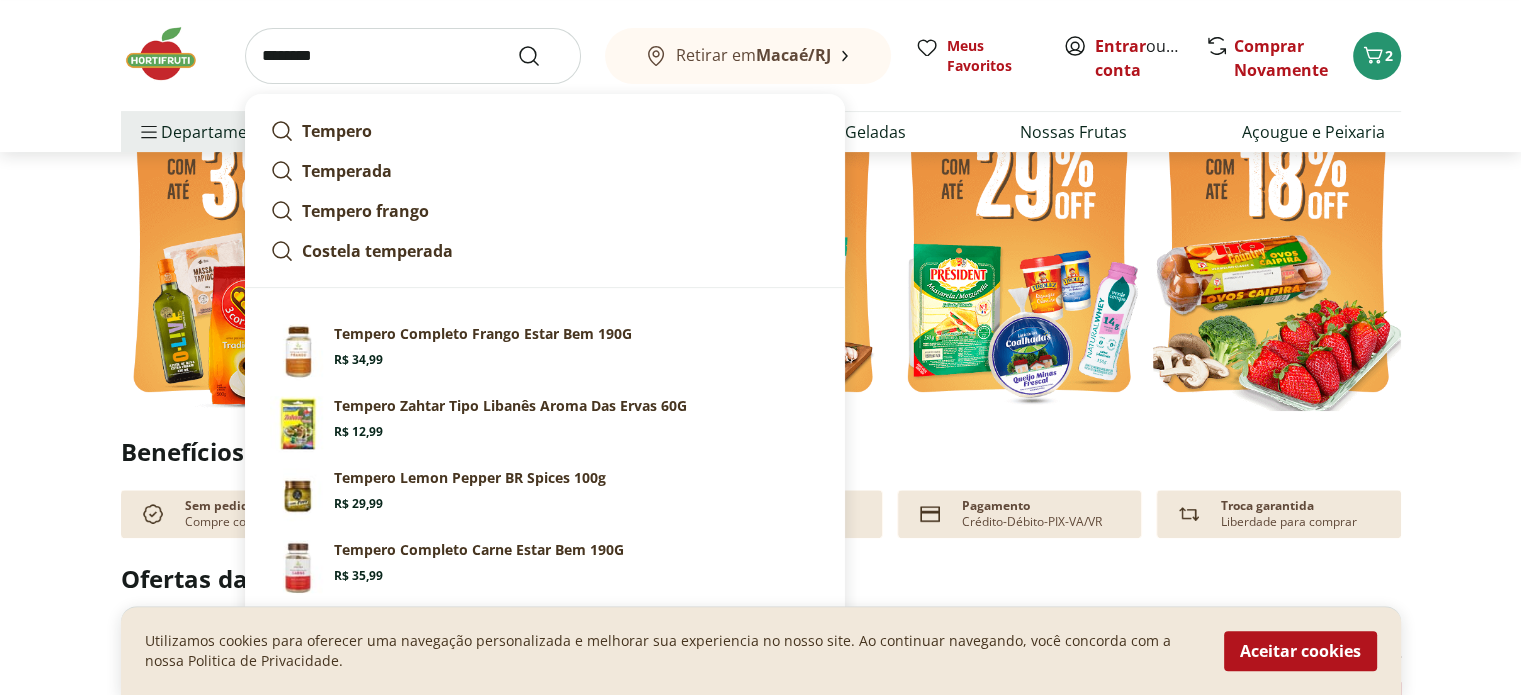 type on "********" 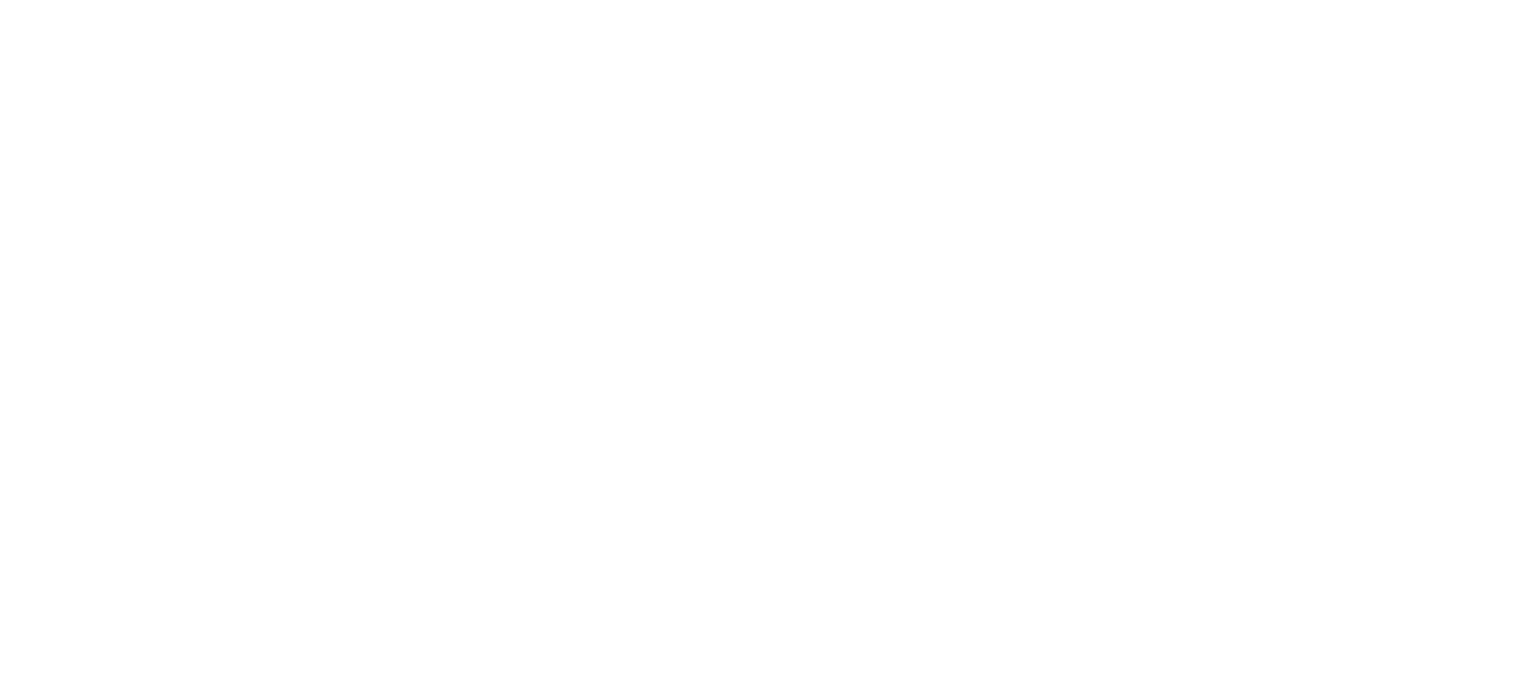 scroll, scrollTop: 0, scrollLeft: 0, axis: both 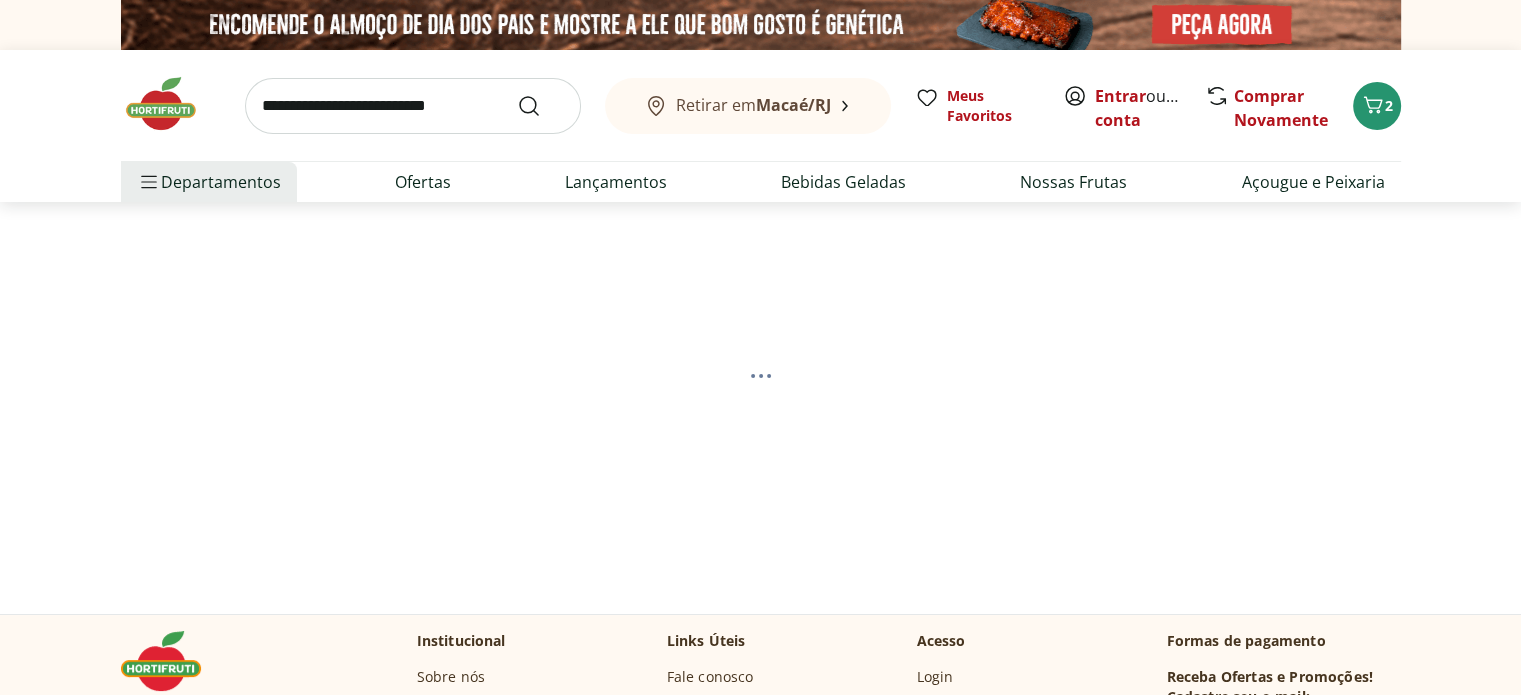 select on "**********" 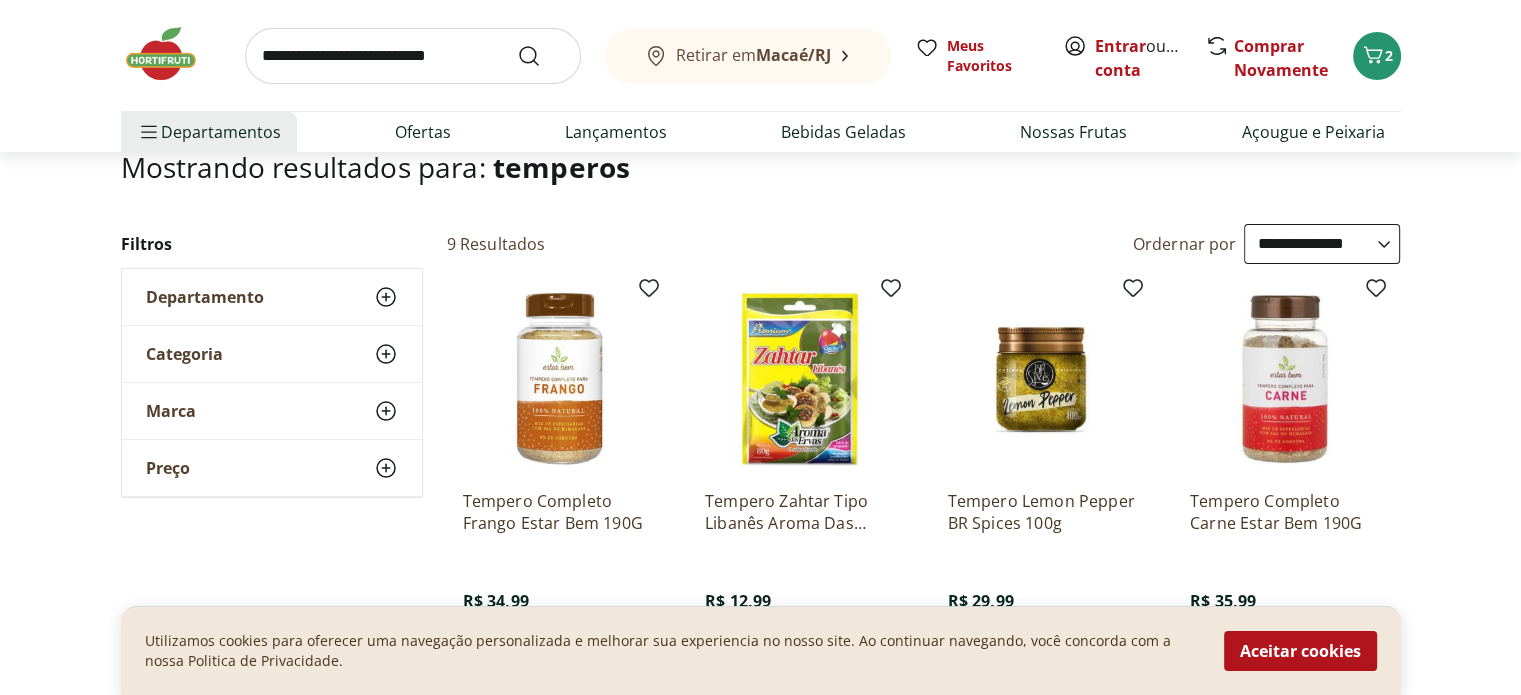 scroll, scrollTop: 100, scrollLeft: 0, axis: vertical 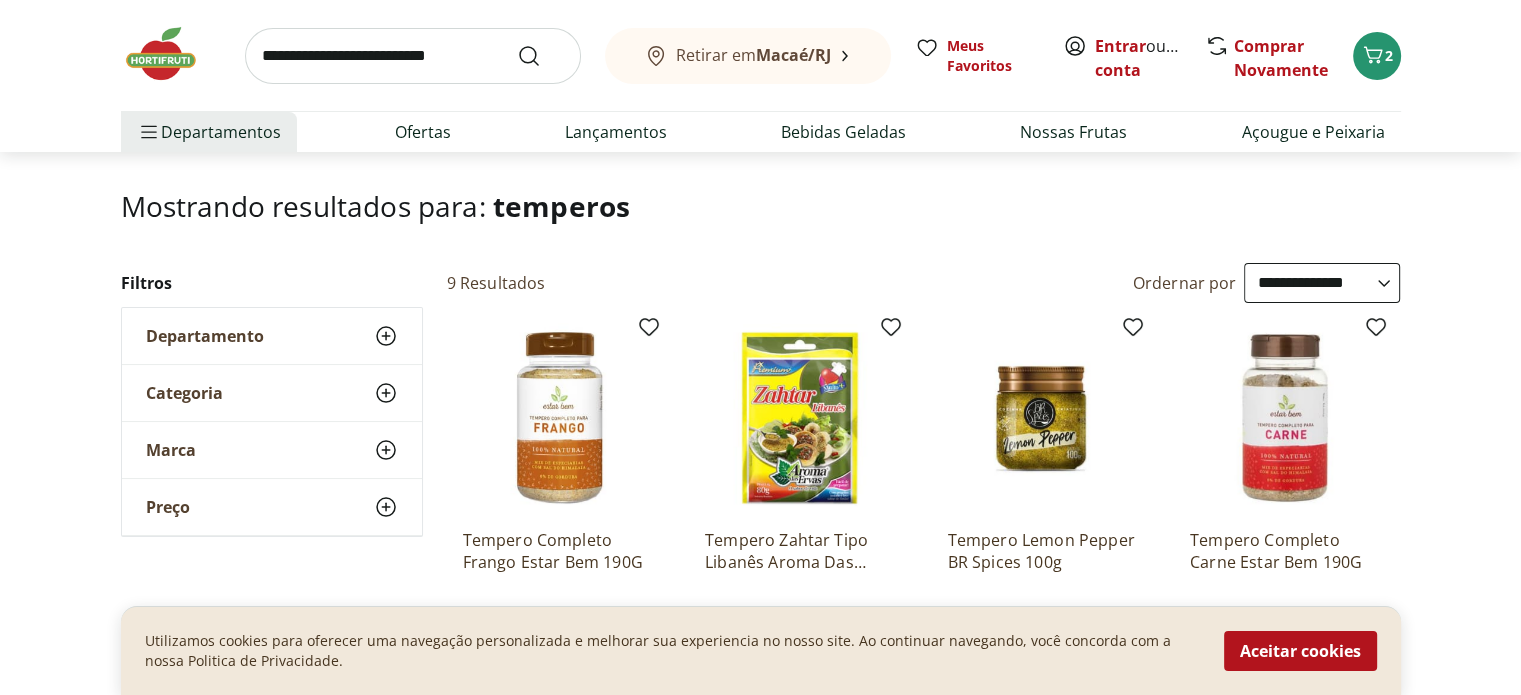 click 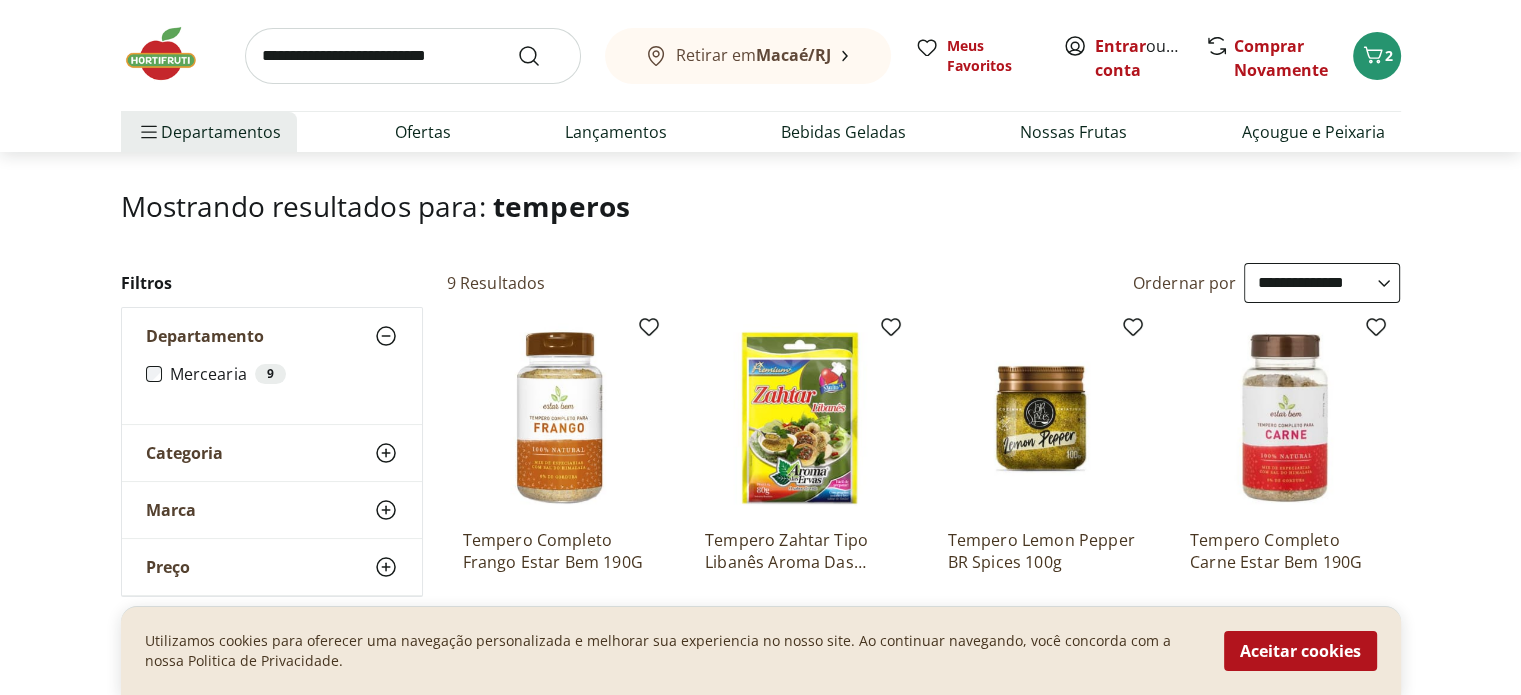 click on "Mostrando resultados para:   temperos" at bounding box center (761, 226) 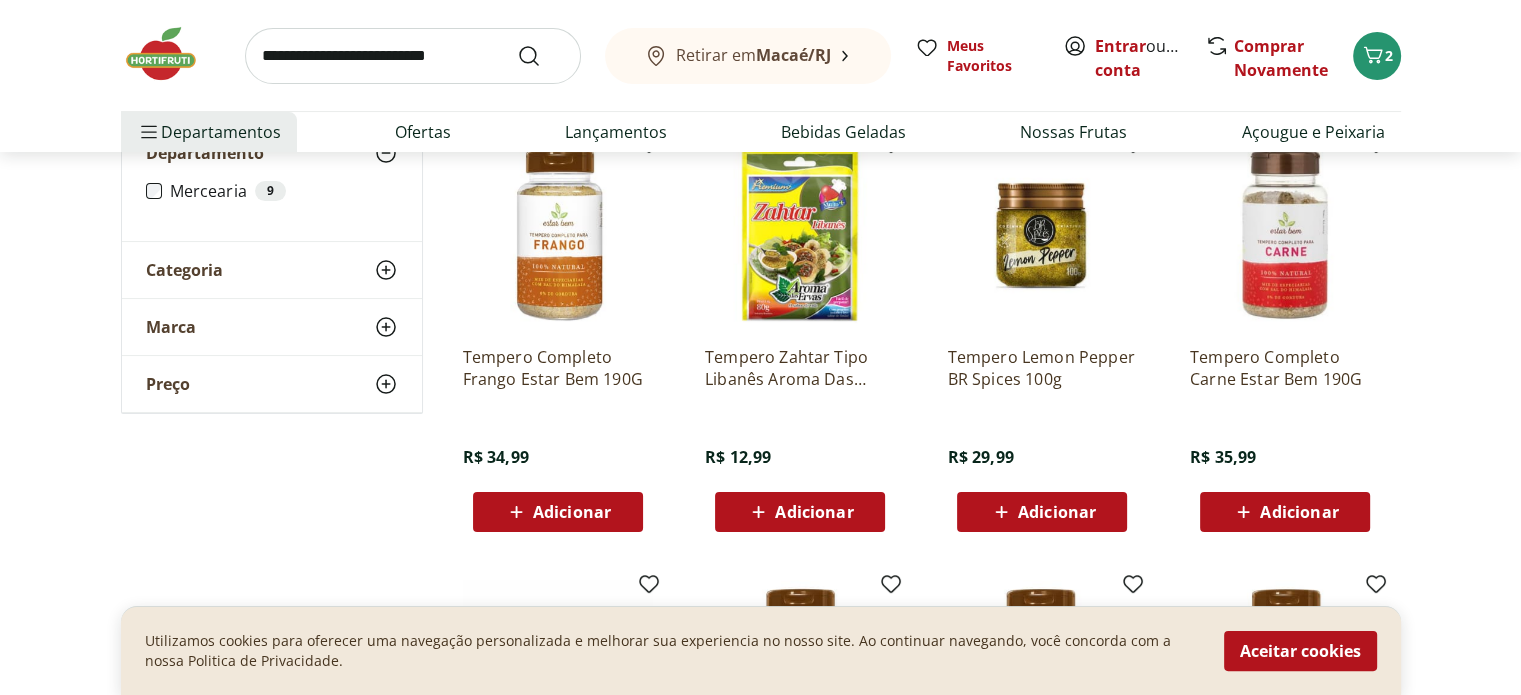 scroll, scrollTop: 300, scrollLeft: 0, axis: vertical 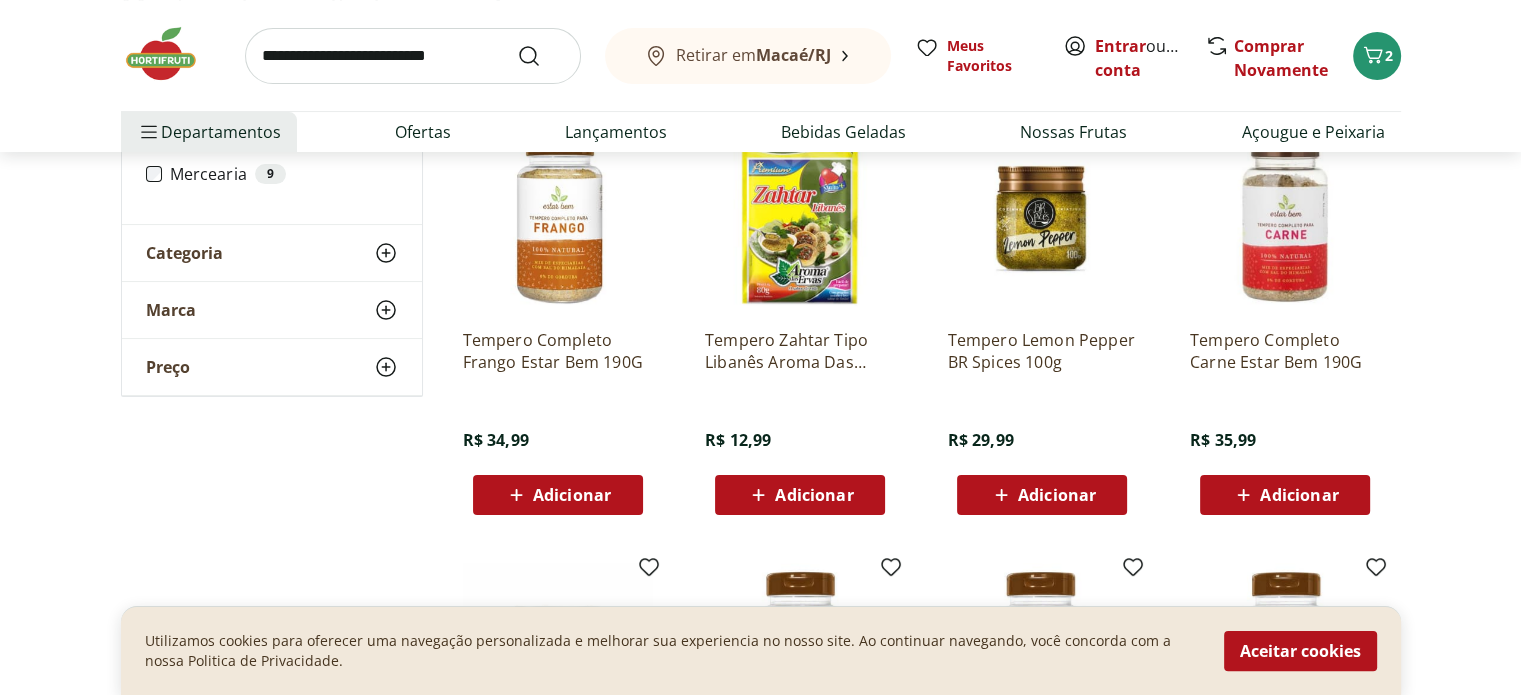 click 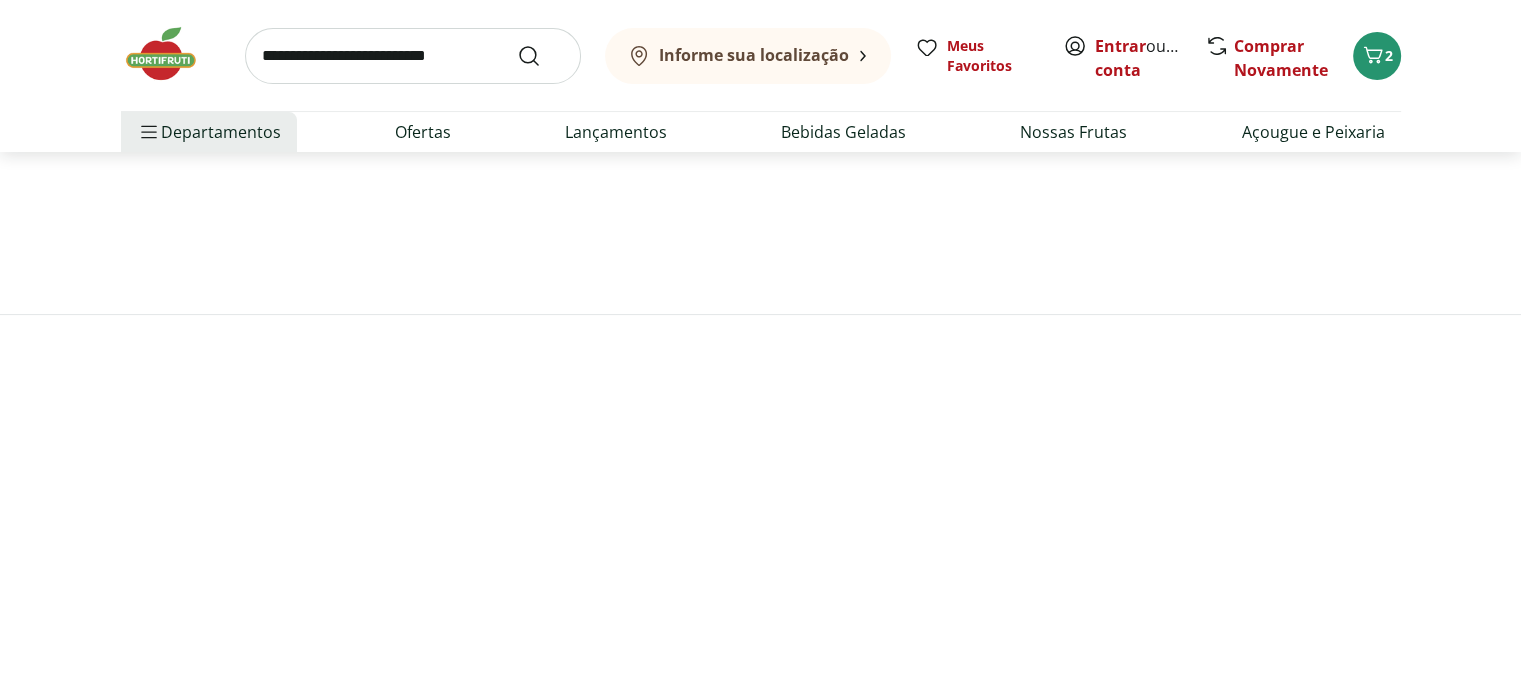 scroll, scrollTop: 0, scrollLeft: 0, axis: both 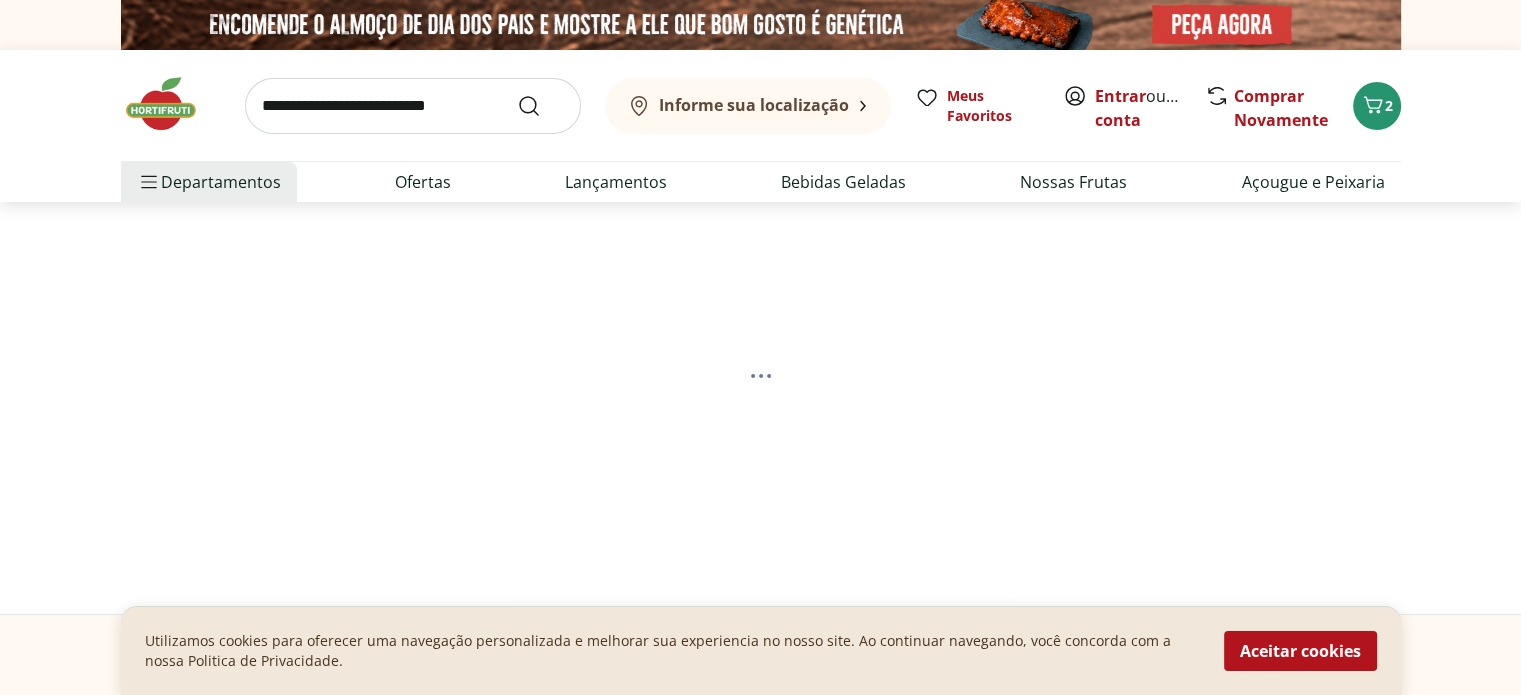 select on "**********" 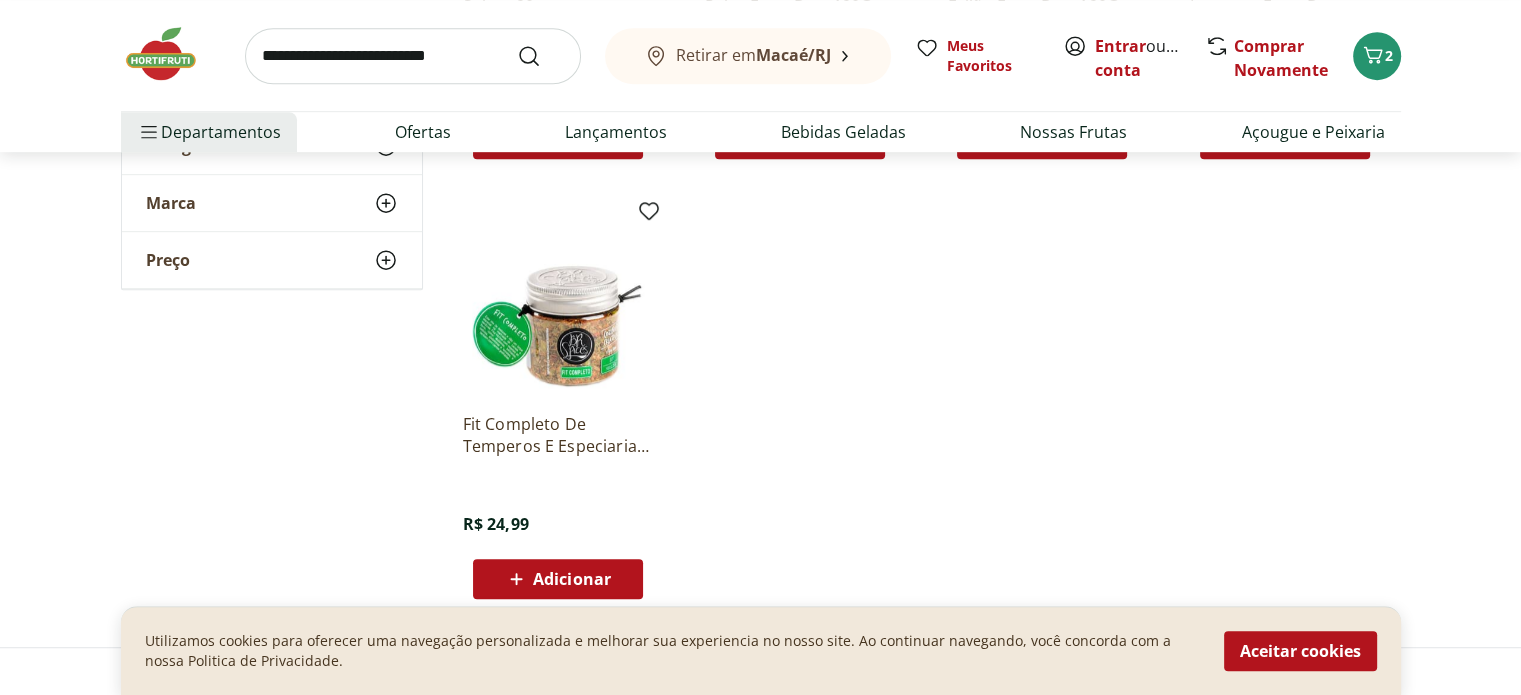 scroll, scrollTop: 1100, scrollLeft: 0, axis: vertical 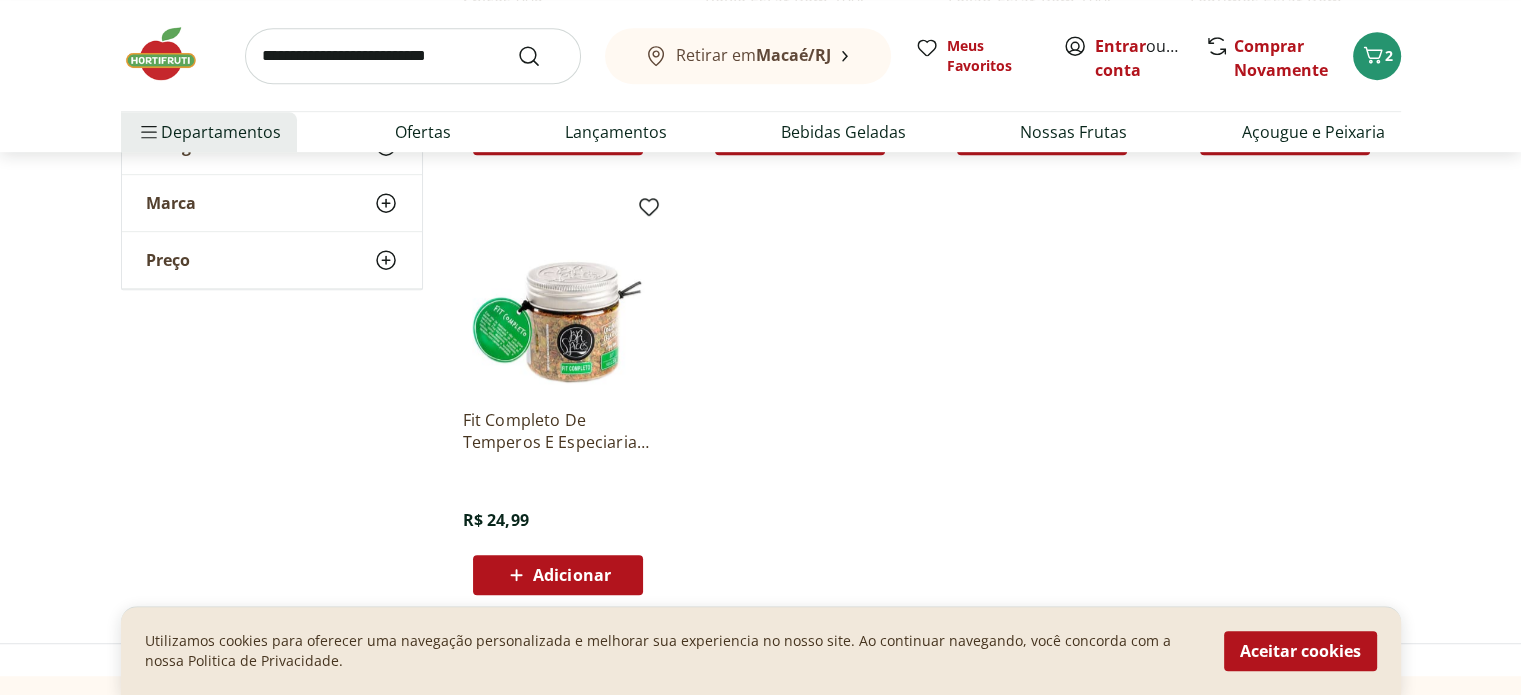 click at bounding box center (558, 298) 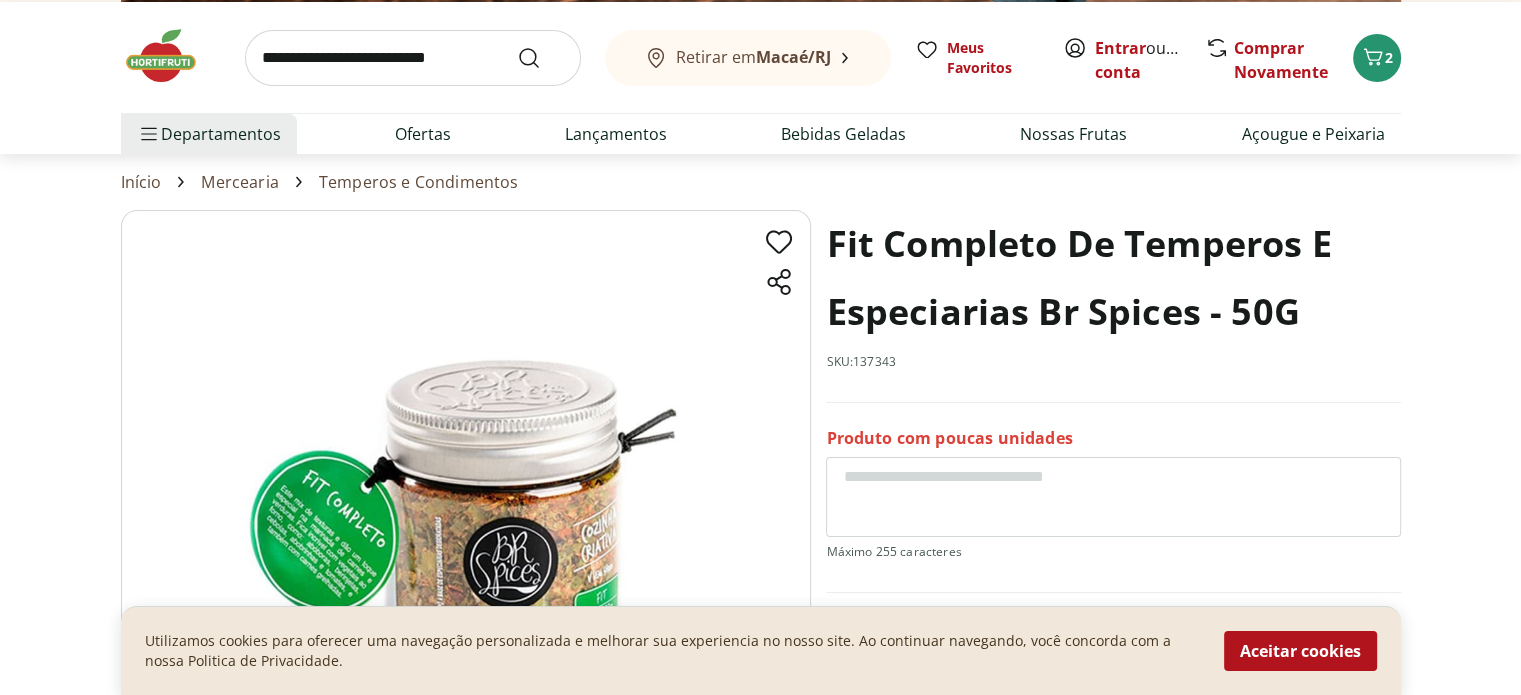 scroll, scrollTop: 0, scrollLeft: 0, axis: both 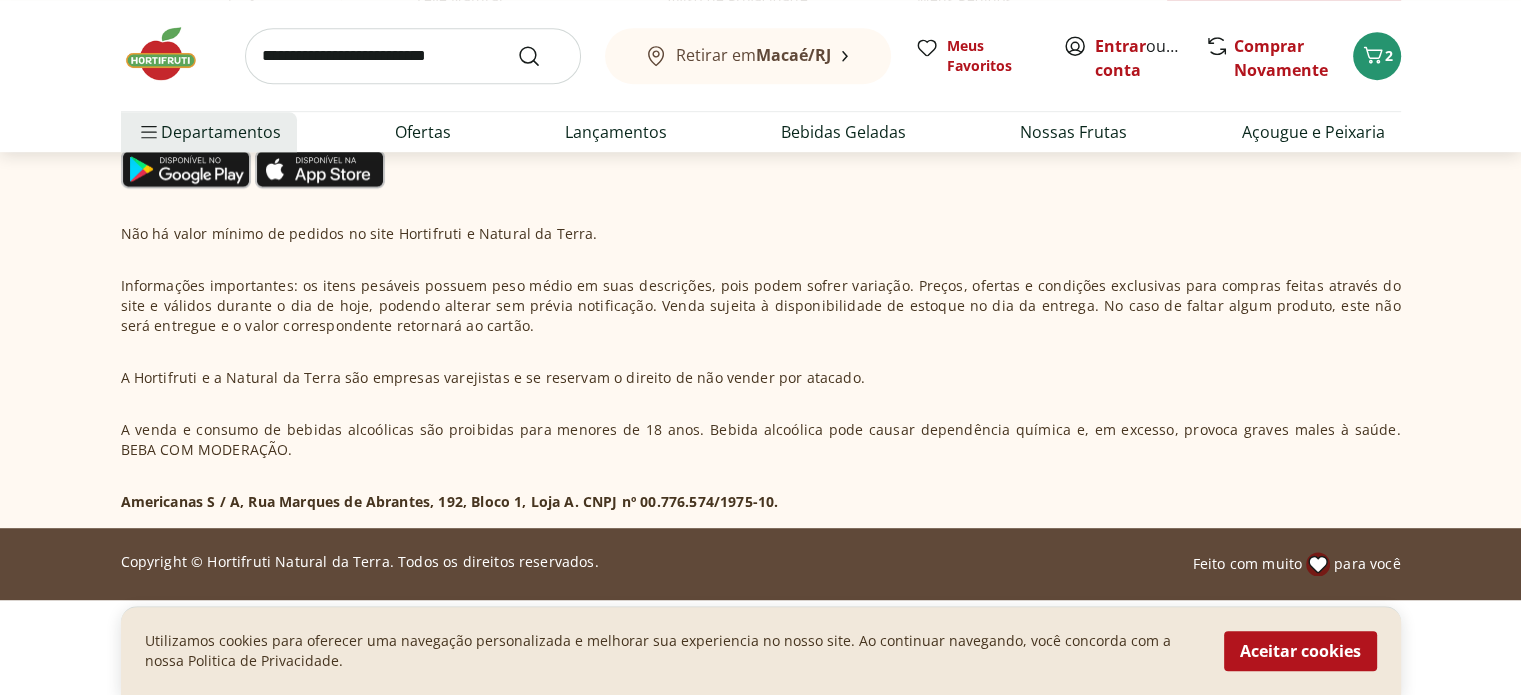 select on "**********" 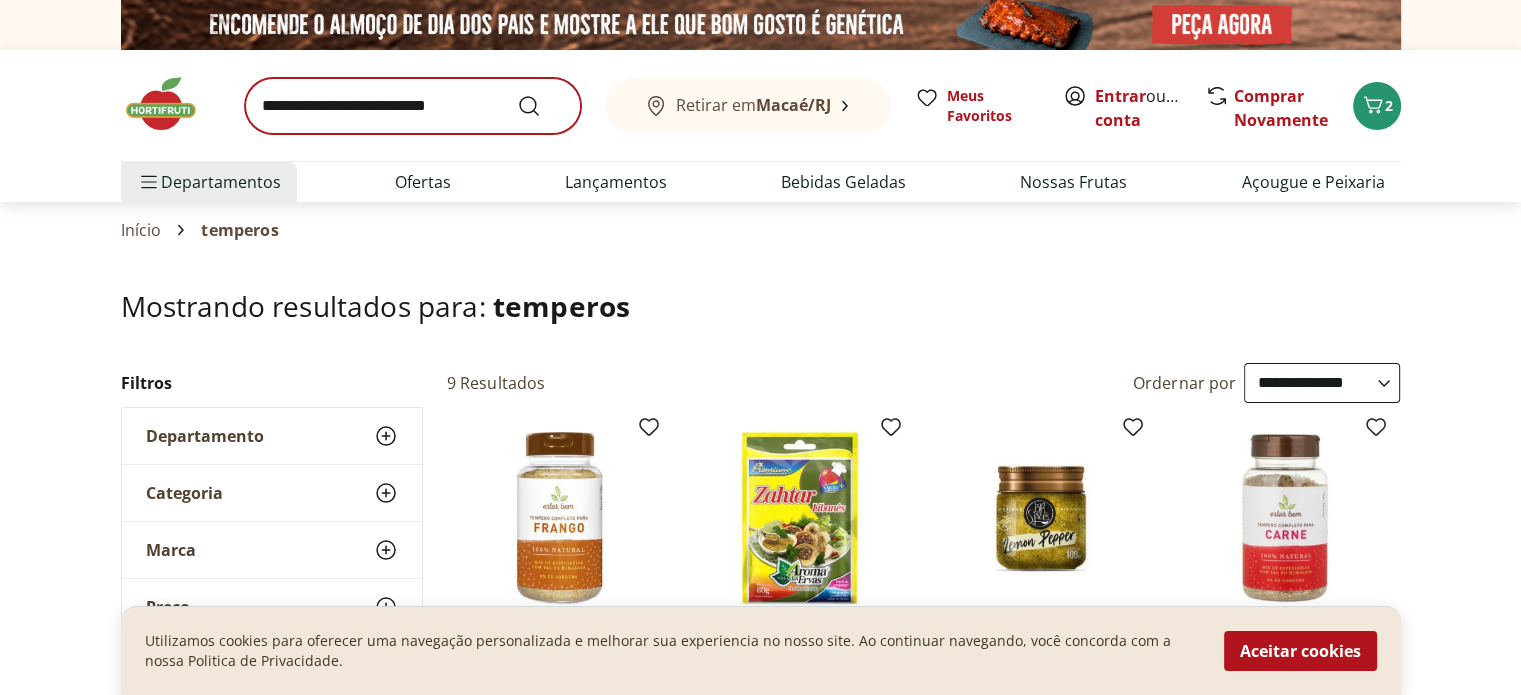 scroll, scrollTop: 0, scrollLeft: 0, axis: both 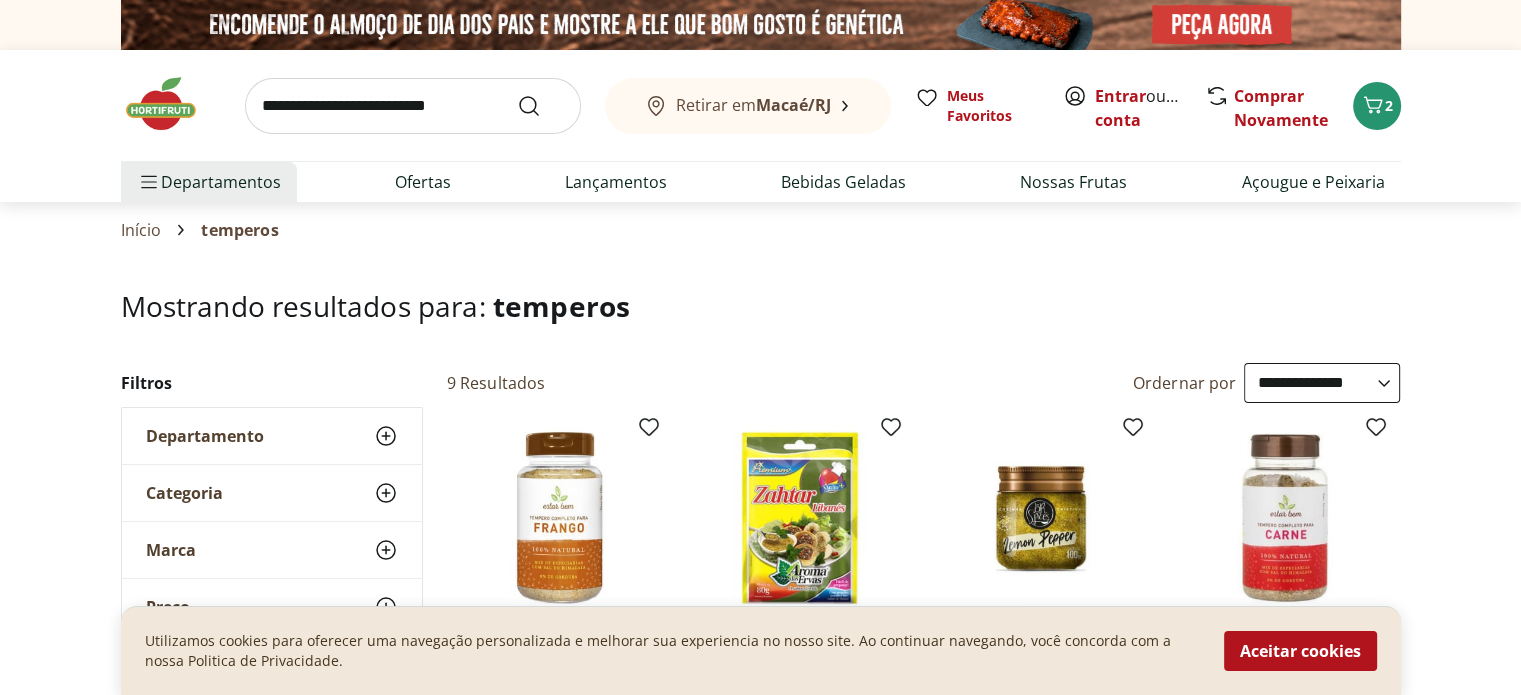 click at bounding box center (413, 106) 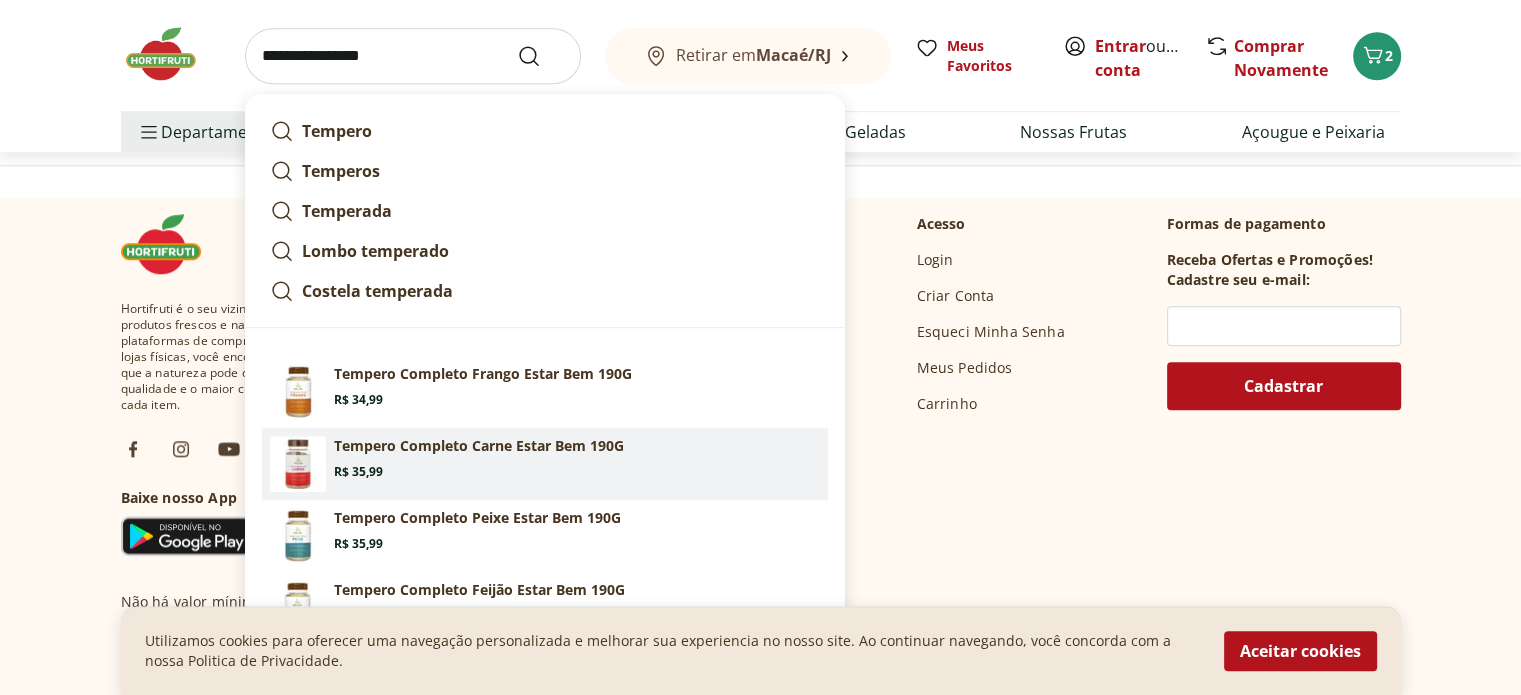 scroll, scrollTop: 1600, scrollLeft: 0, axis: vertical 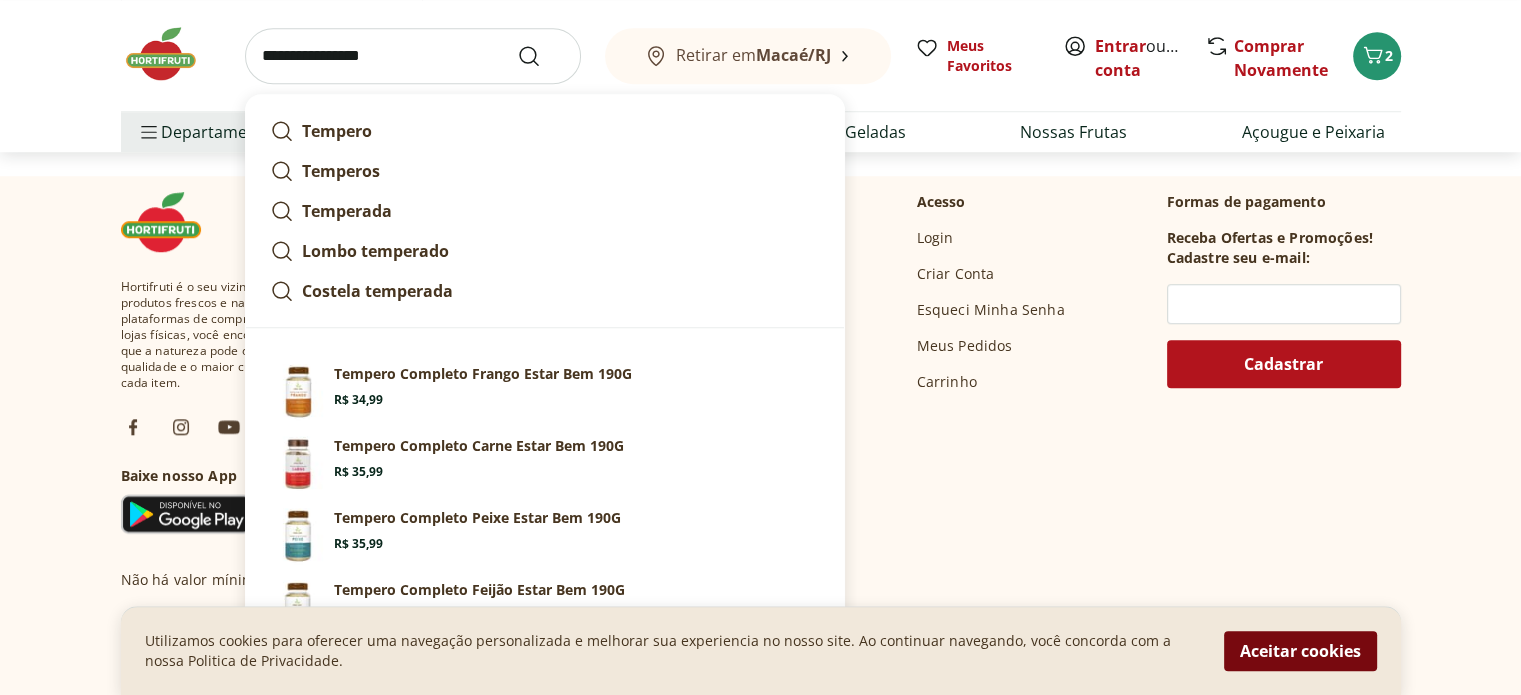 click on "Aceitar cookies" at bounding box center (1300, 651) 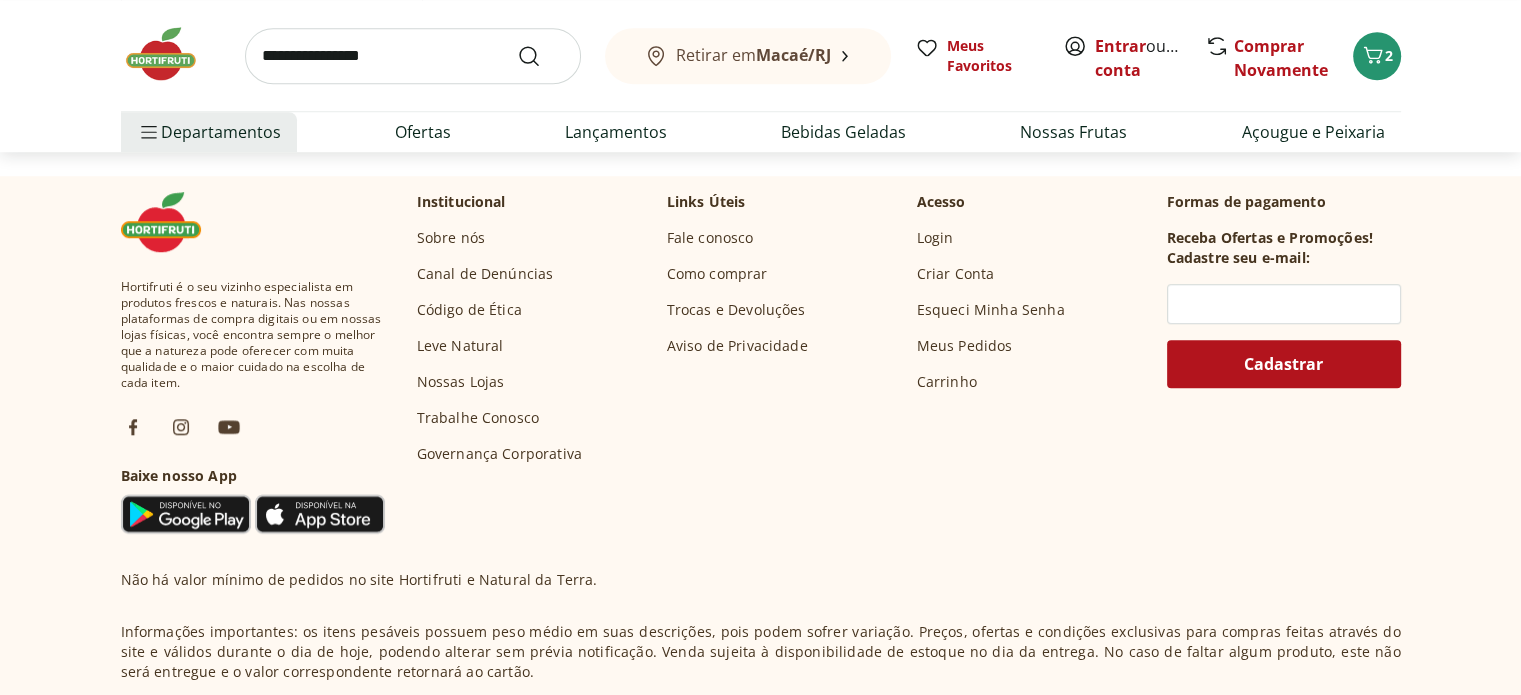 click on "**********" at bounding box center [413, 56] 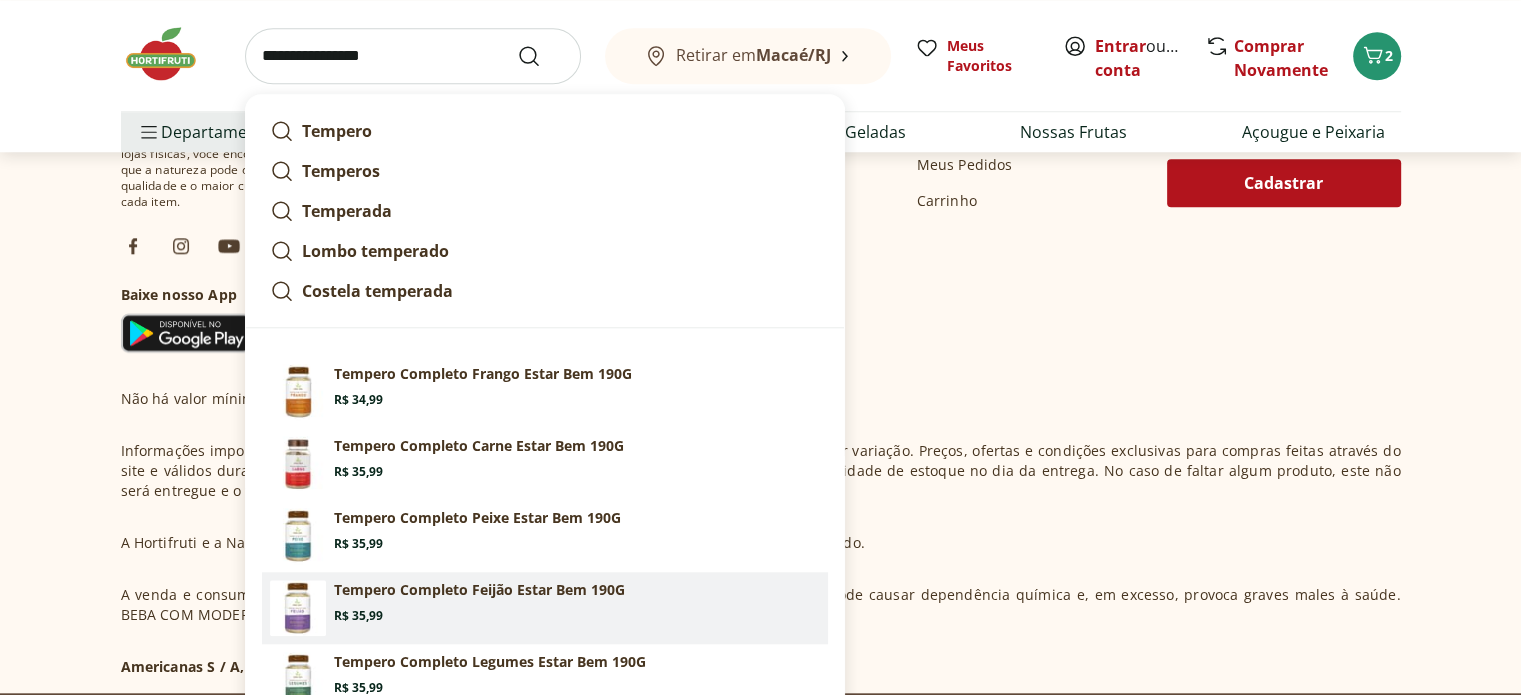 scroll, scrollTop: 1800, scrollLeft: 0, axis: vertical 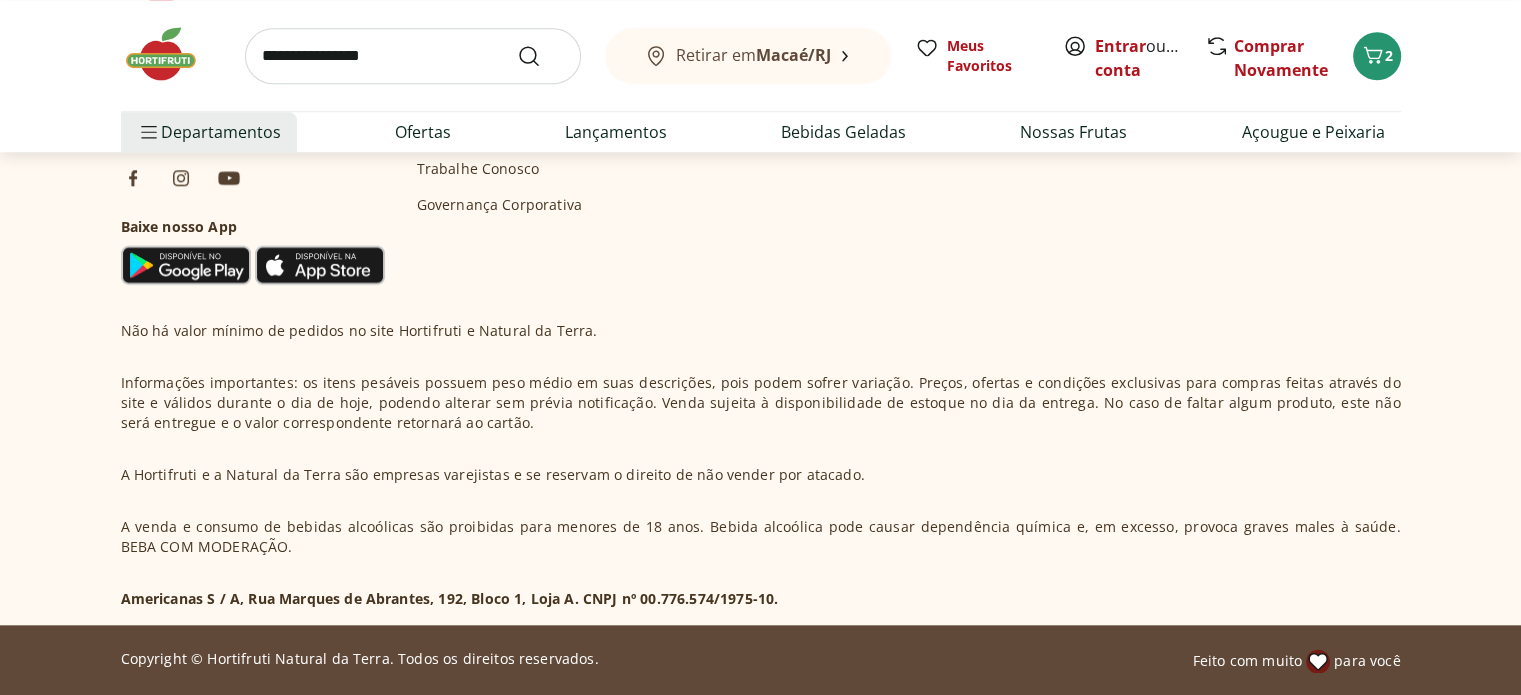 click on "**********" at bounding box center (413, 56) 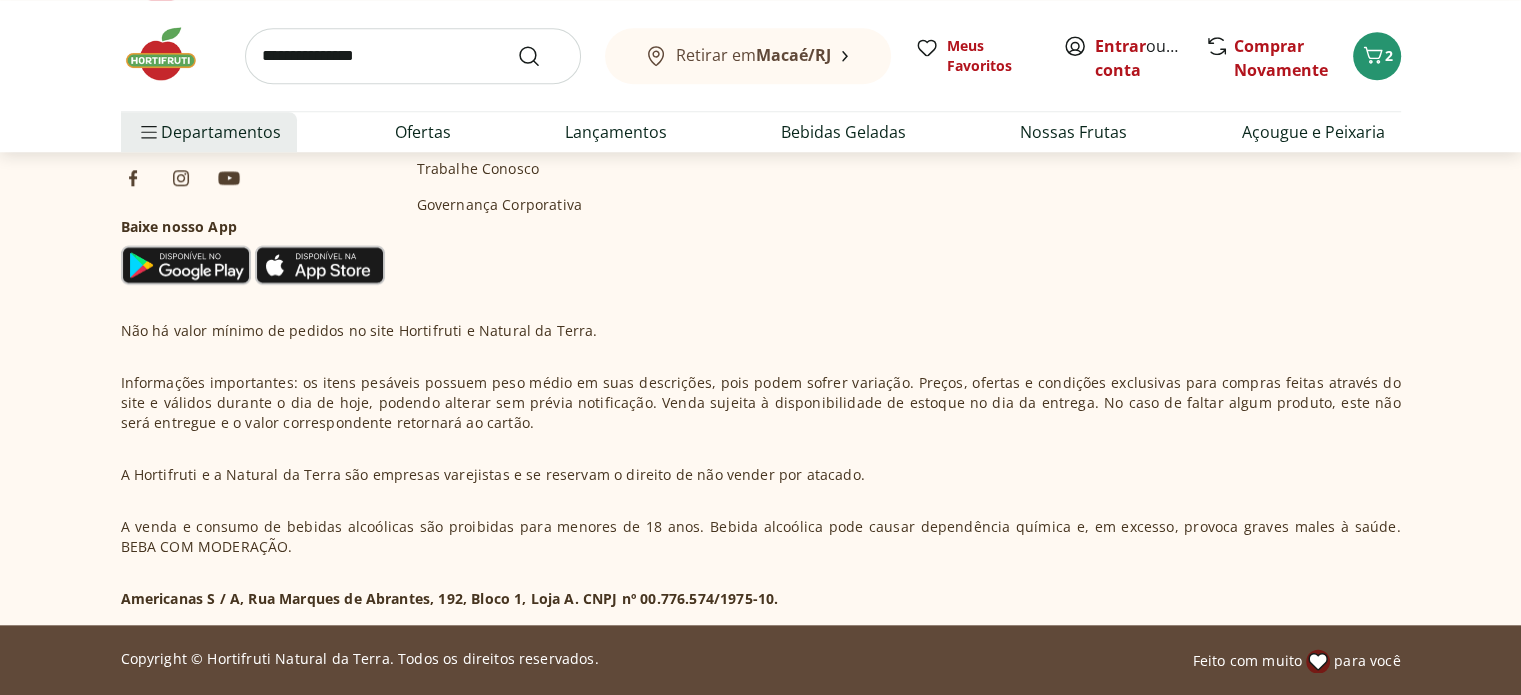 type on "**********" 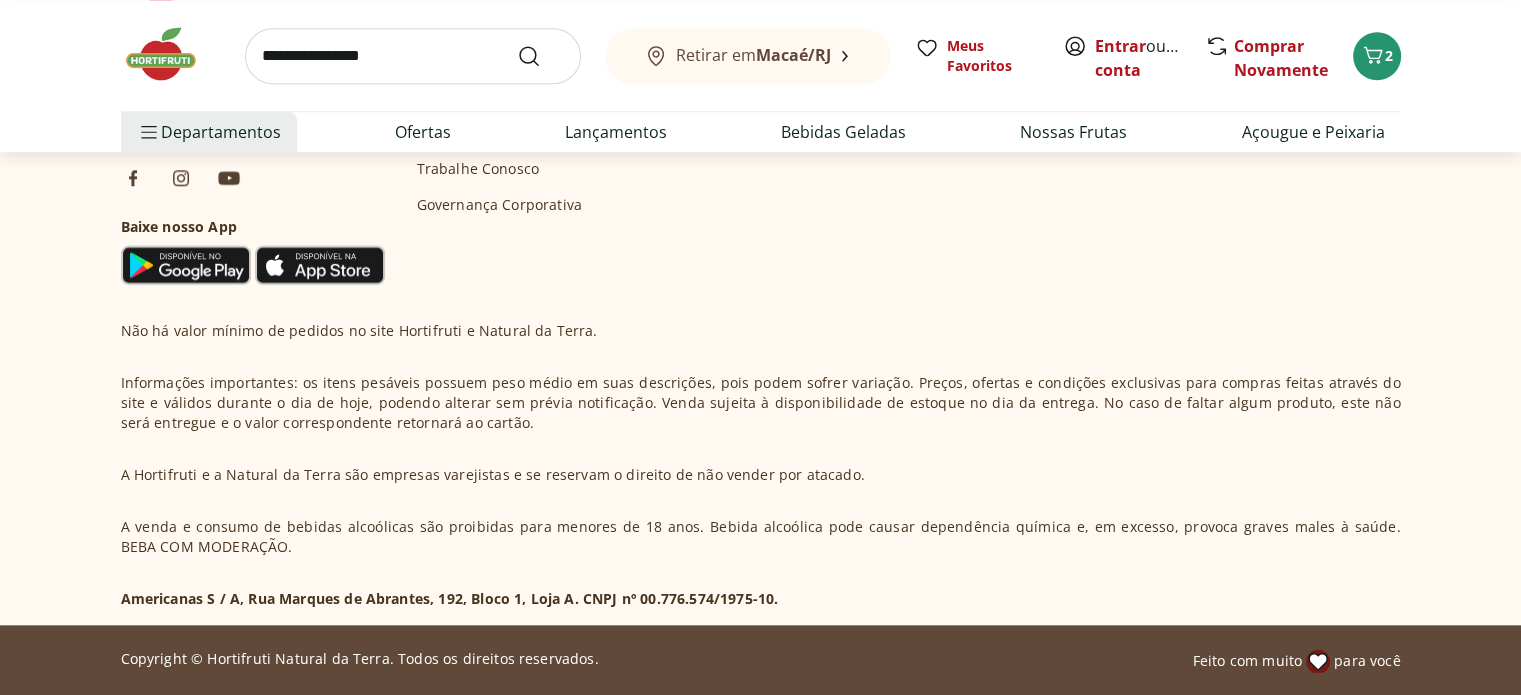 click at bounding box center [541, 56] 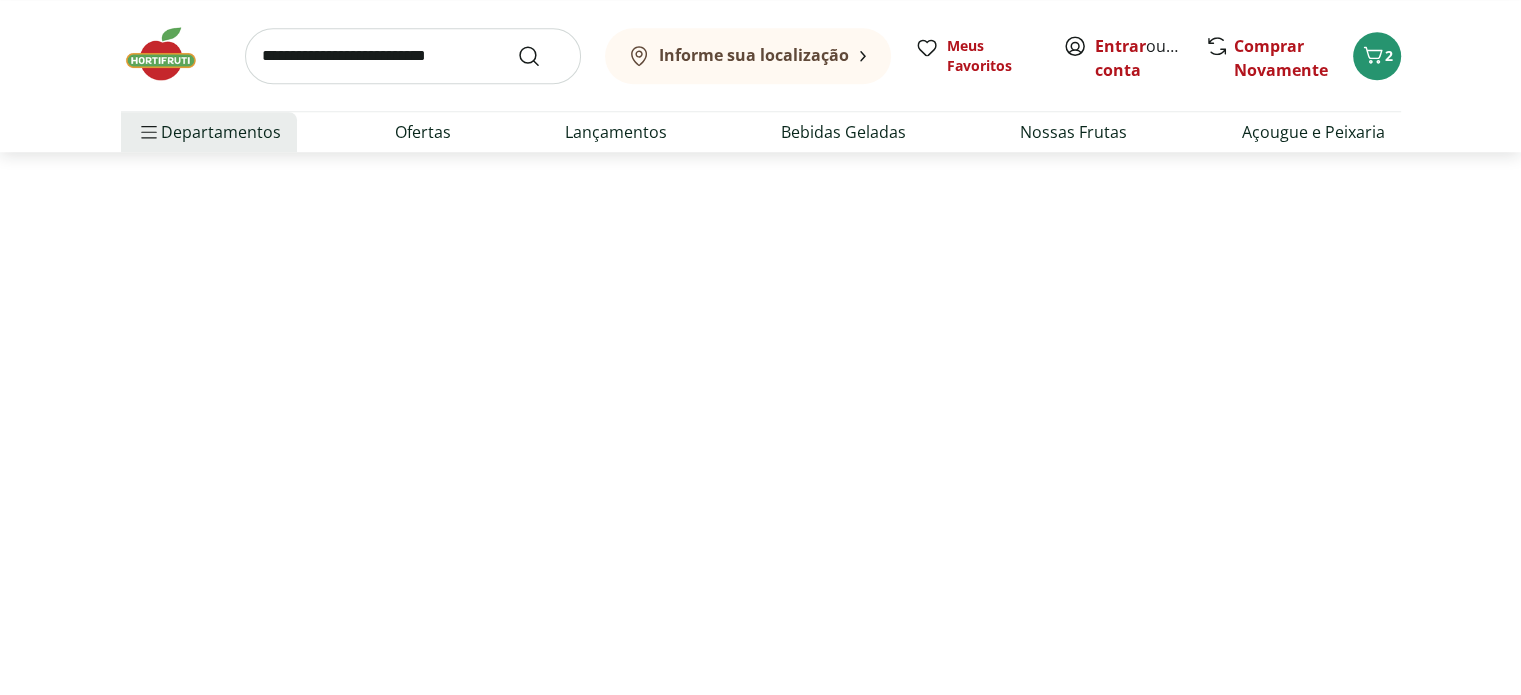 scroll, scrollTop: 0, scrollLeft: 0, axis: both 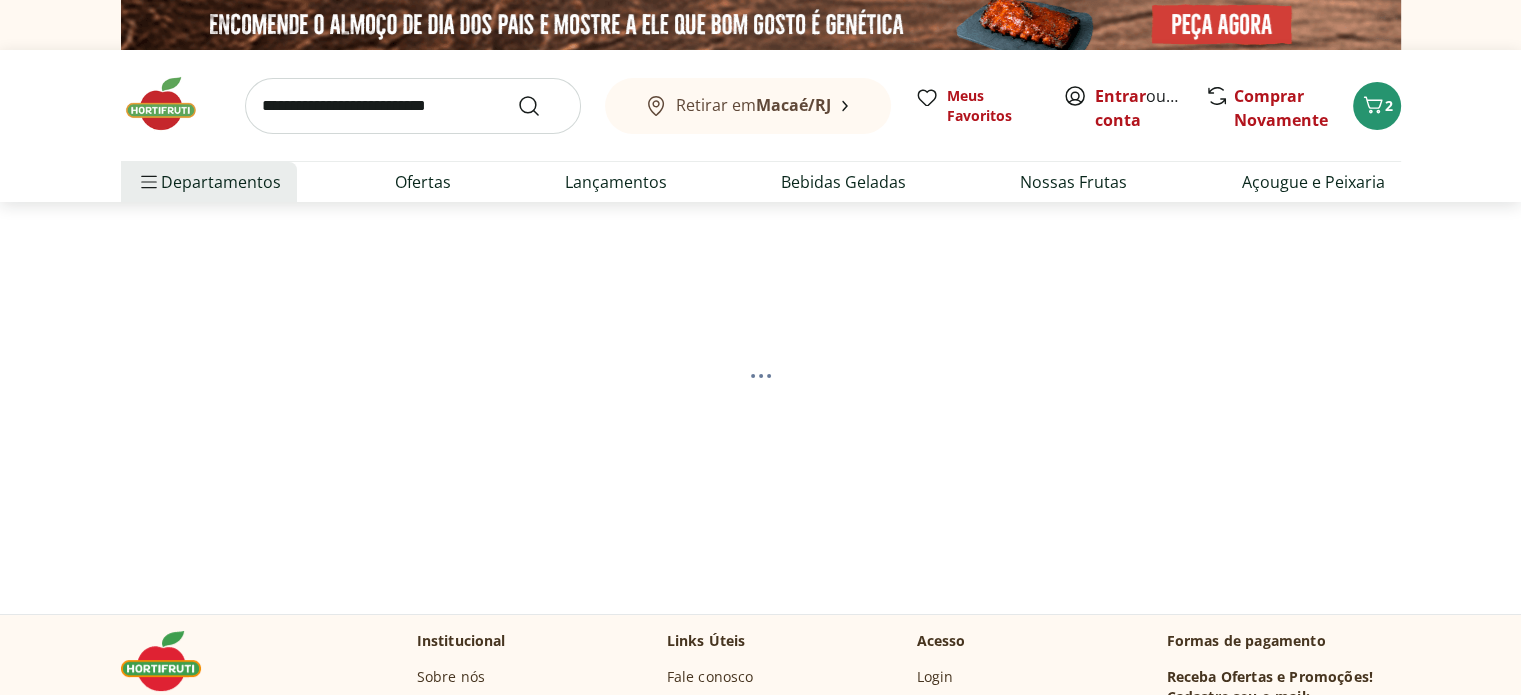 select on "**********" 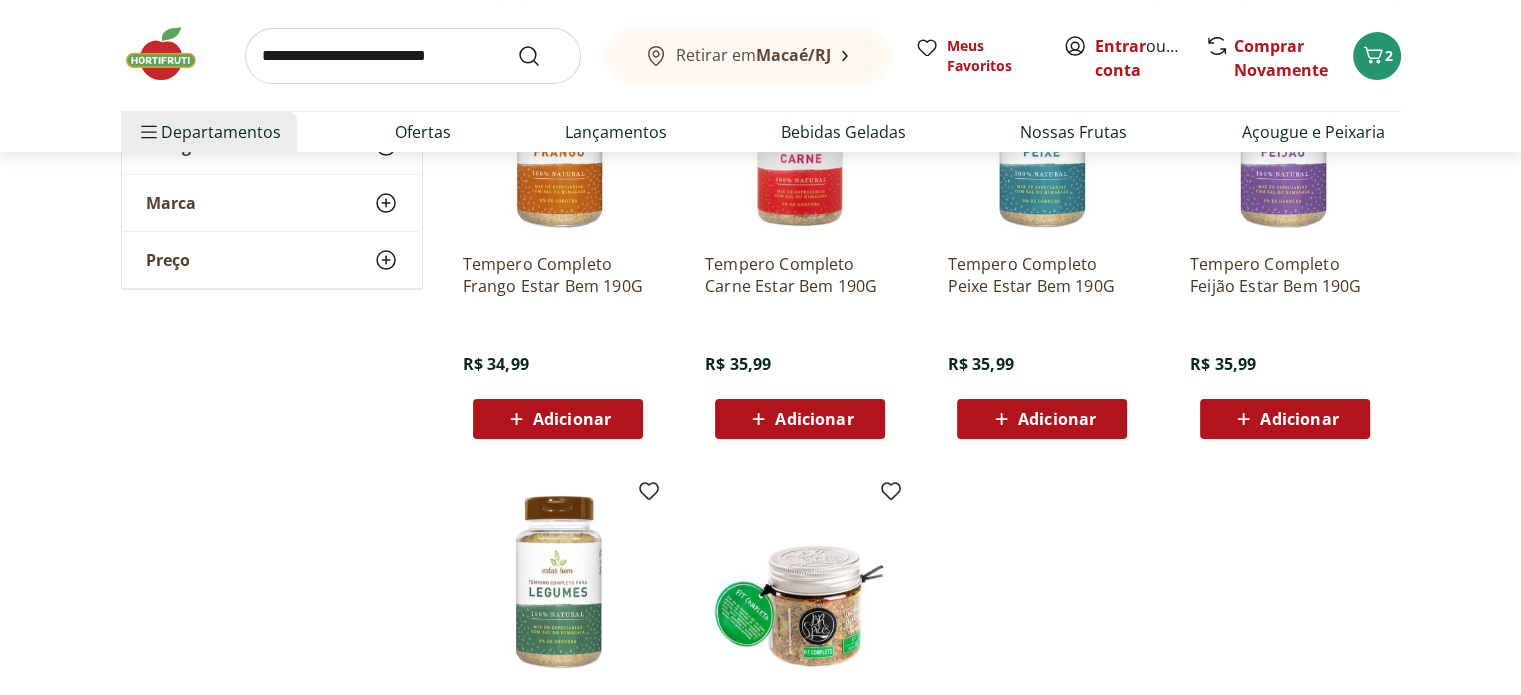 scroll, scrollTop: 500, scrollLeft: 0, axis: vertical 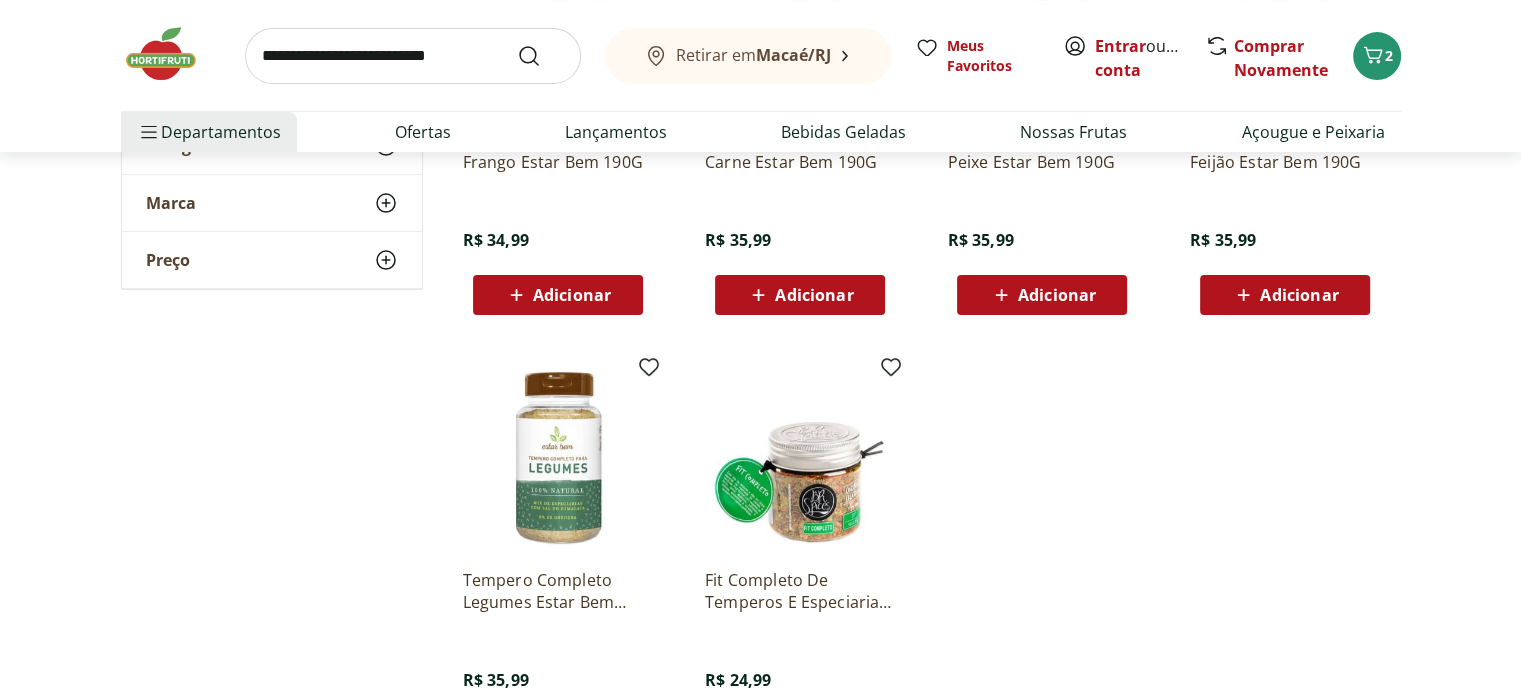click at bounding box center (558, 458) 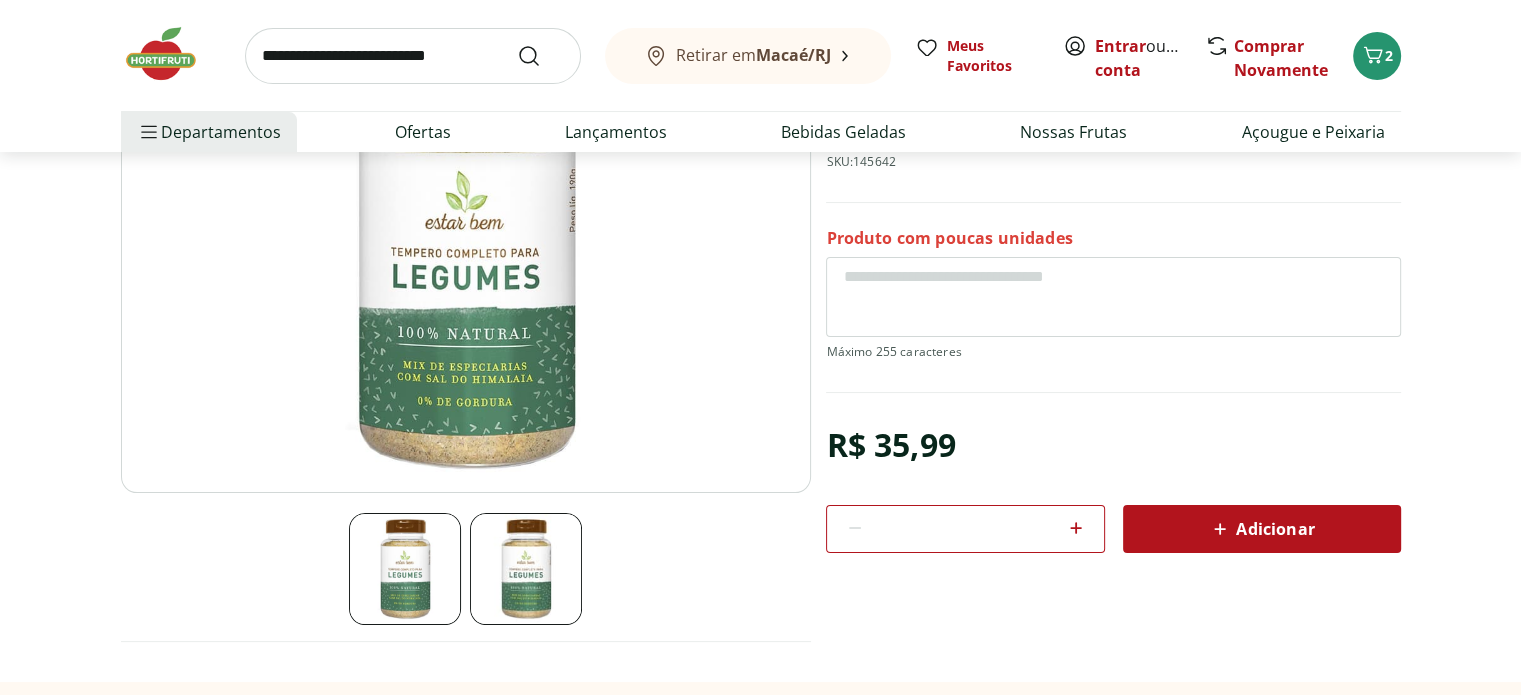 scroll, scrollTop: 0, scrollLeft: 0, axis: both 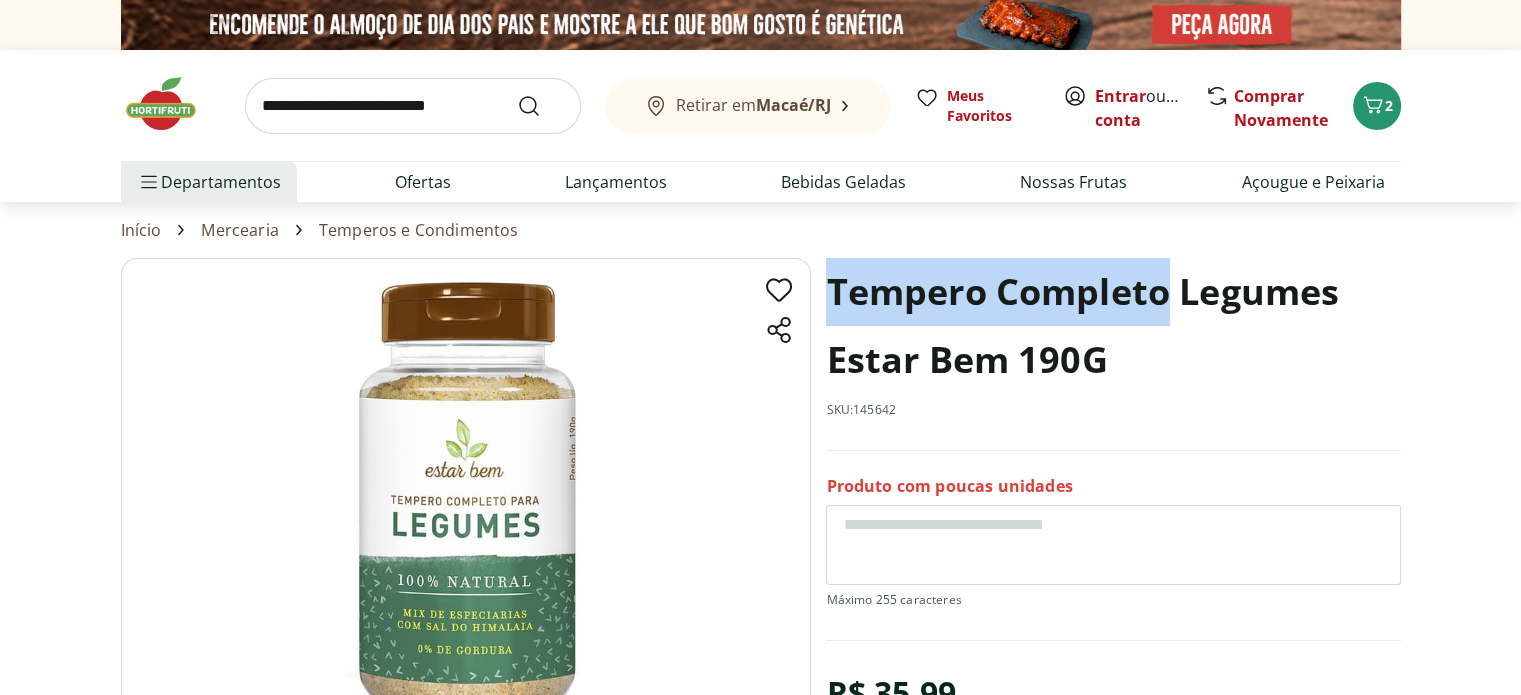 drag, startPoint x: 831, startPoint y: 293, endPoint x: 1164, endPoint y: 287, distance: 333.05405 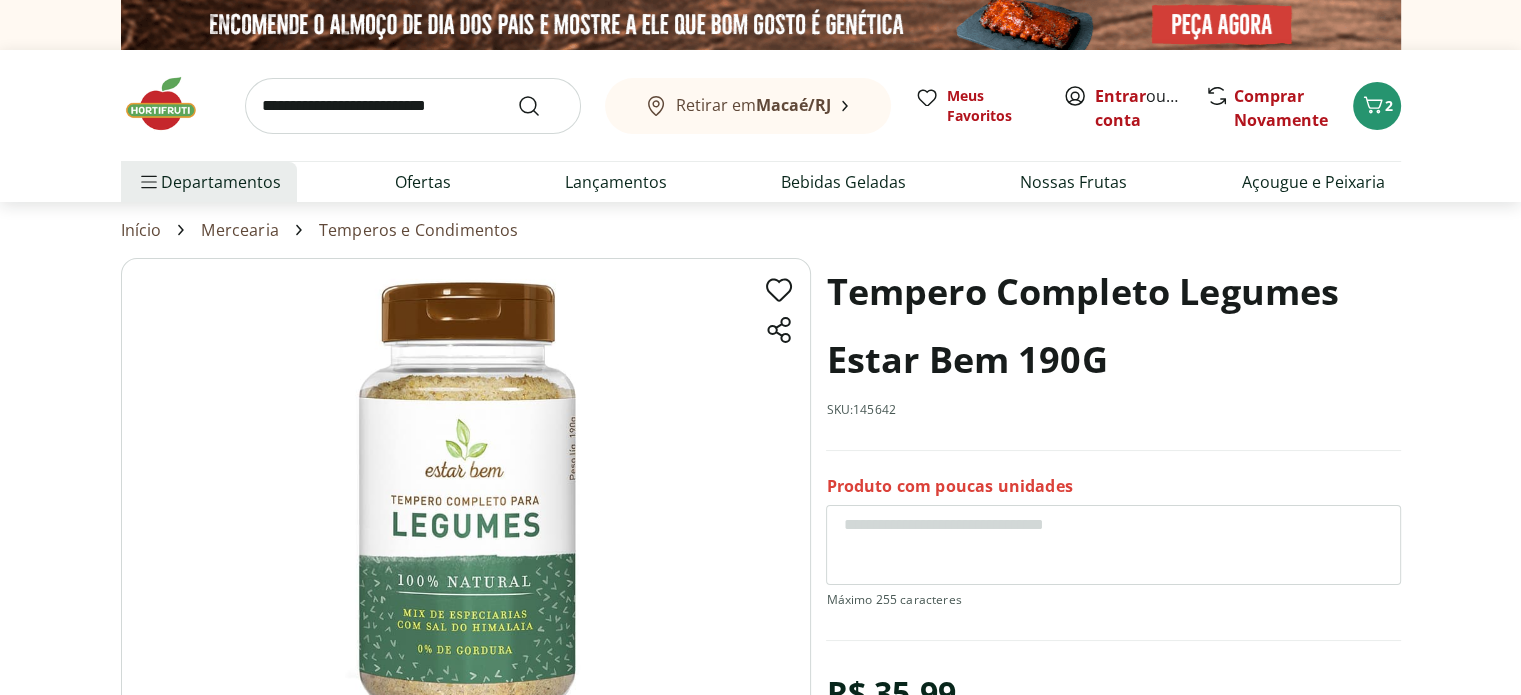 click at bounding box center [413, 106] 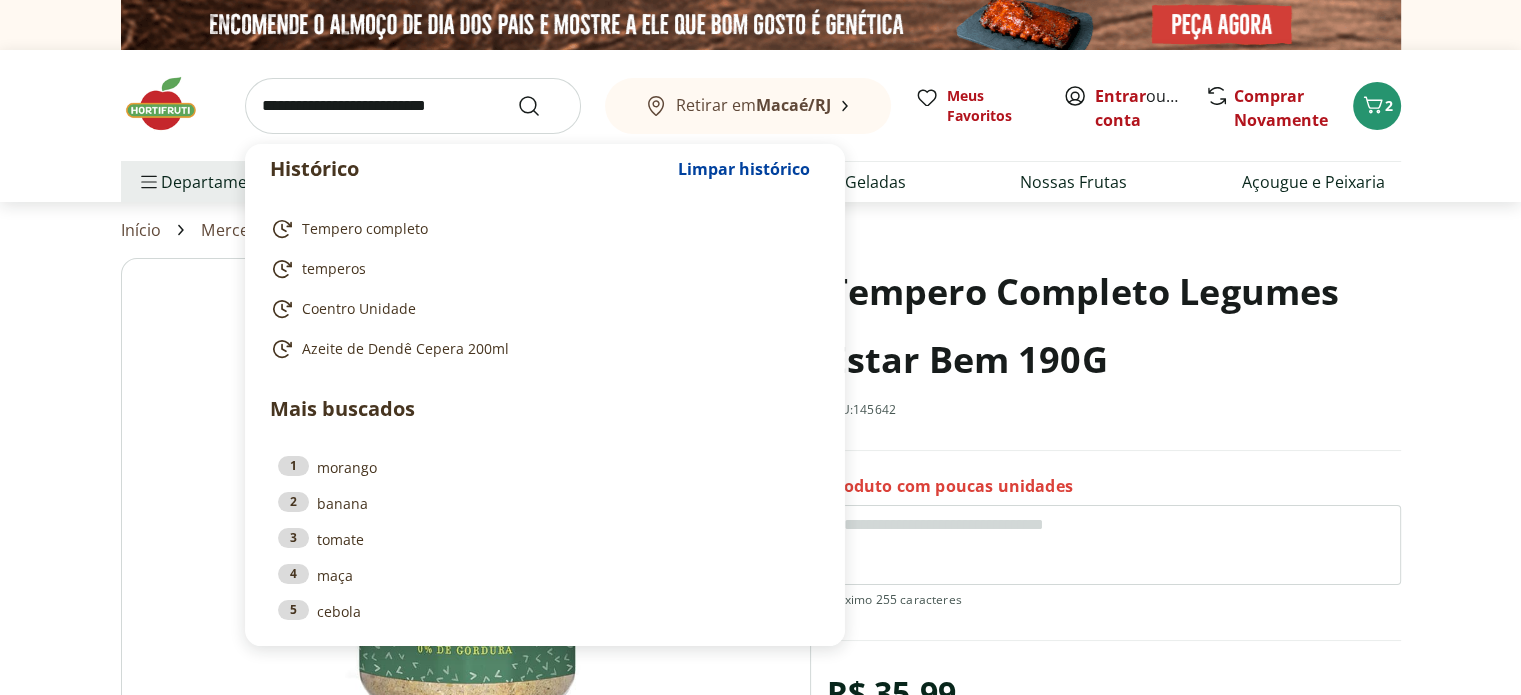 paste on "**********" 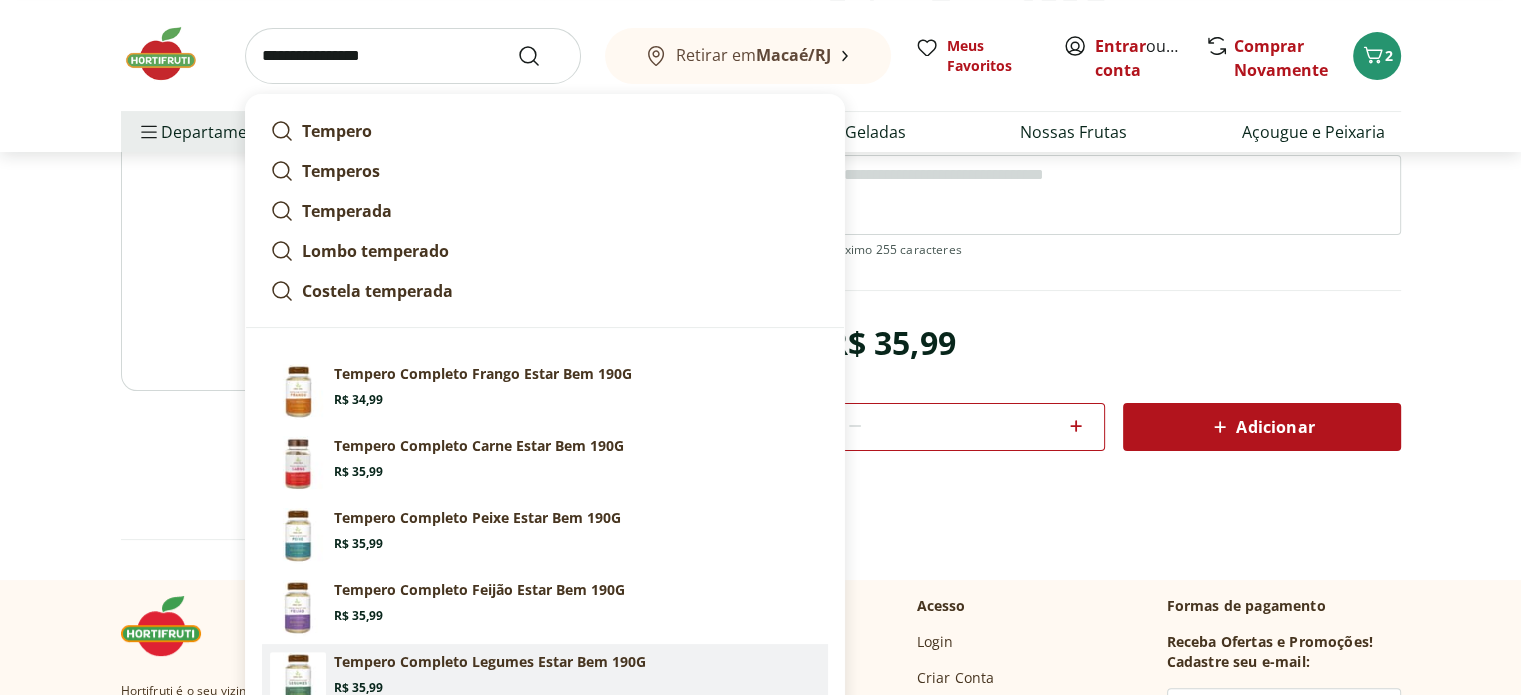 scroll, scrollTop: 400, scrollLeft: 0, axis: vertical 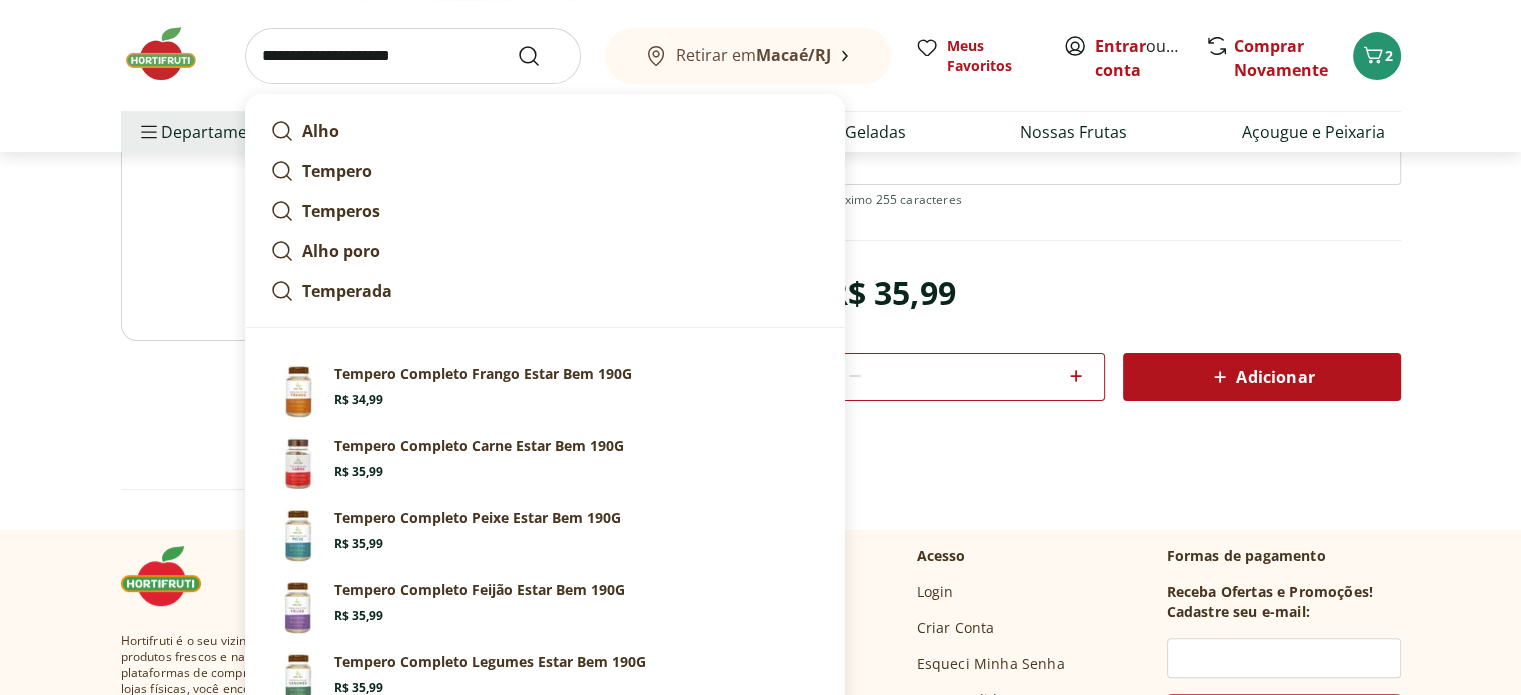 click on "**********" at bounding box center [413, 56] 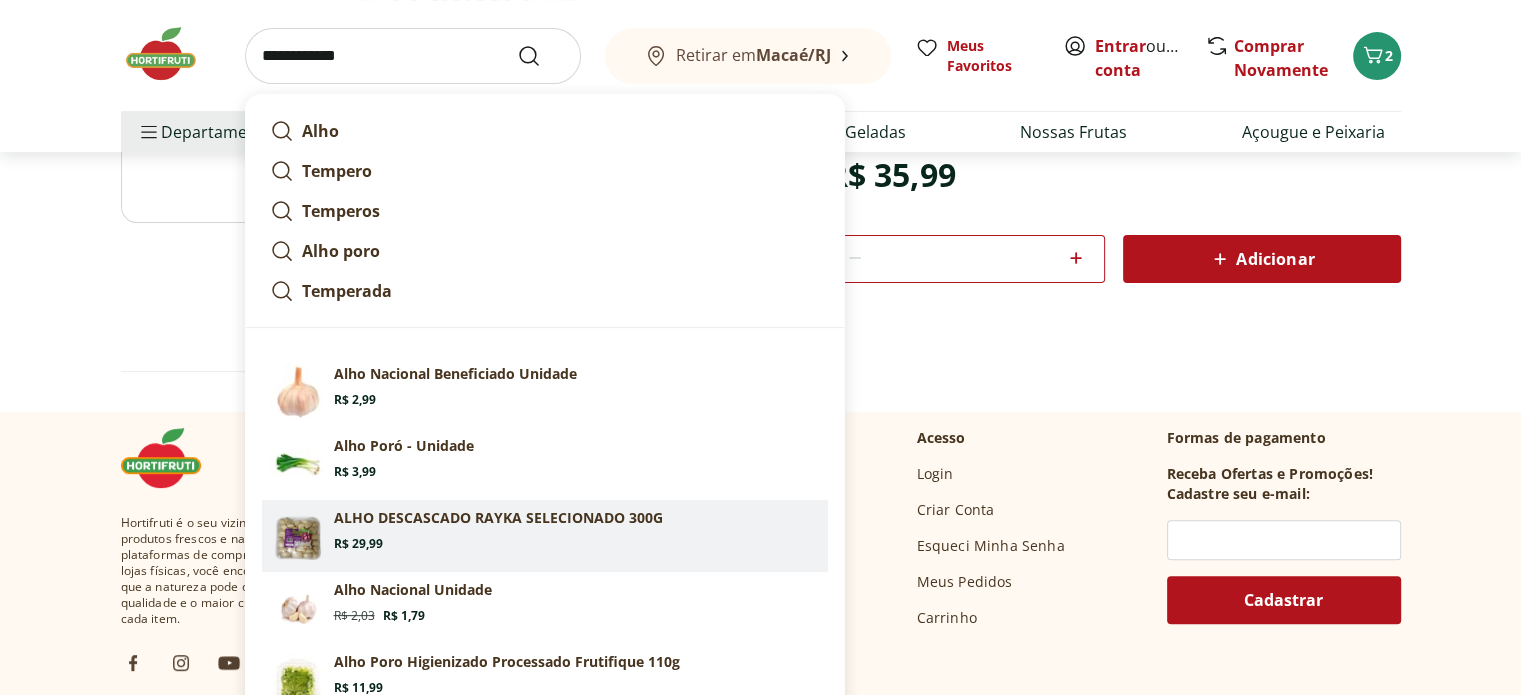 scroll, scrollTop: 600, scrollLeft: 0, axis: vertical 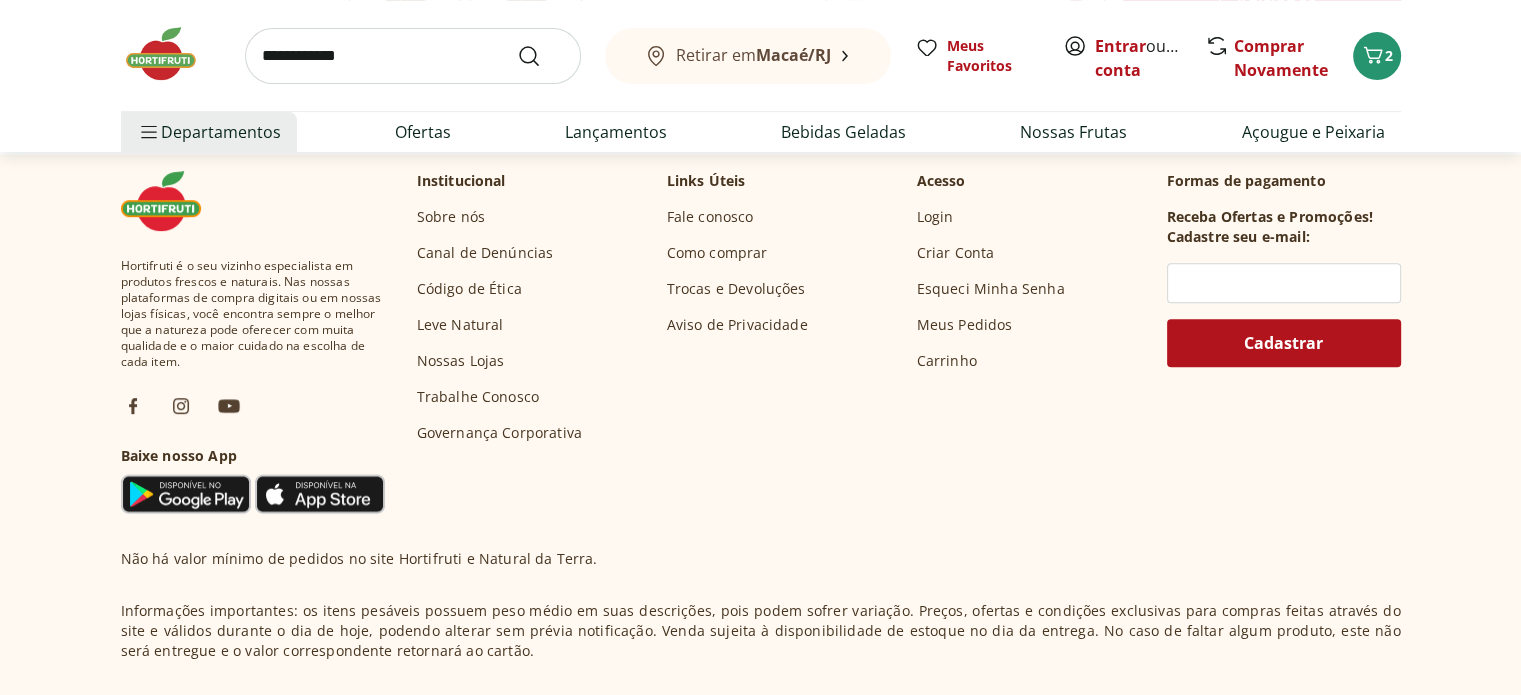 click on "**********" at bounding box center (413, 56) 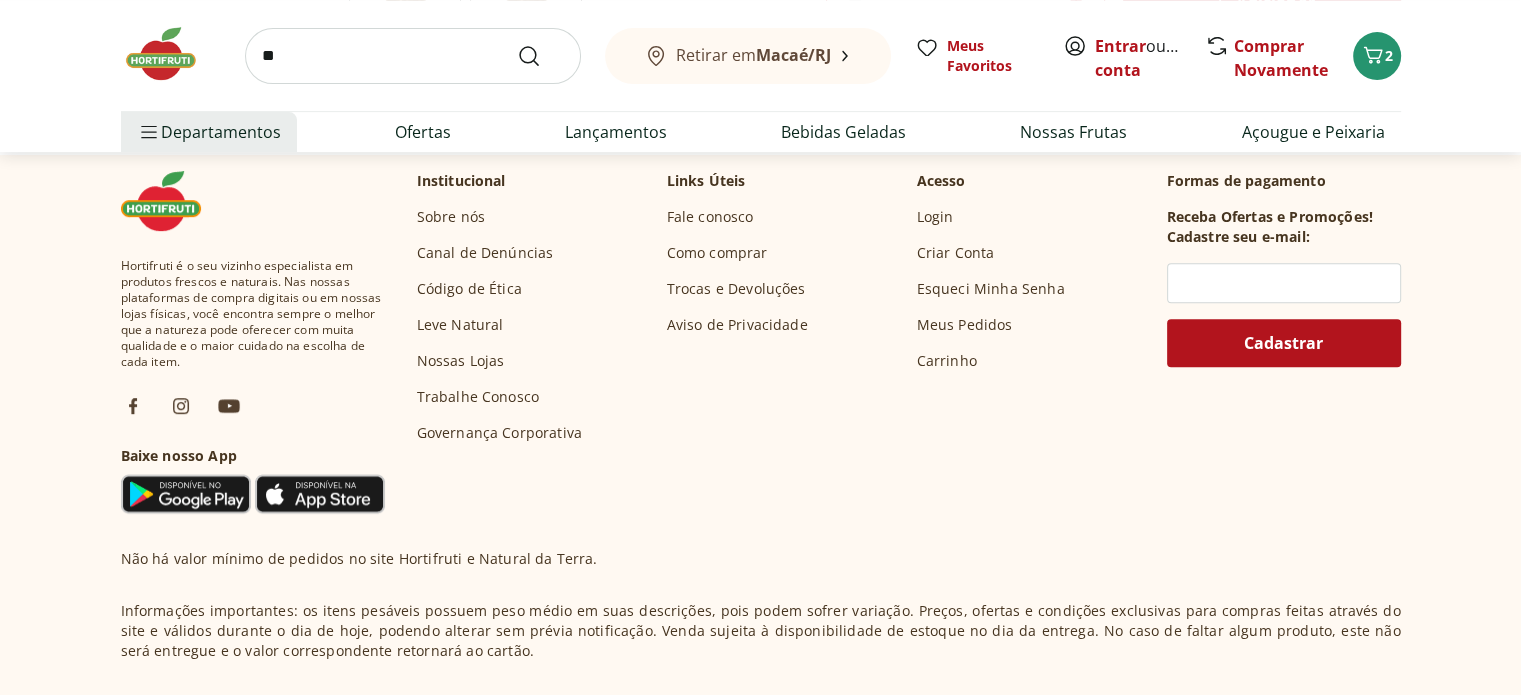 type on "*" 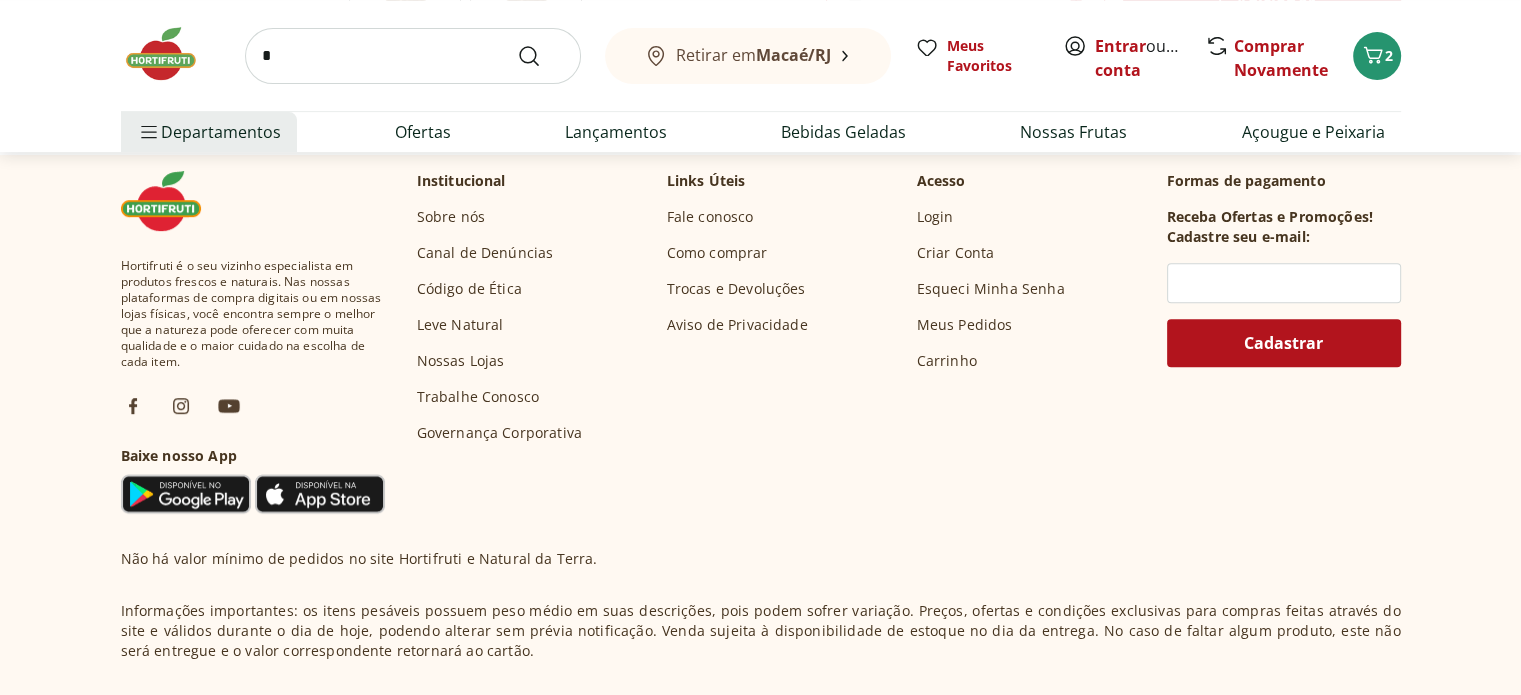 type 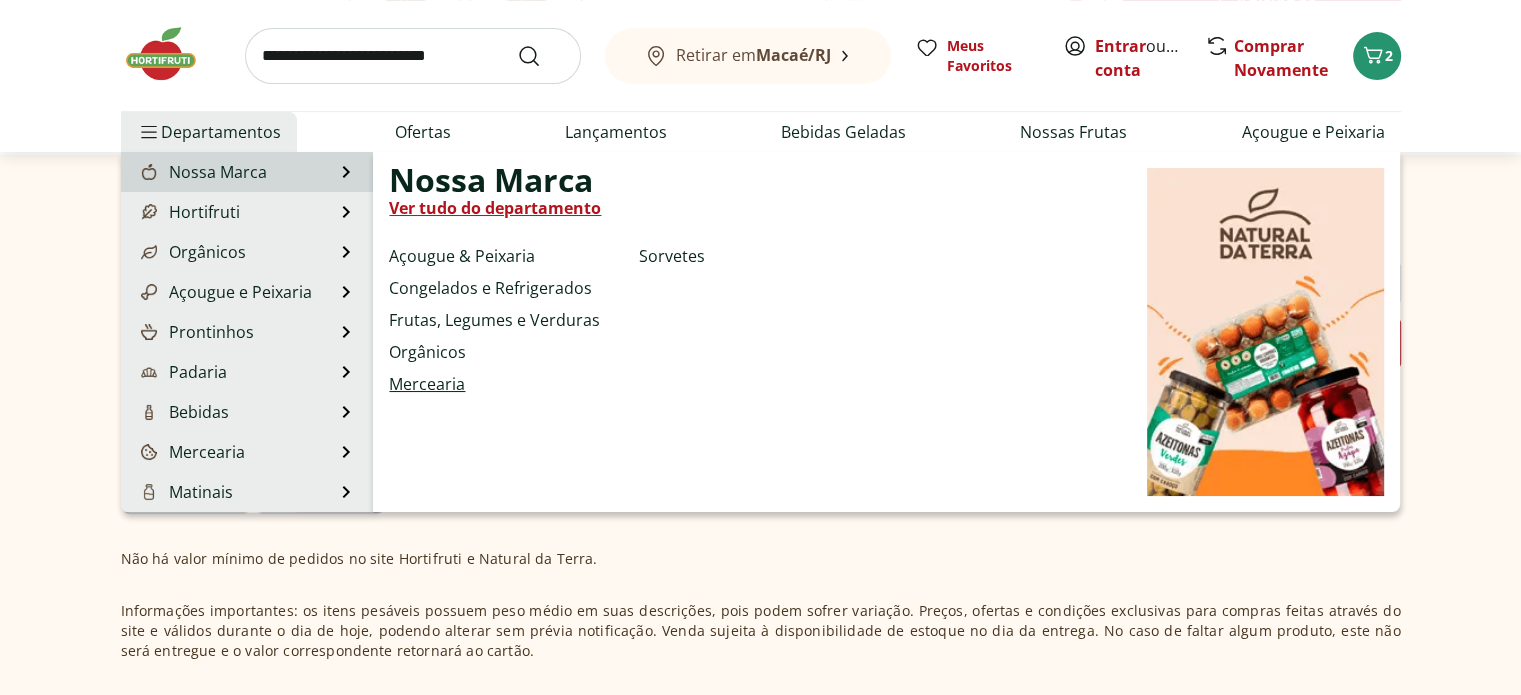 click on "Mercearia" at bounding box center [427, 384] 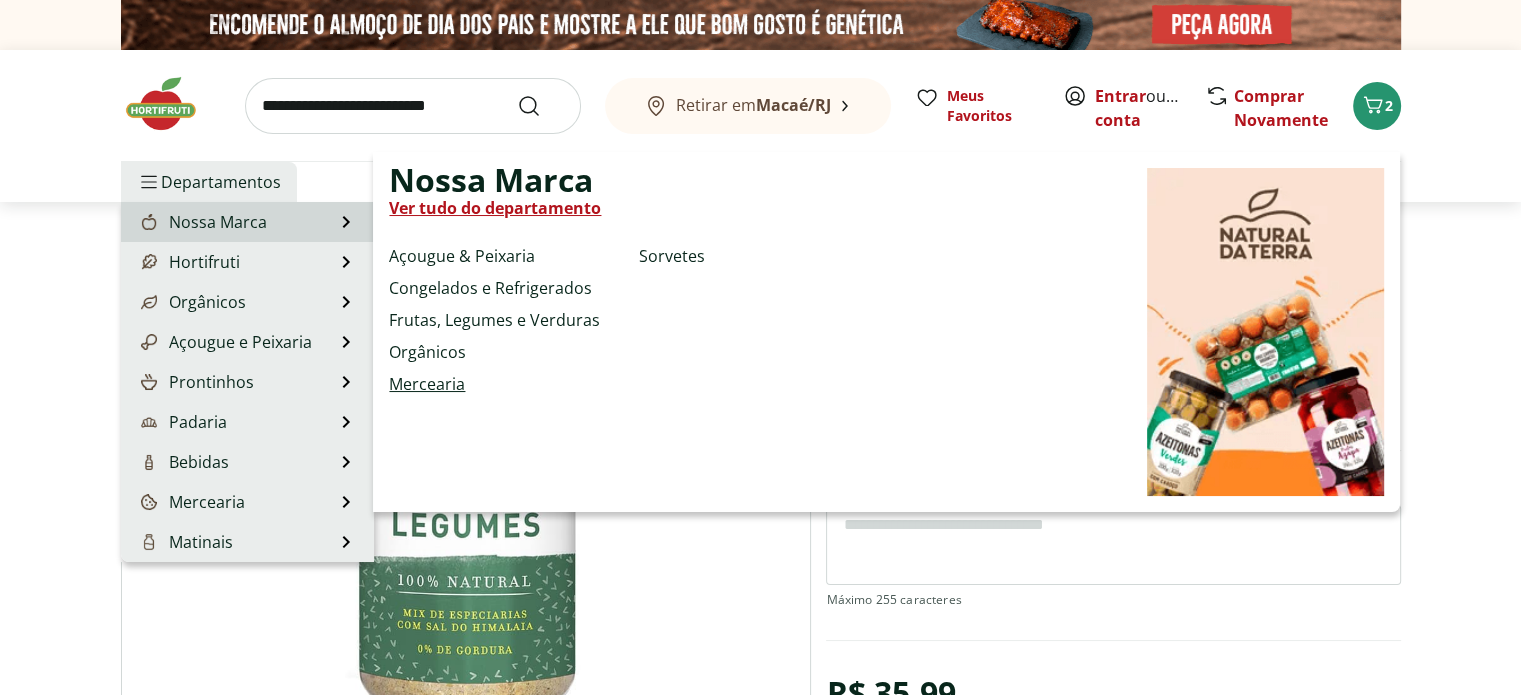 select on "**********" 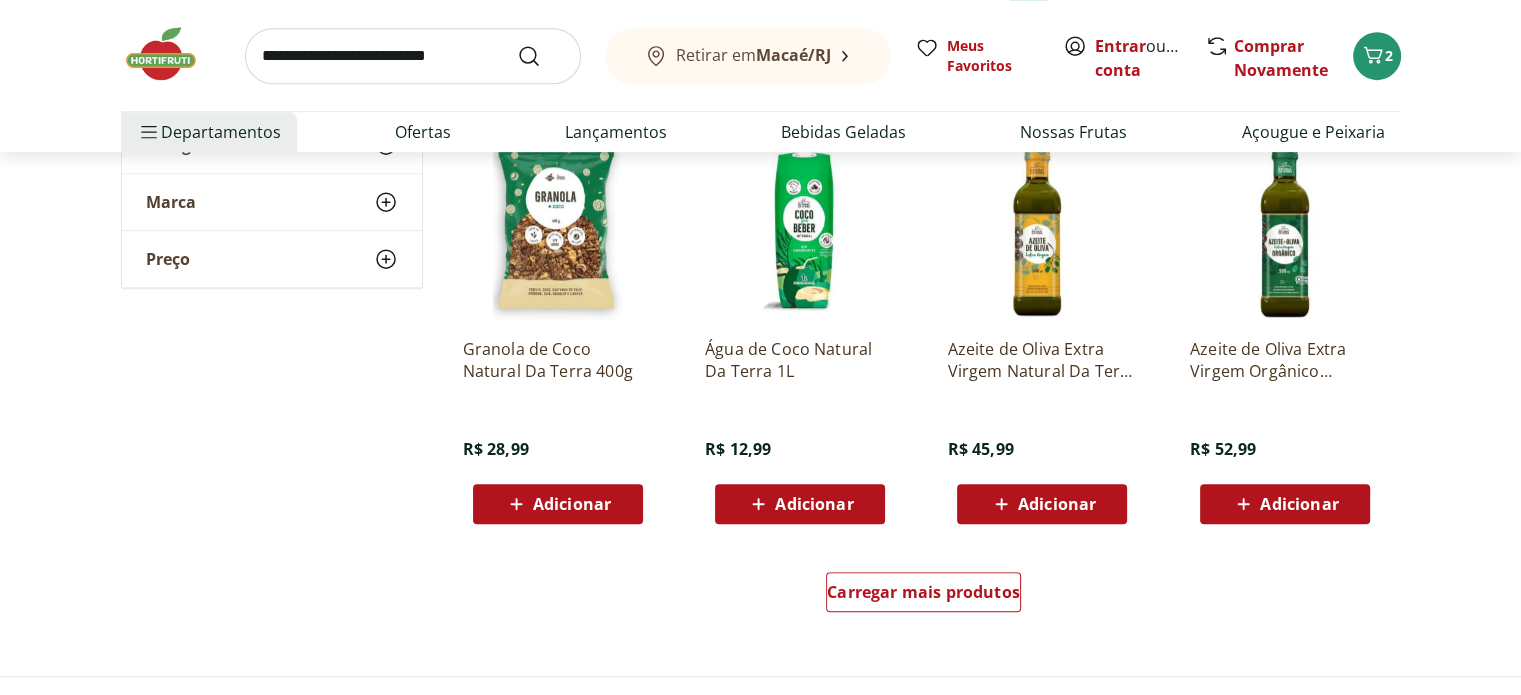 scroll, scrollTop: 1100, scrollLeft: 0, axis: vertical 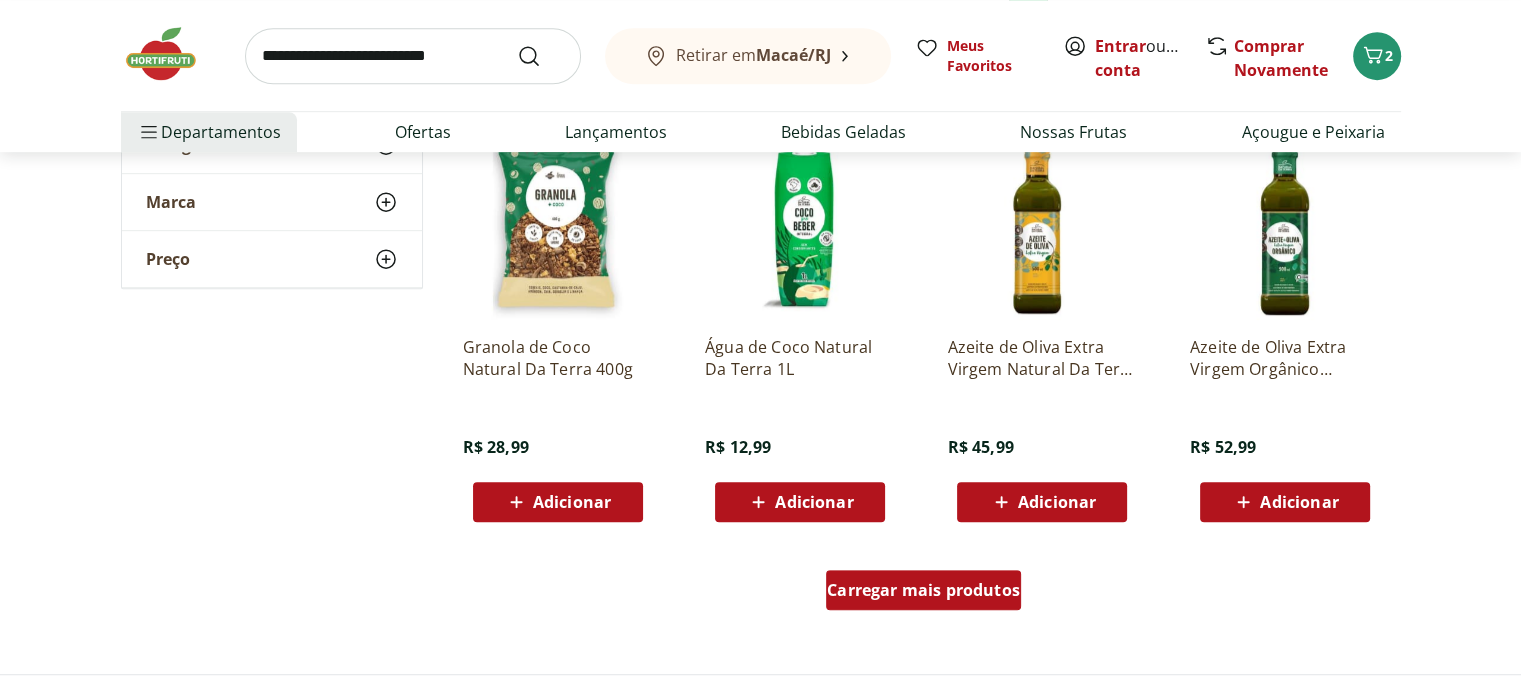 click on "Carregar mais produtos" at bounding box center (923, 590) 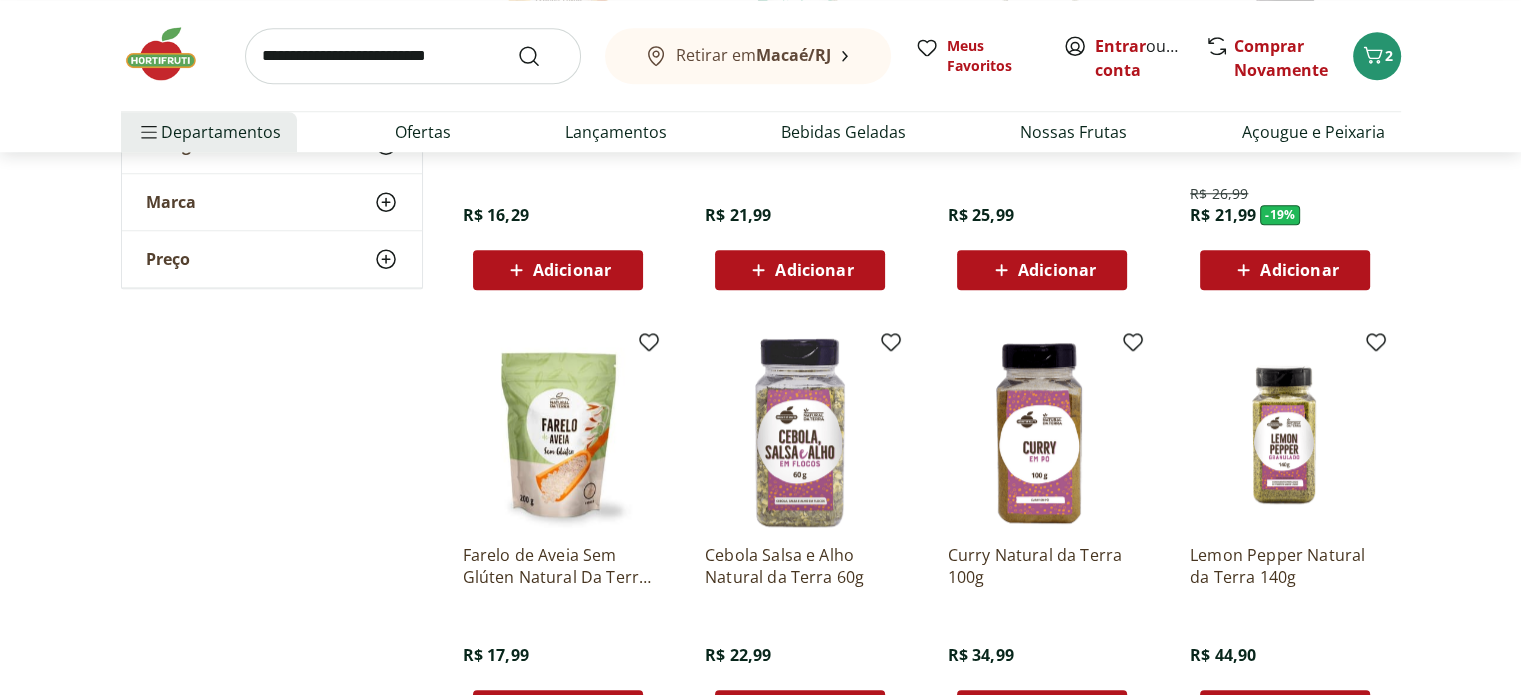 scroll, scrollTop: 1800, scrollLeft: 0, axis: vertical 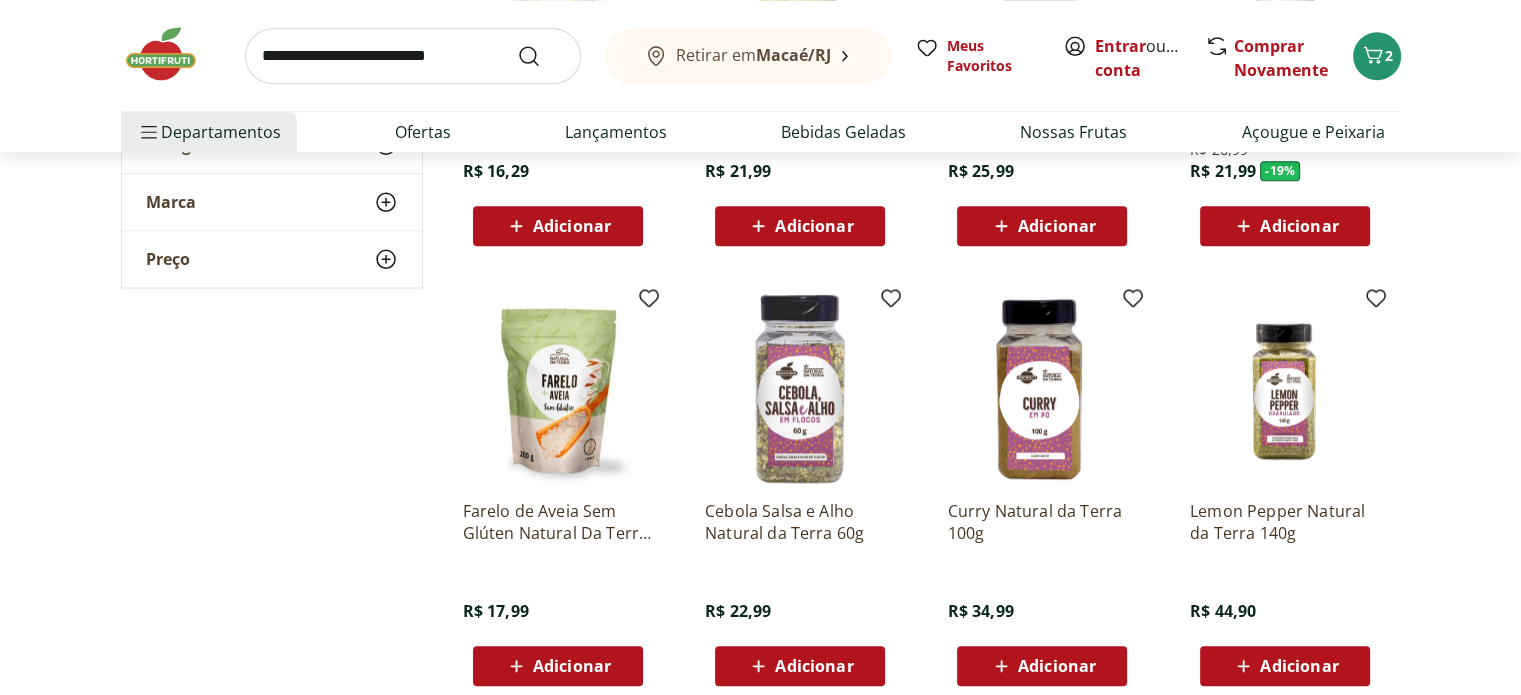 click at bounding box center (800, 389) 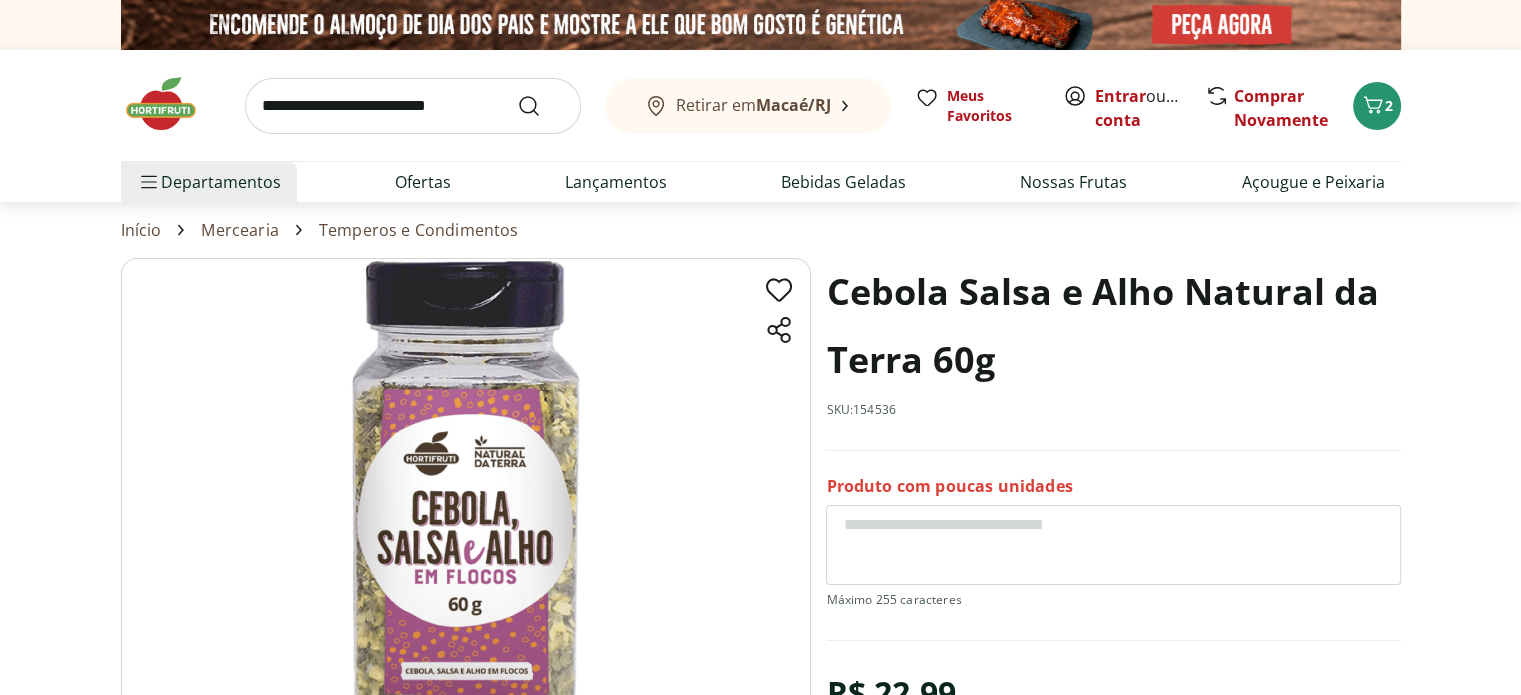 scroll, scrollTop: 100, scrollLeft: 0, axis: vertical 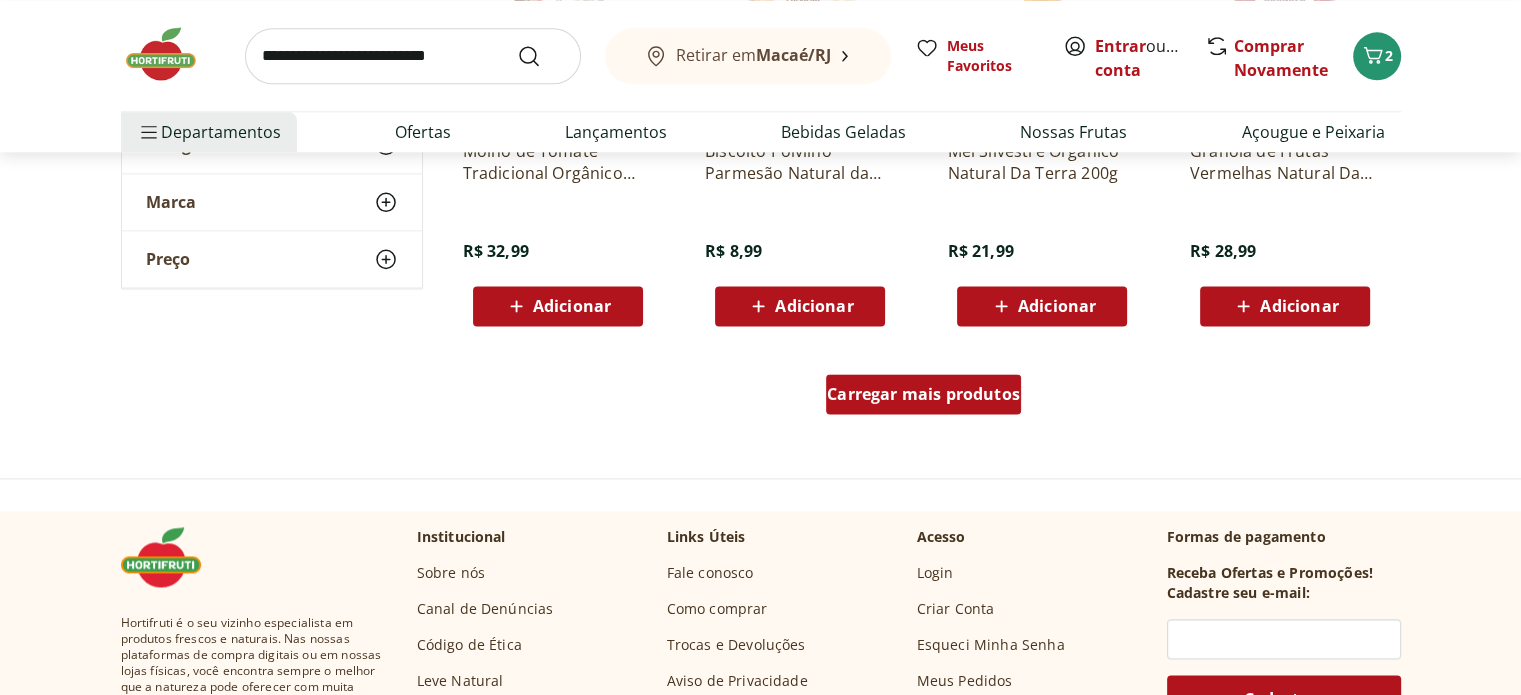 click on "Carregar mais produtos" at bounding box center [923, 394] 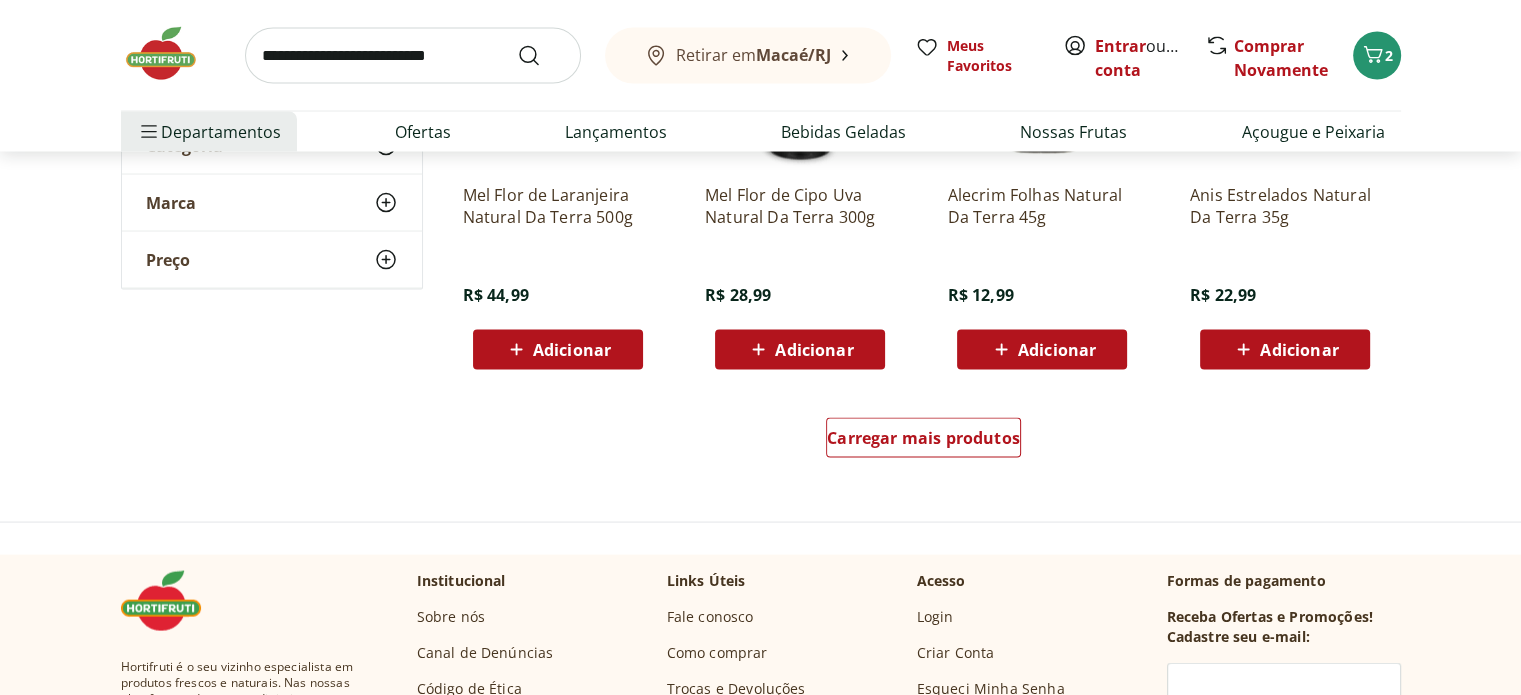 scroll, scrollTop: 3900, scrollLeft: 0, axis: vertical 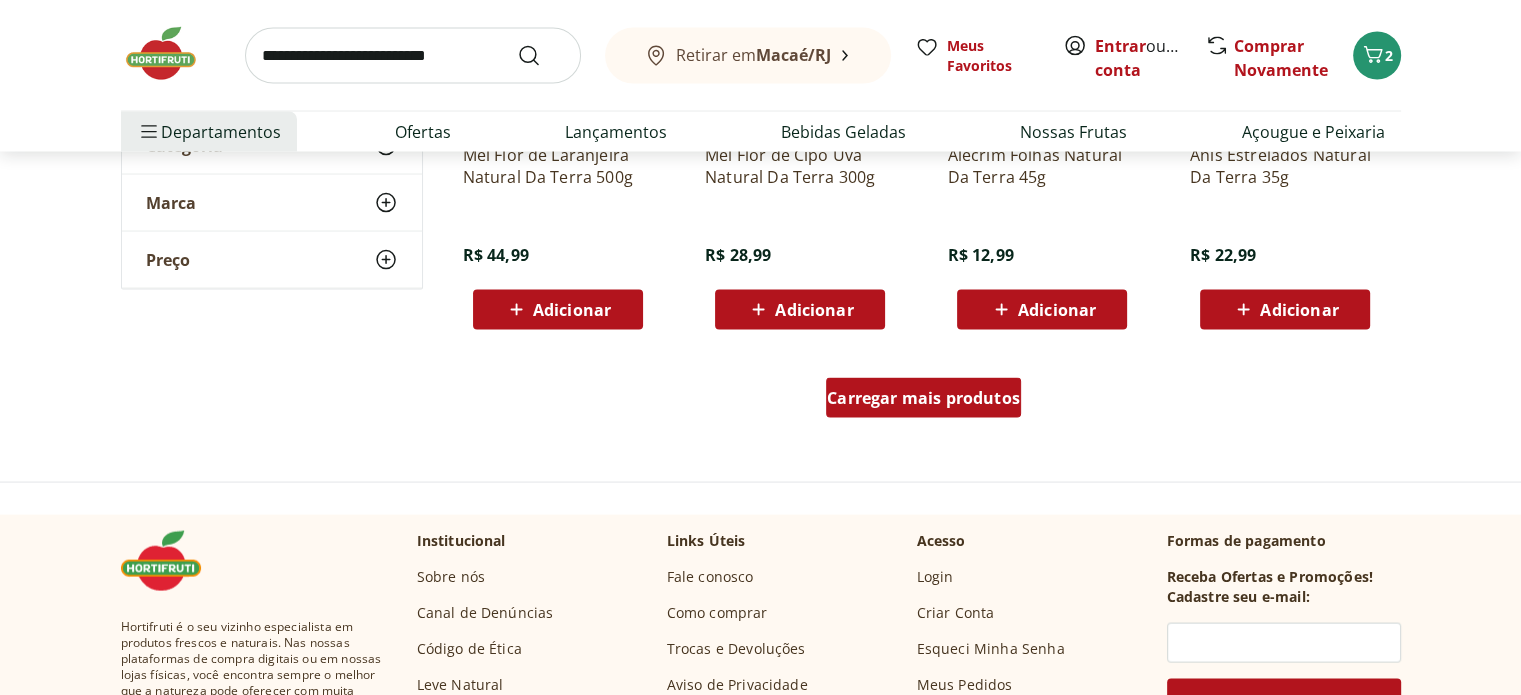 click on "Carregar mais produtos" at bounding box center (923, 398) 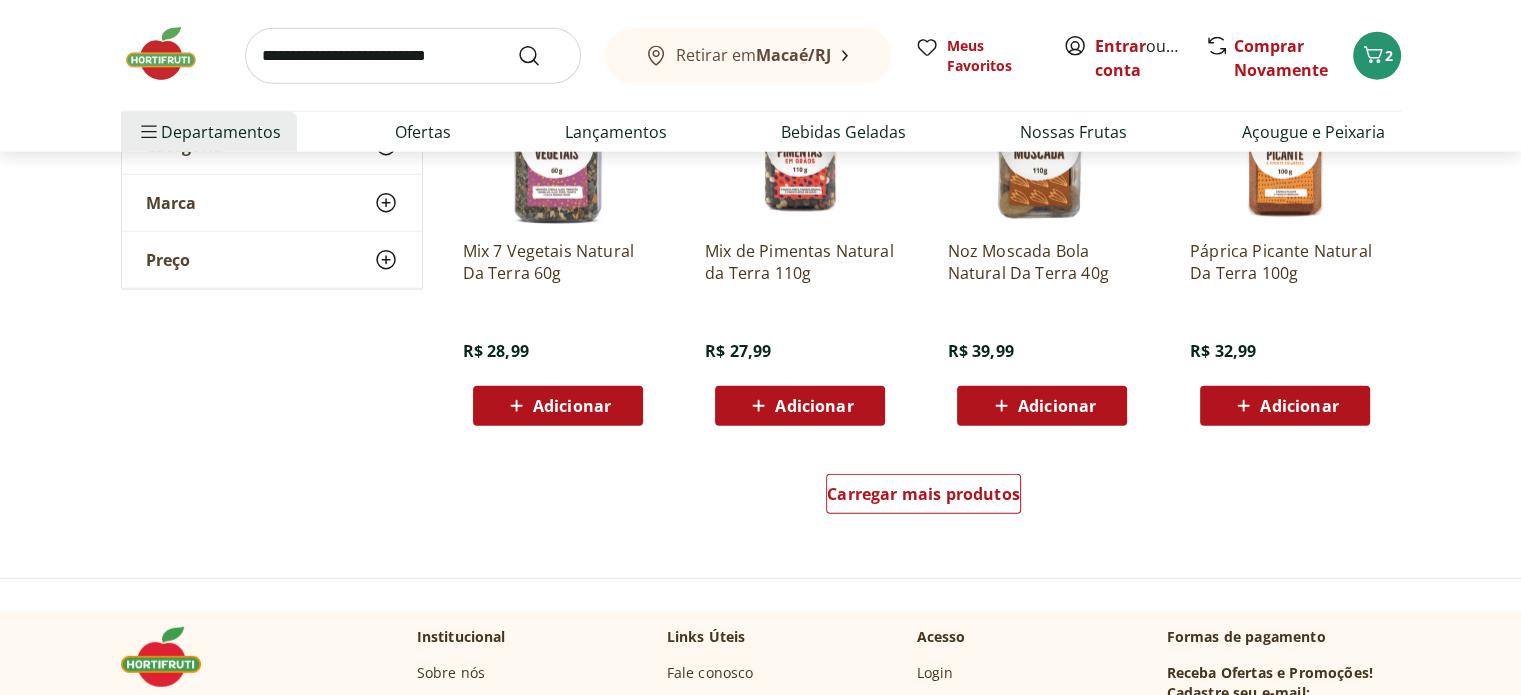 scroll, scrollTop: 5200, scrollLeft: 0, axis: vertical 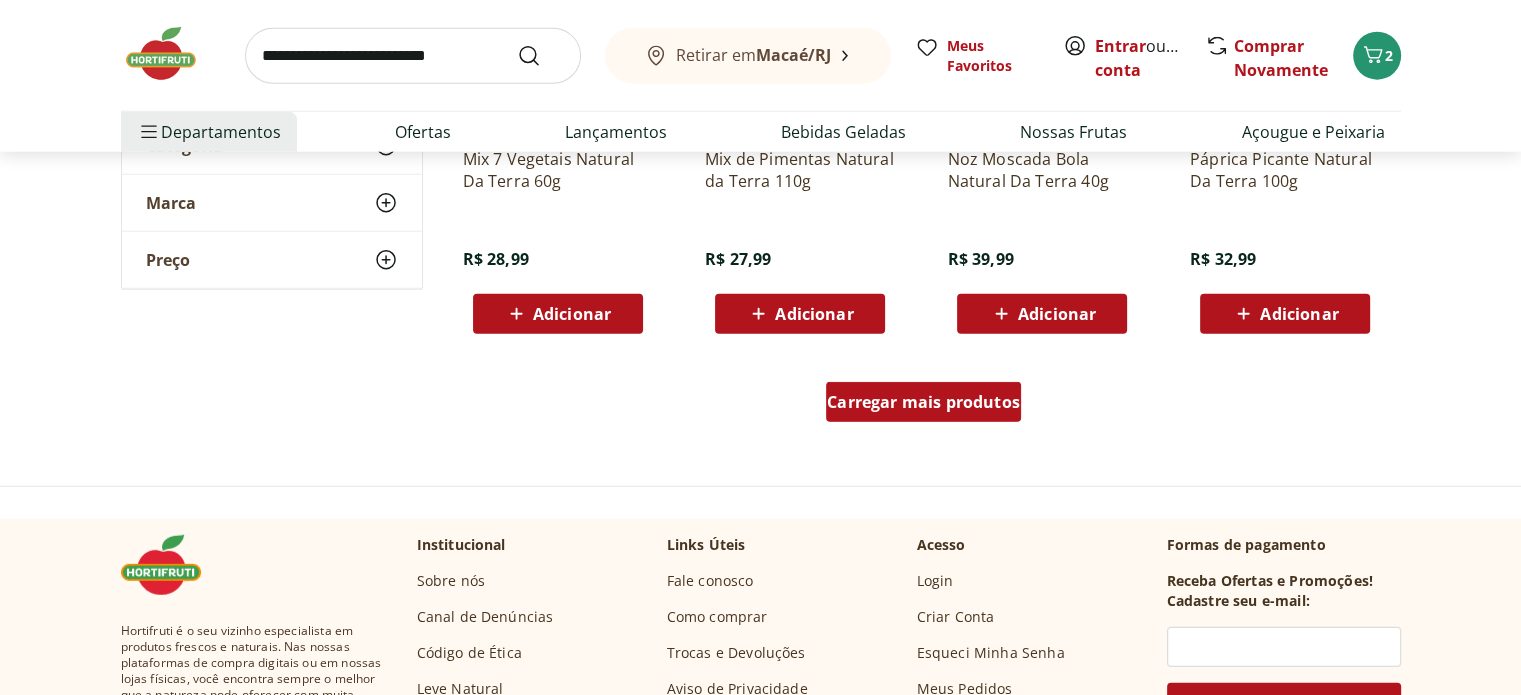 click on "Carregar mais produtos" at bounding box center (923, 402) 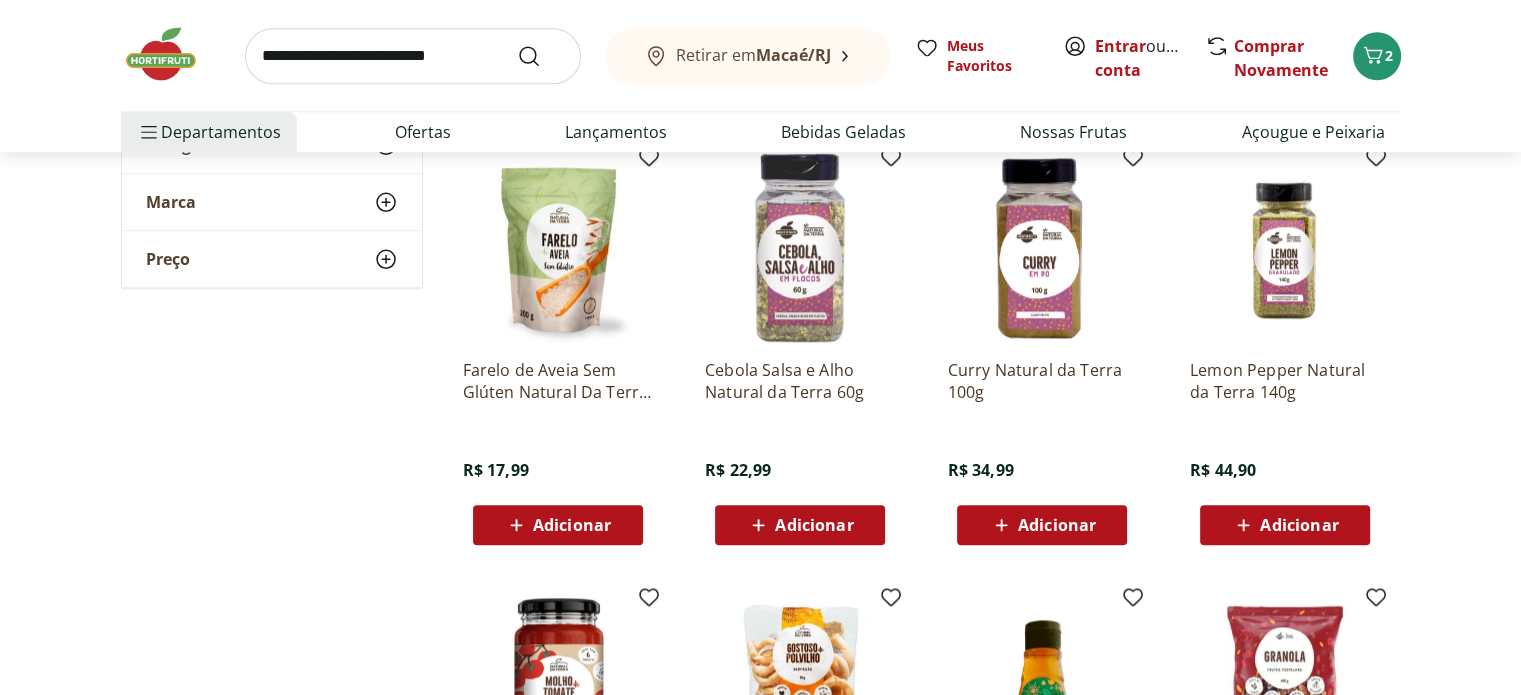 scroll, scrollTop: 1900, scrollLeft: 0, axis: vertical 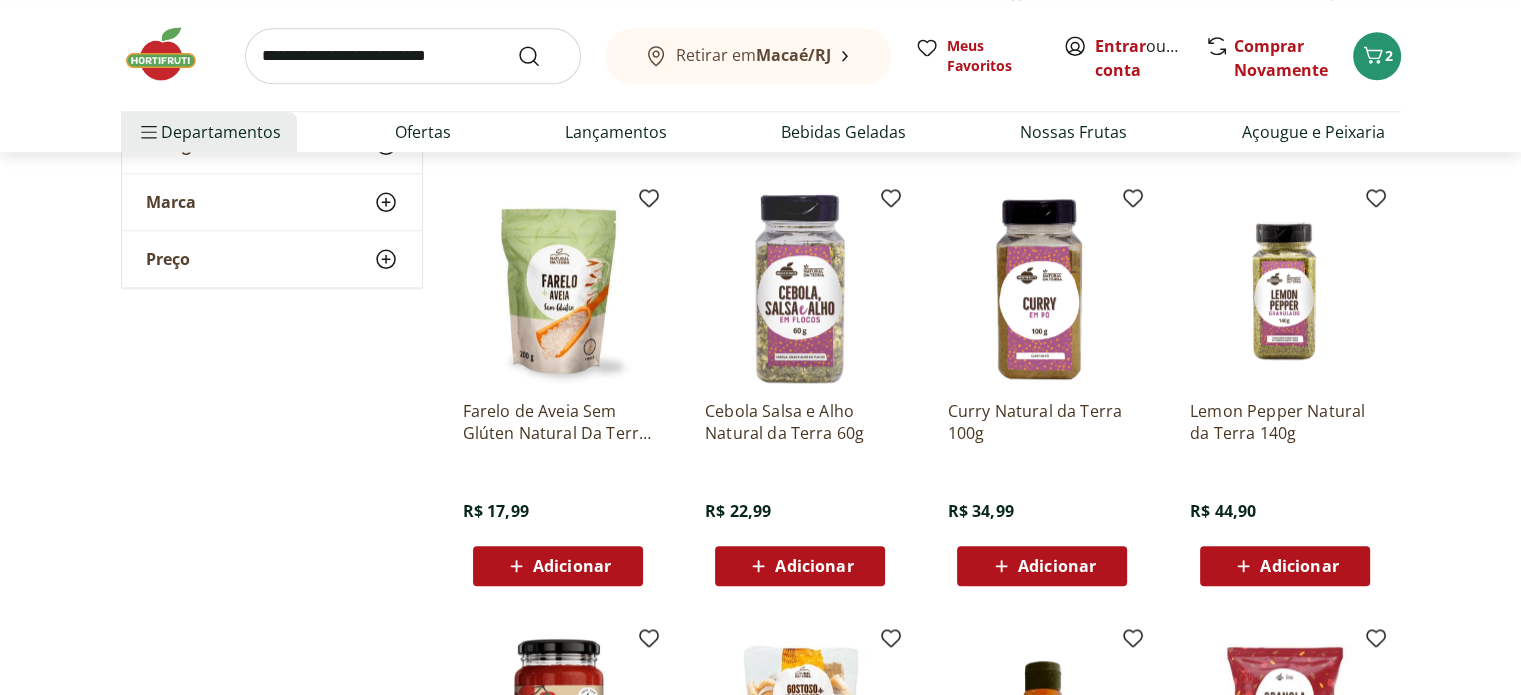click at bounding box center [800, 289] 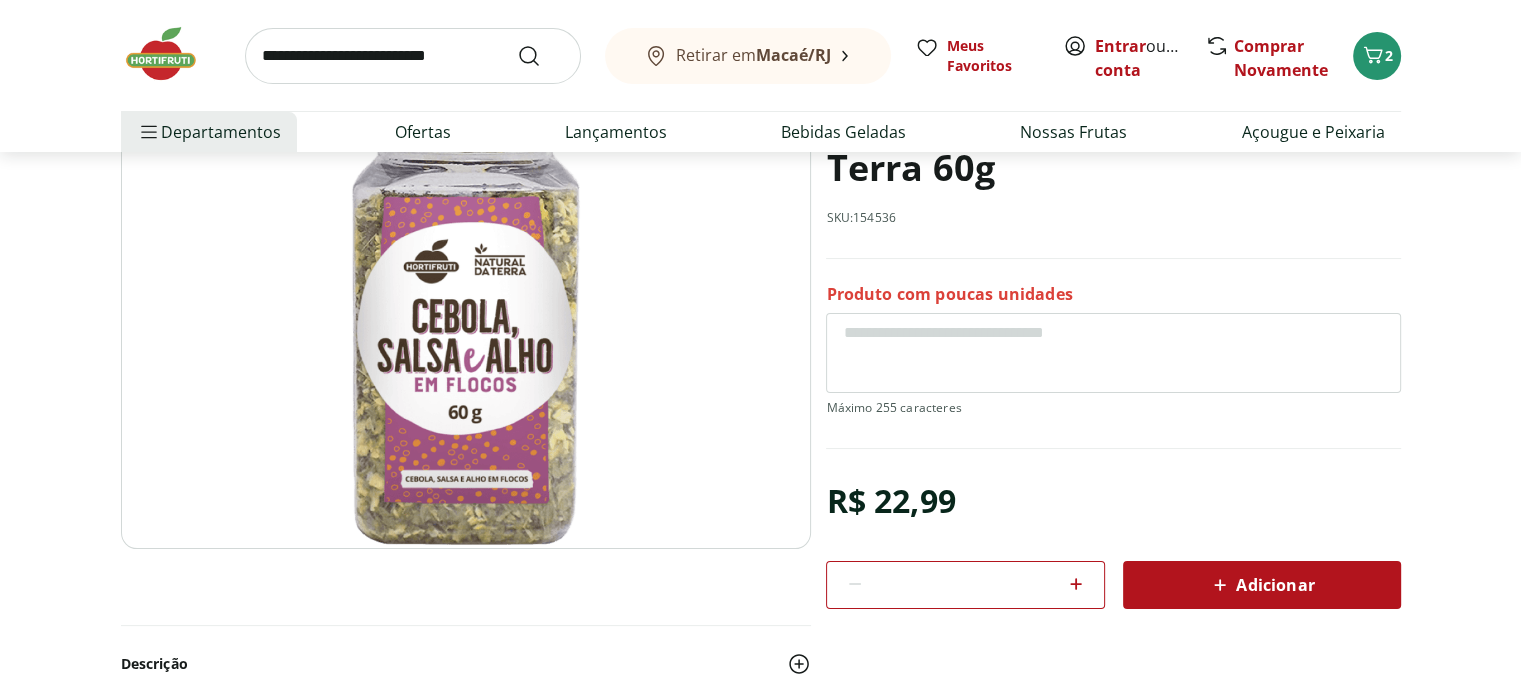 scroll, scrollTop: 400, scrollLeft: 0, axis: vertical 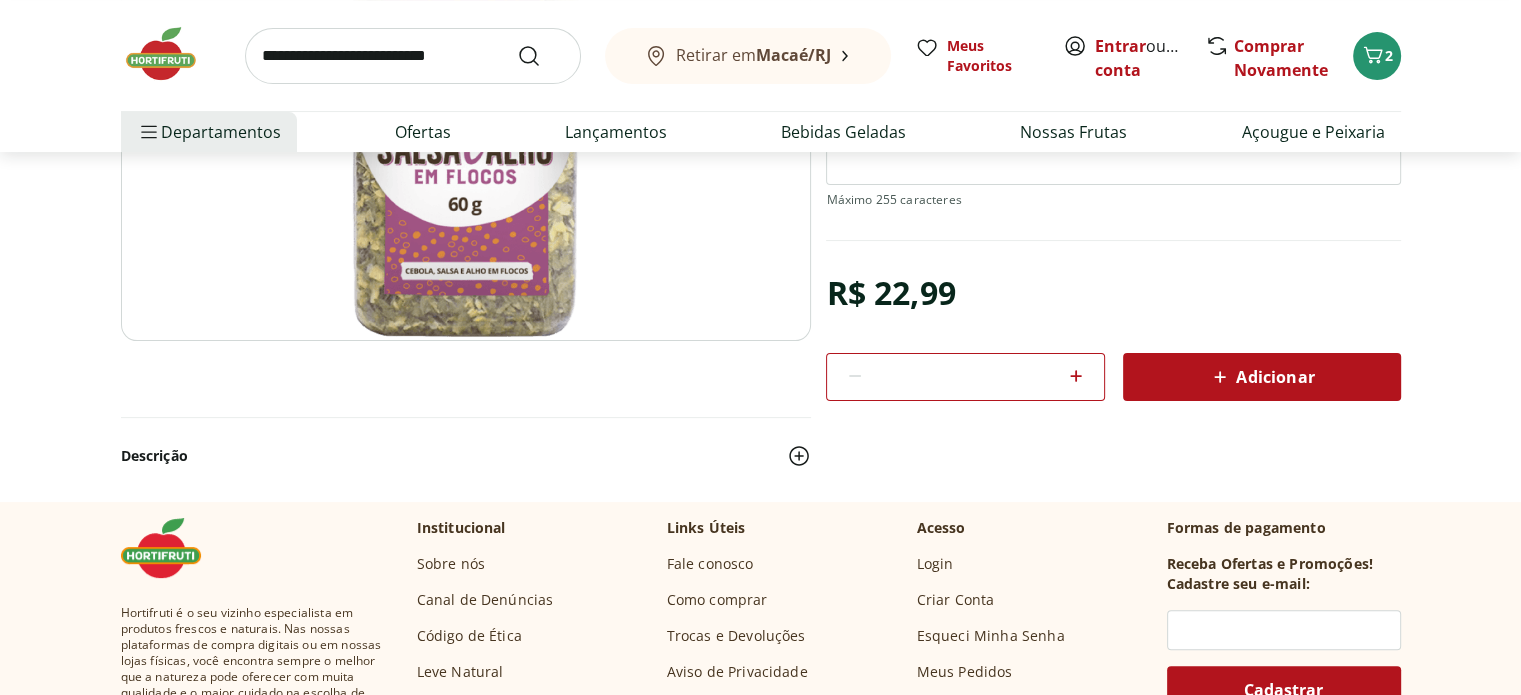 click on "Adicionar" at bounding box center [1262, 377] 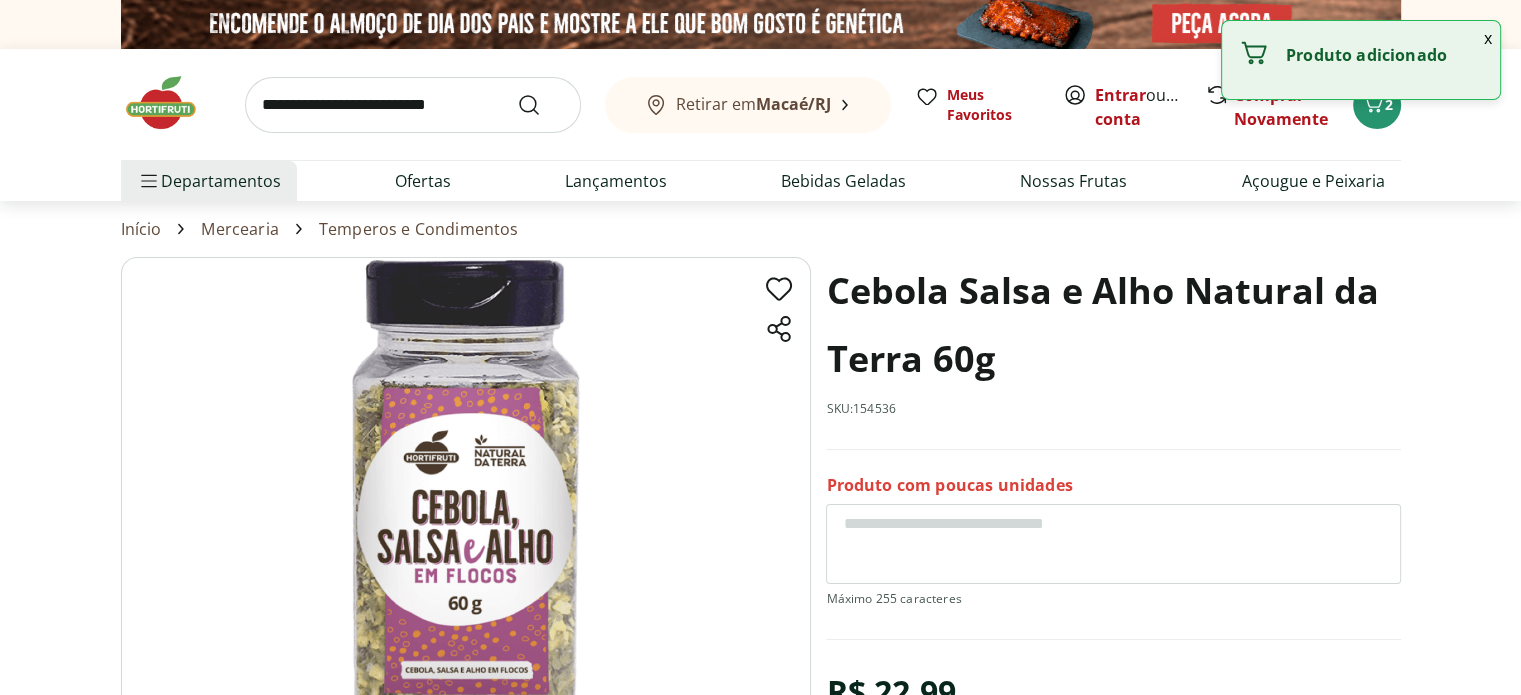 scroll, scrollTop: 0, scrollLeft: 0, axis: both 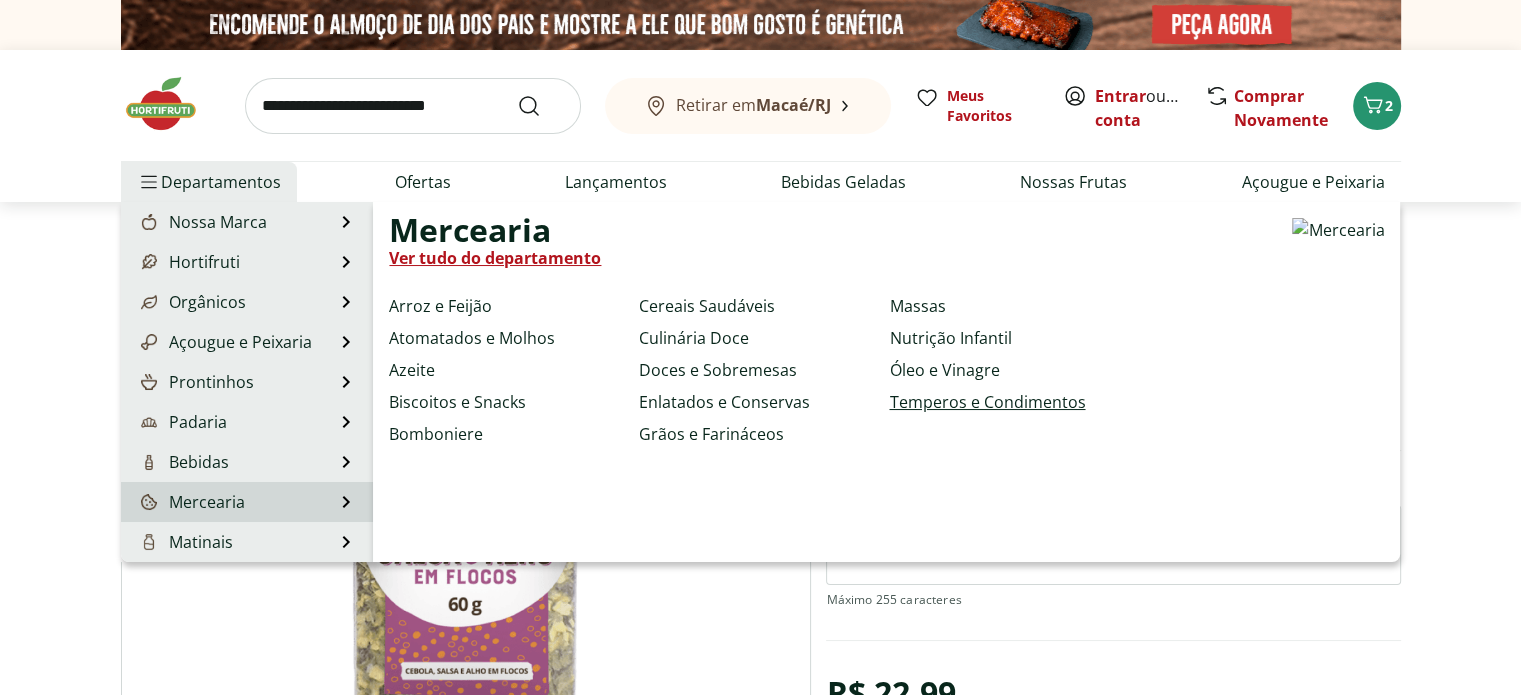 click on "Temperos e Condimentos" at bounding box center (987, 402) 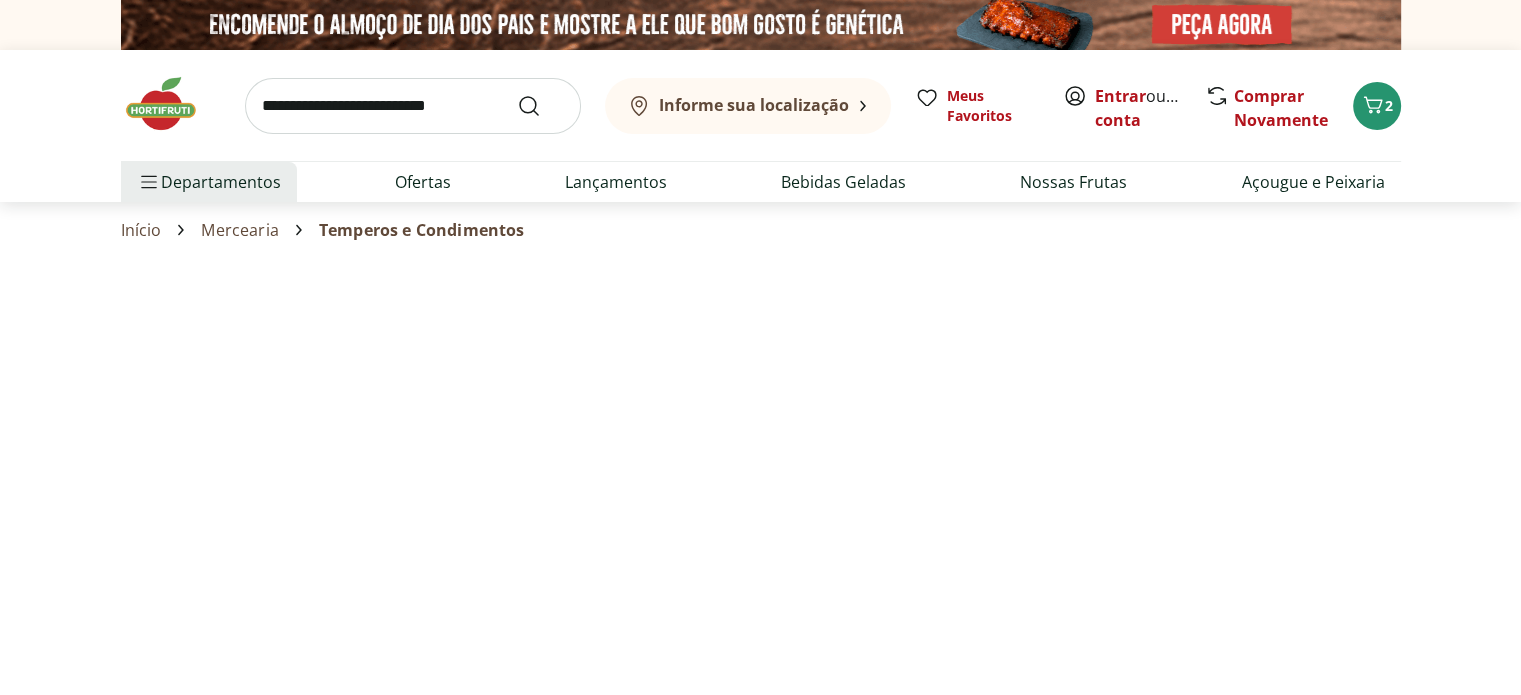 select on "**********" 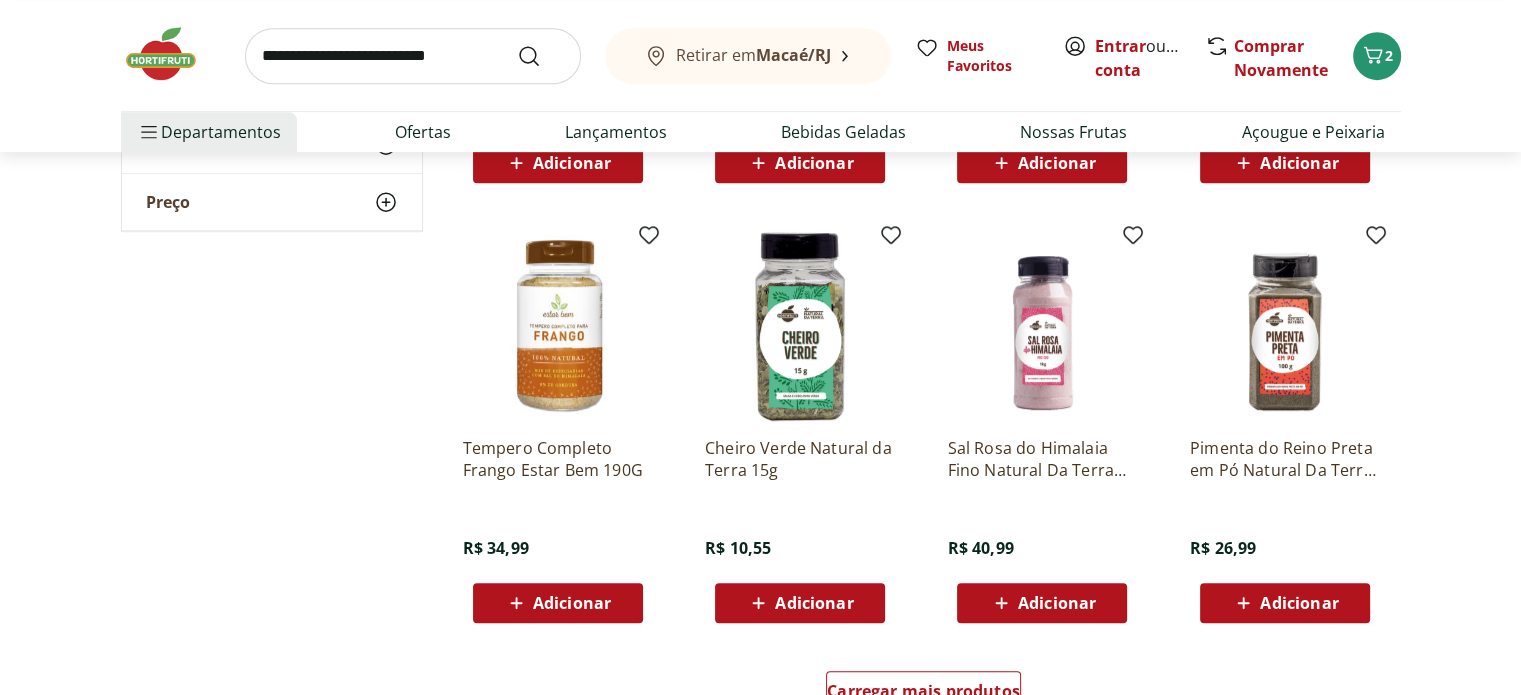scroll, scrollTop: 1000, scrollLeft: 0, axis: vertical 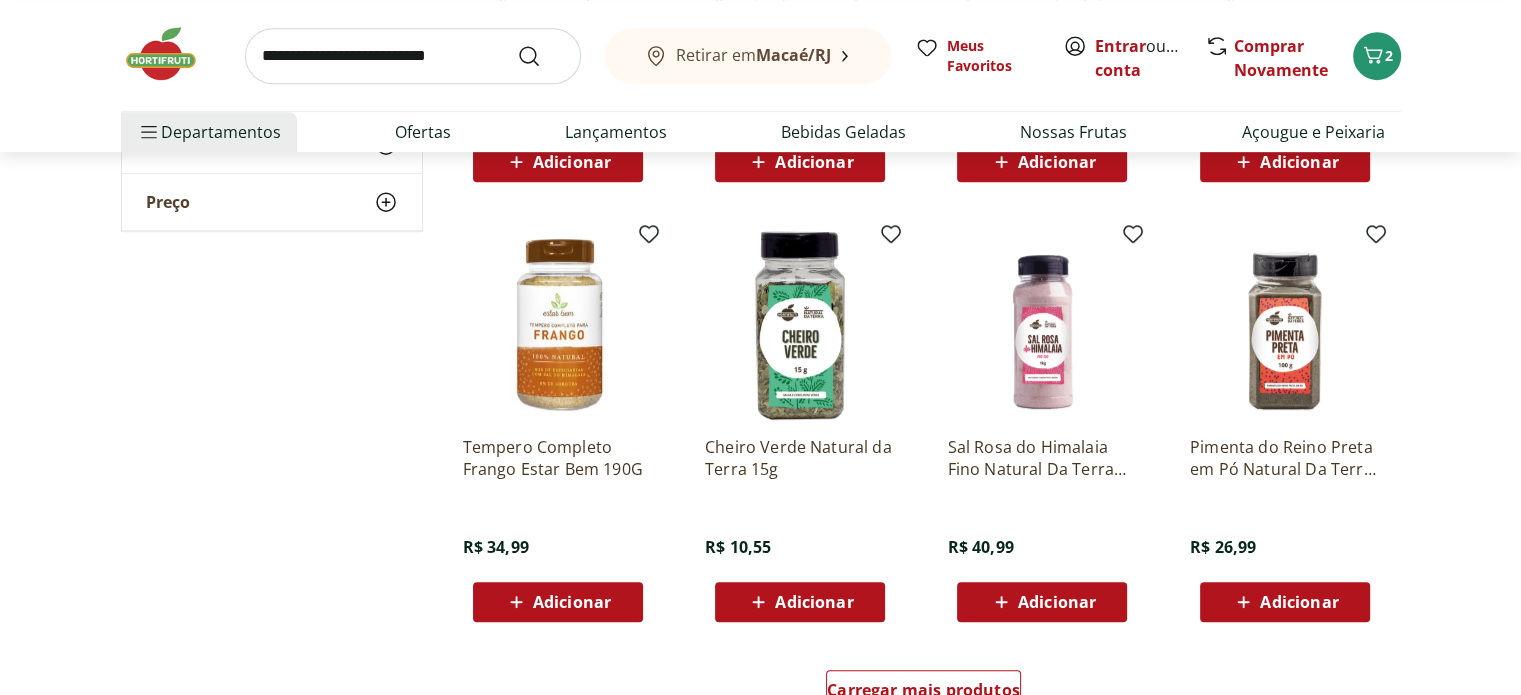 click at bounding box center [800, 325] 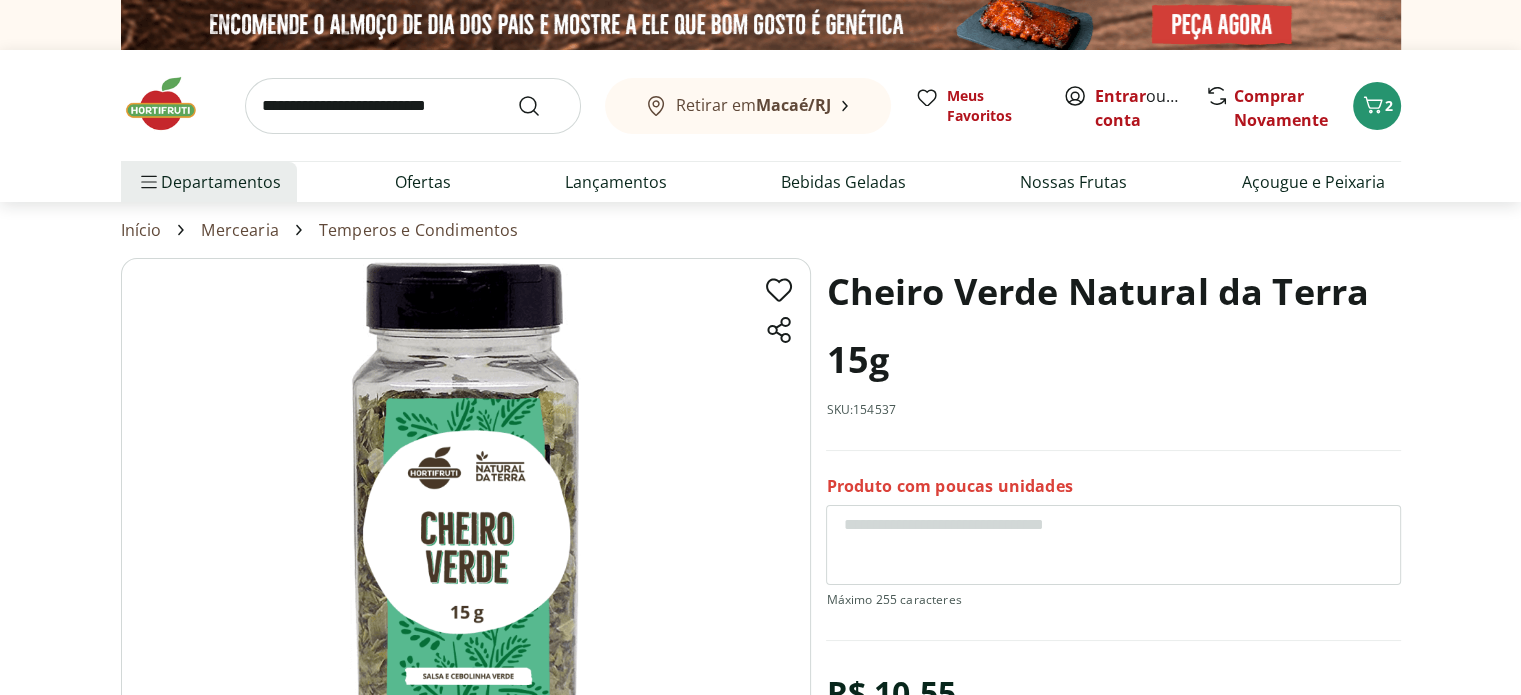 scroll, scrollTop: 100, scrollLeft: 0, axis: vertical 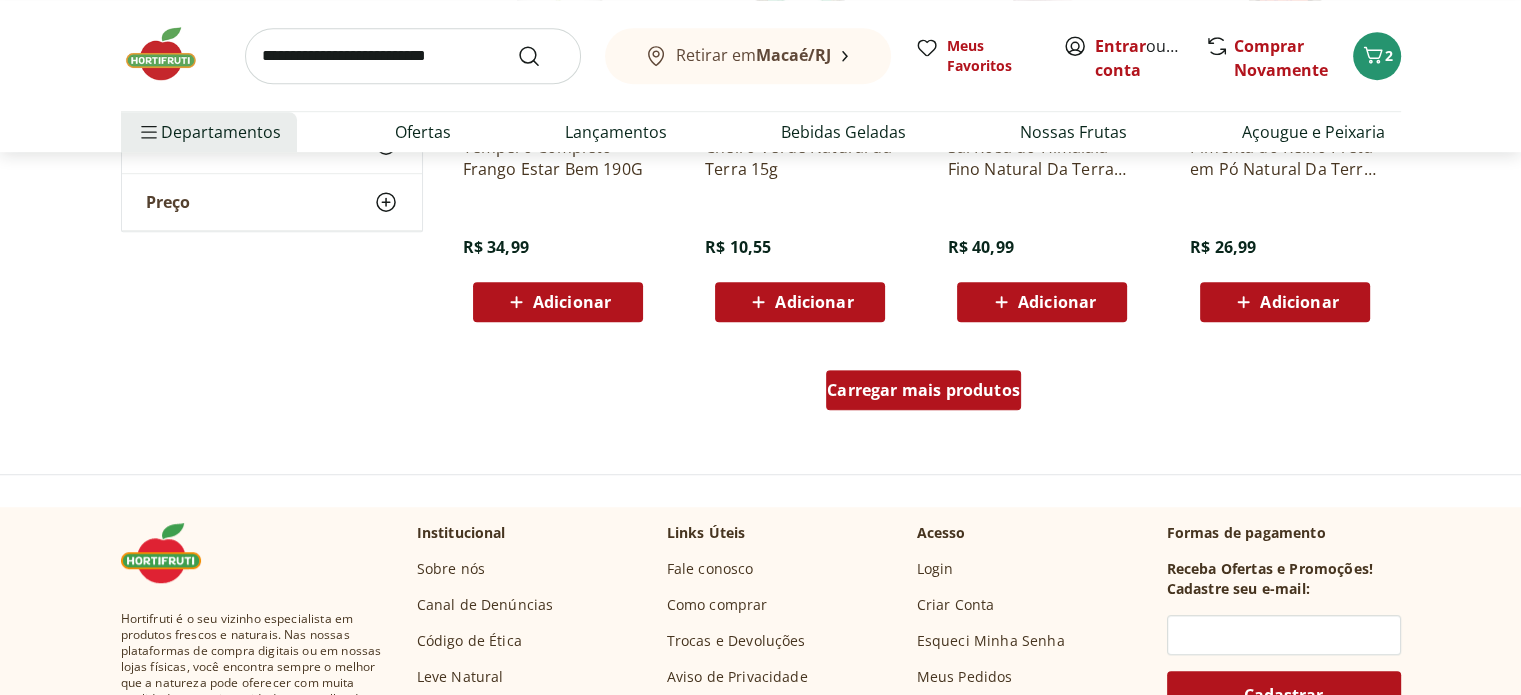 click on "Carregar mais produtos" at bounding box center (923, 390) 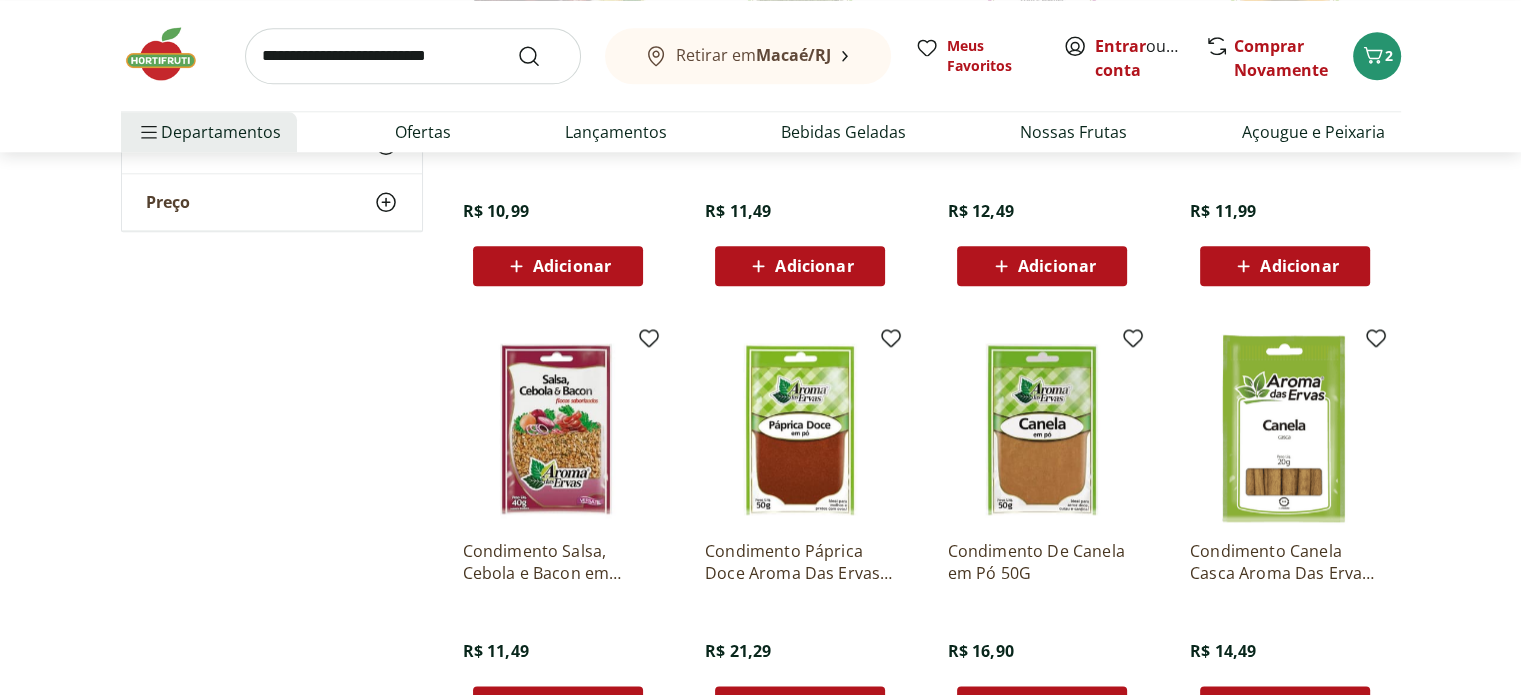 scroll, scrollTop: 2217, scrollLeft: 0, axis: vertical 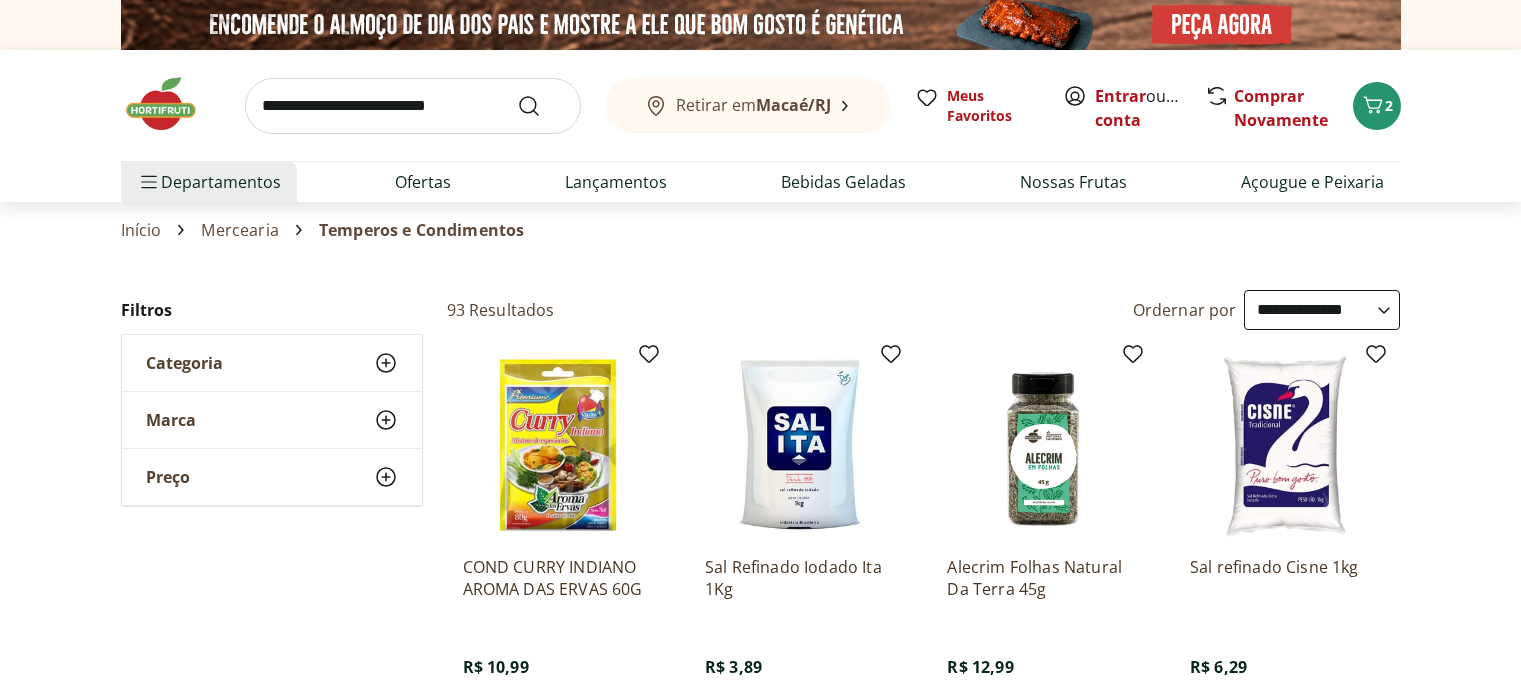select on "**********" 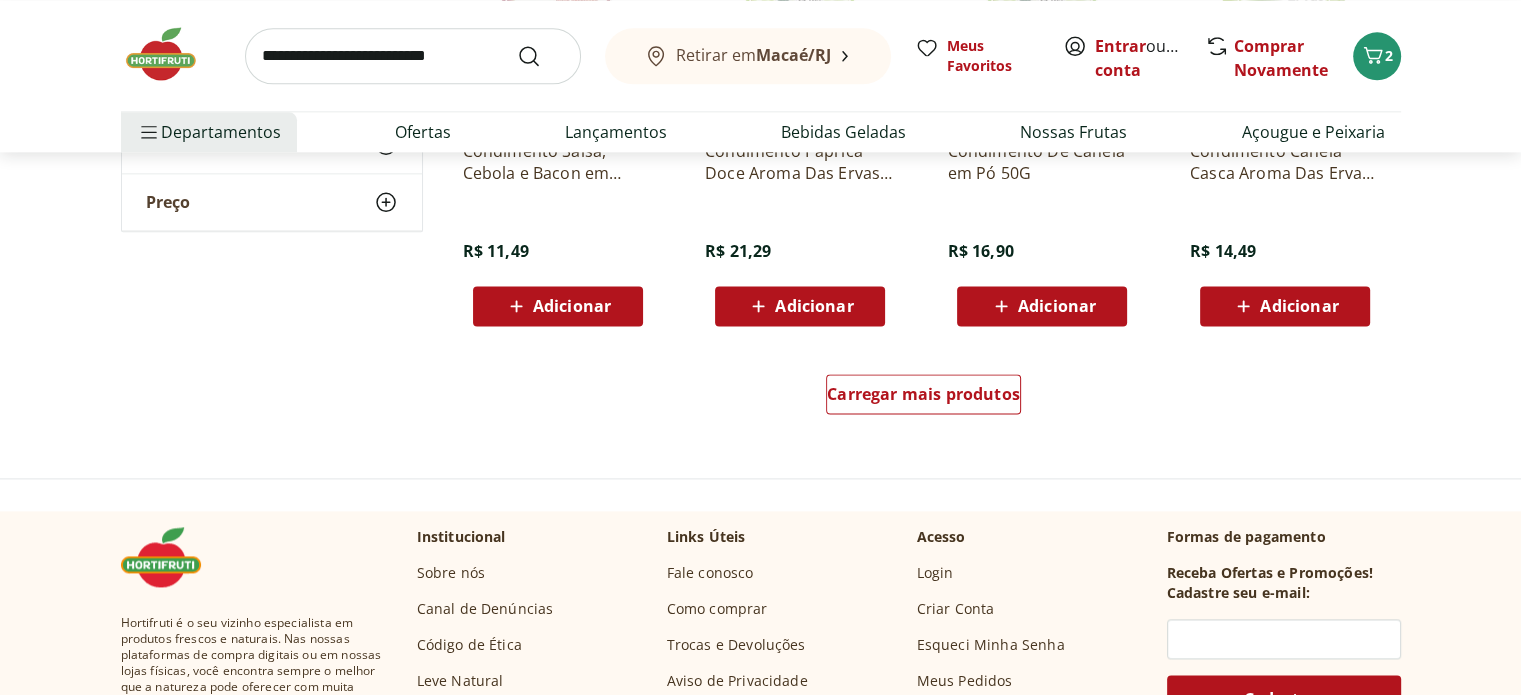 scroll, scrollTop: 0, scrollLeft: 0, axis: both 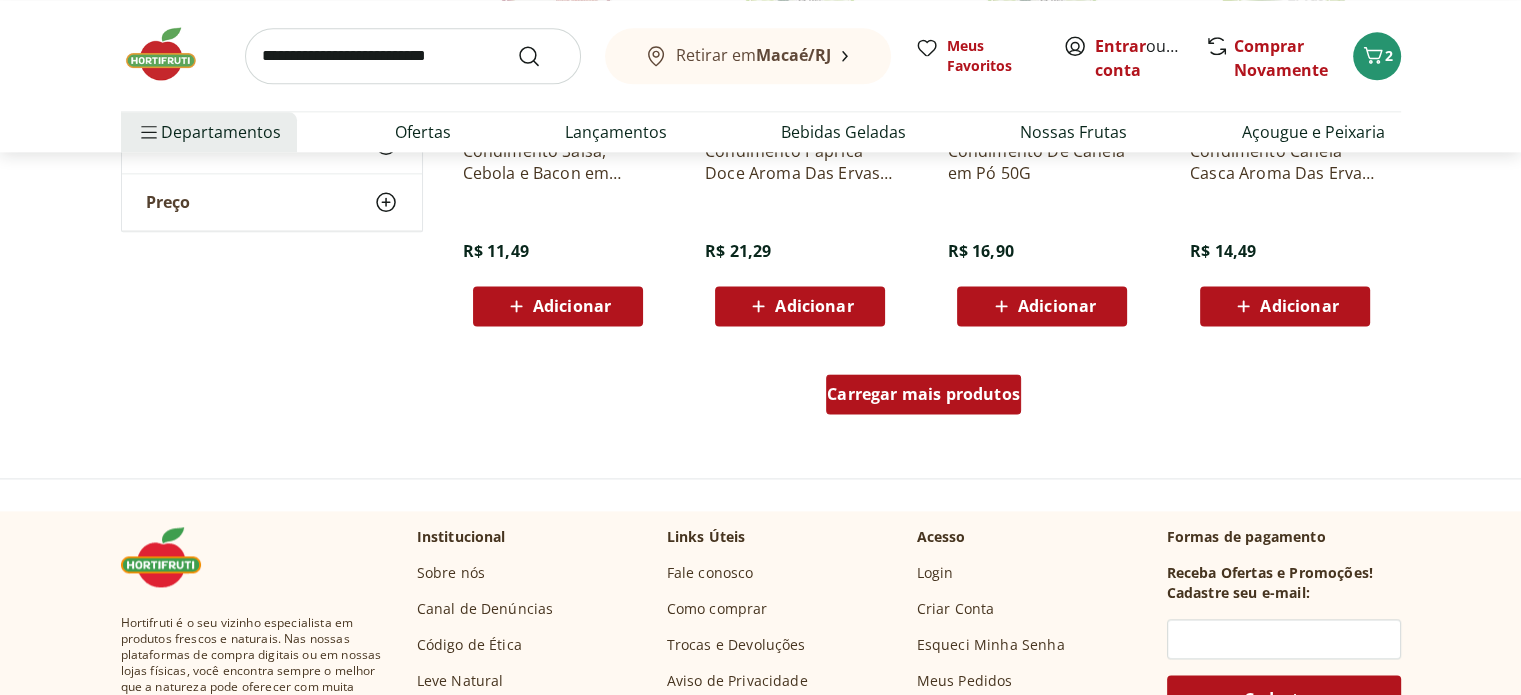 click on "Carregar mais produtos" at bounding box center (923, 394) 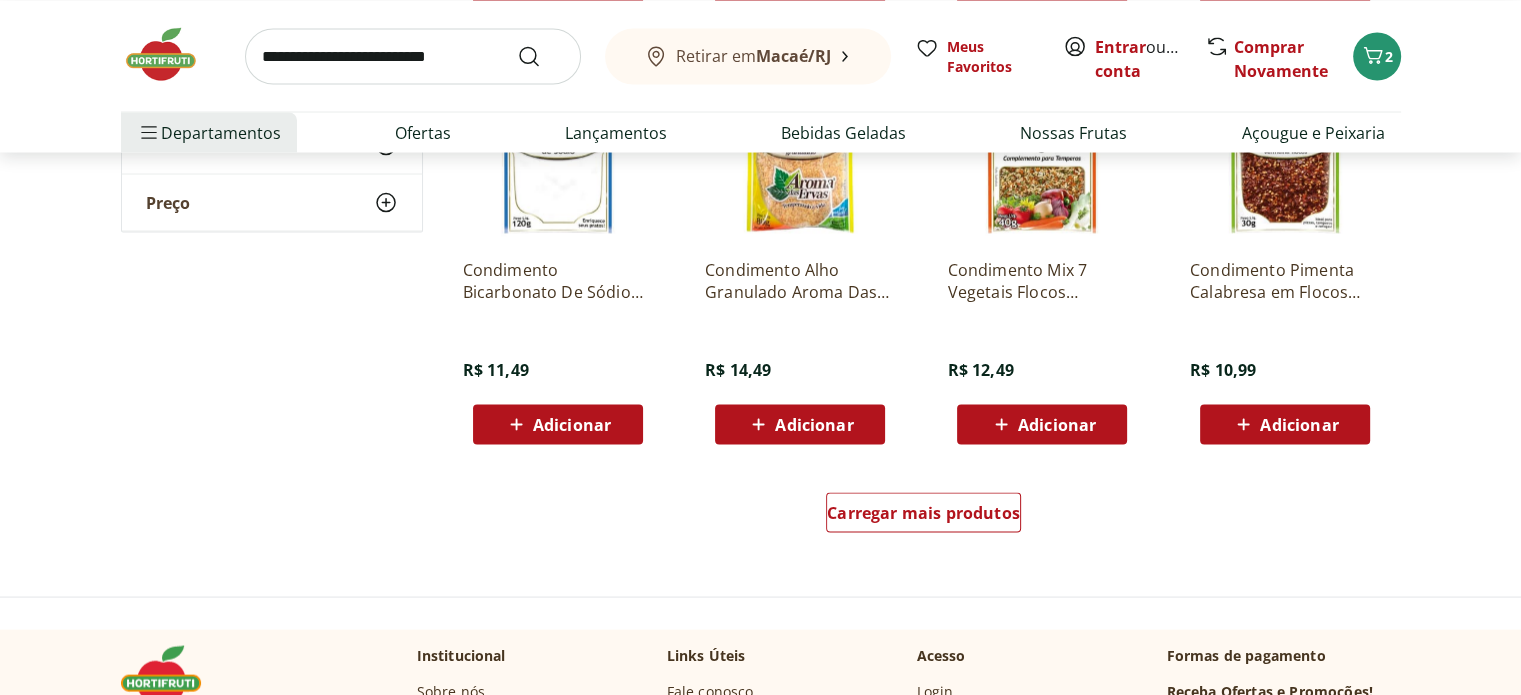 scroll, scrollTop: 3600, scrollLeft: 0, axis: vertical 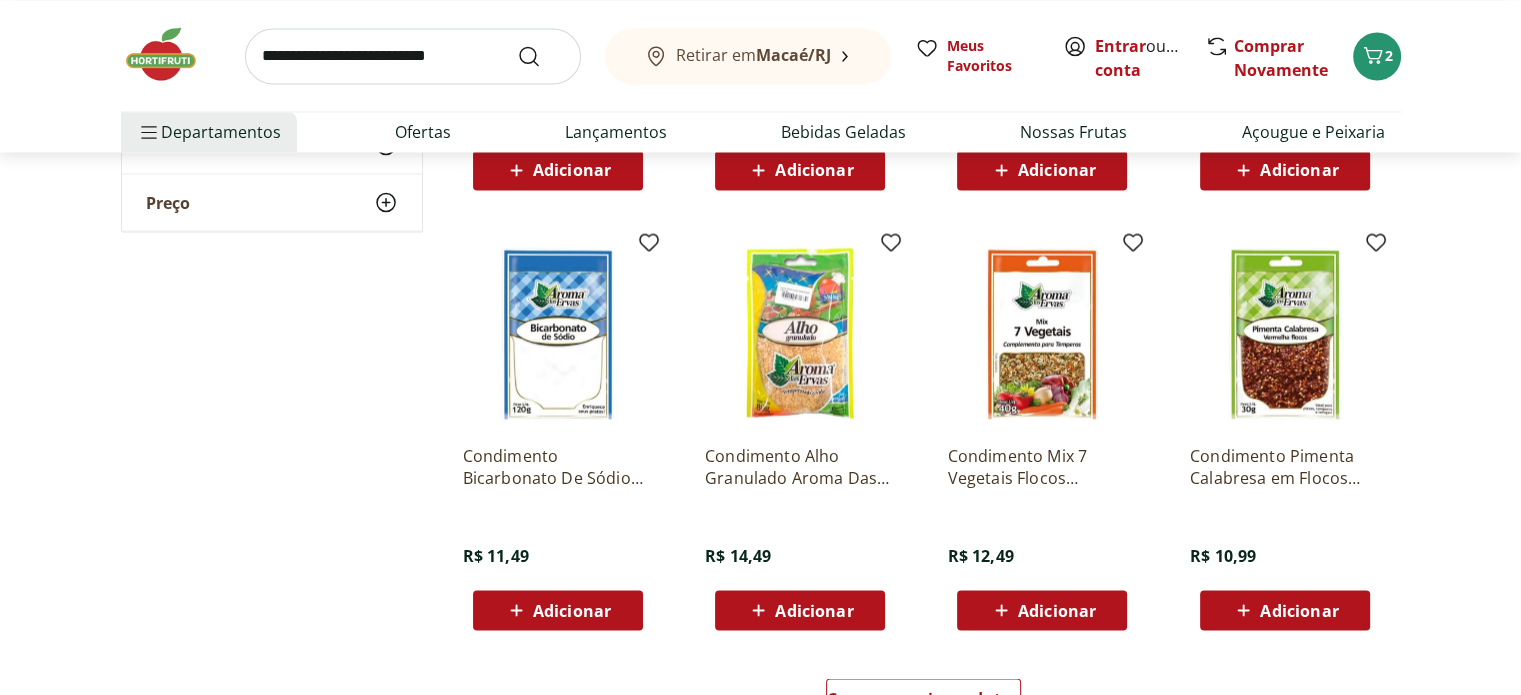 click at bounding box center [1042, 333] 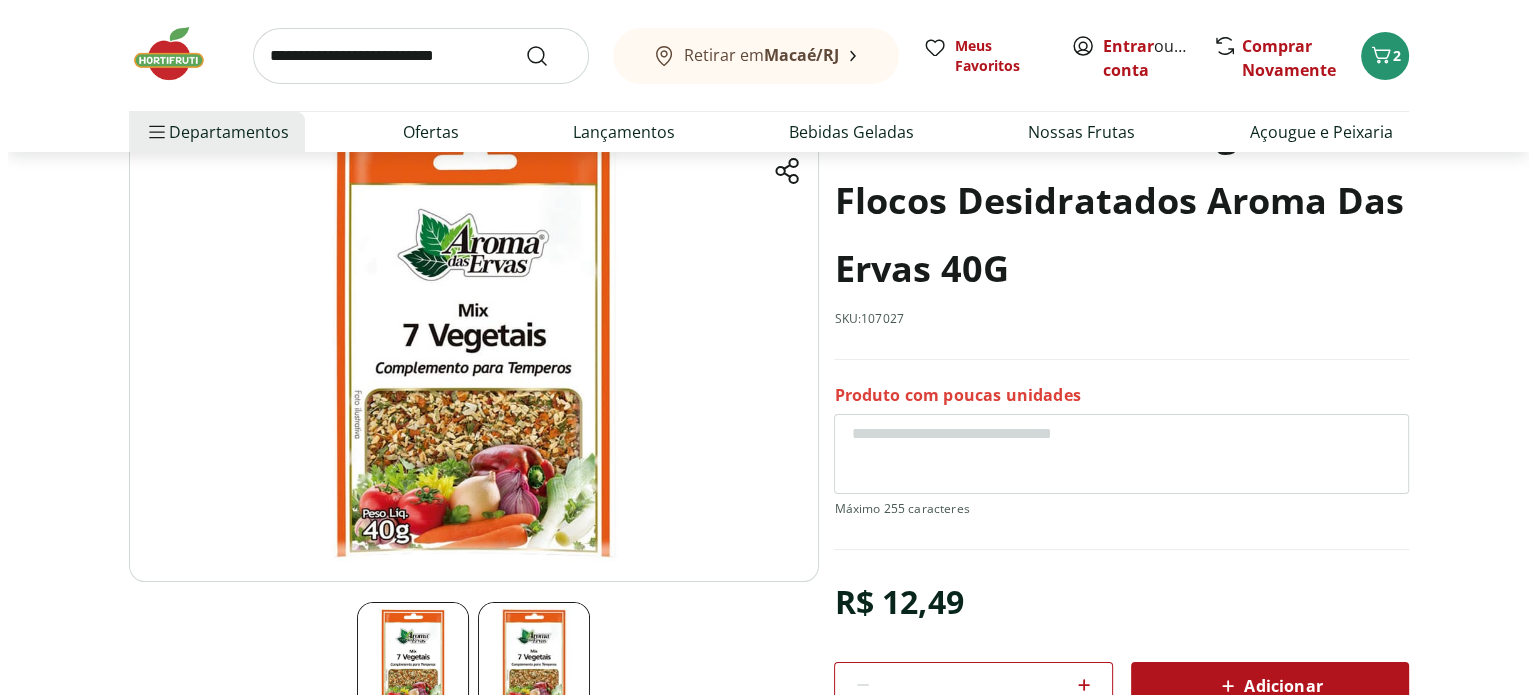 scroll, scrollTop: 200, scrollLeft: 0, axis: vertical 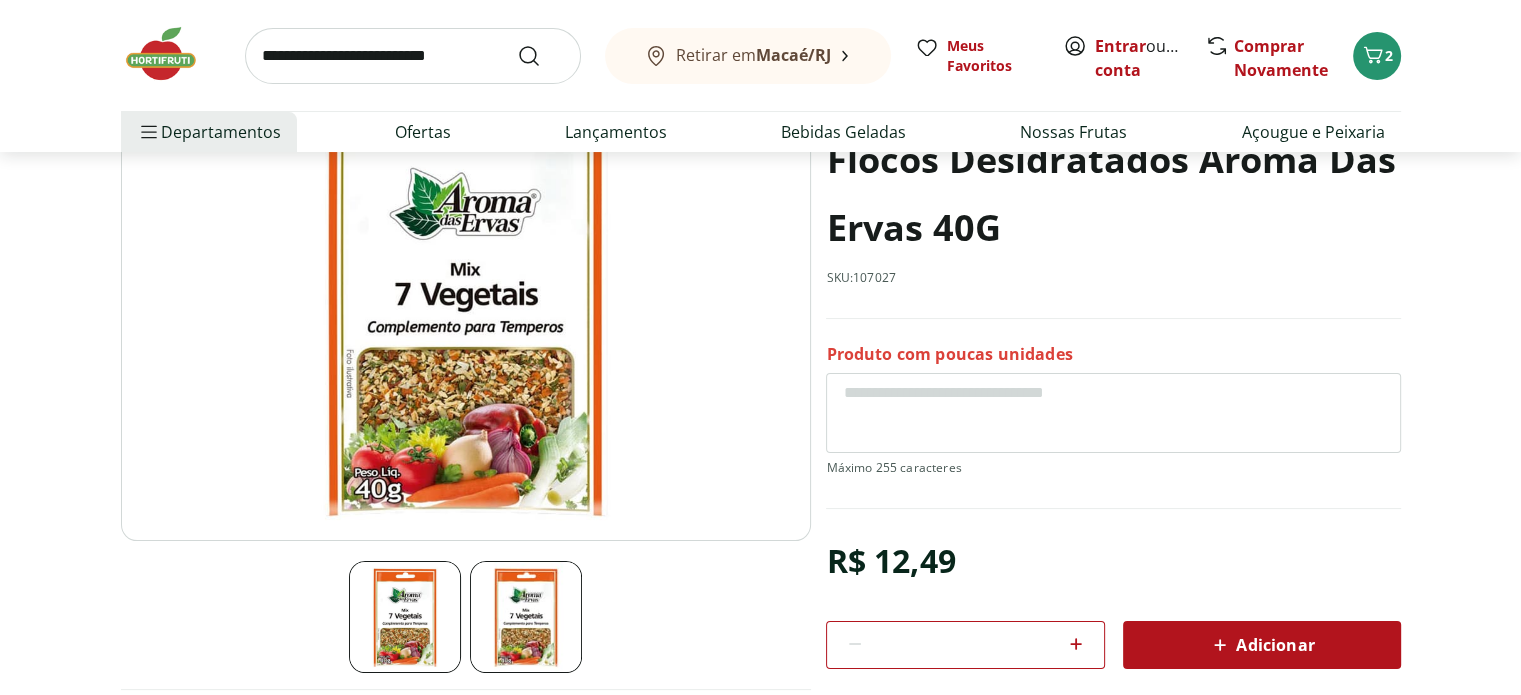 click at bounding box center [526, 617] 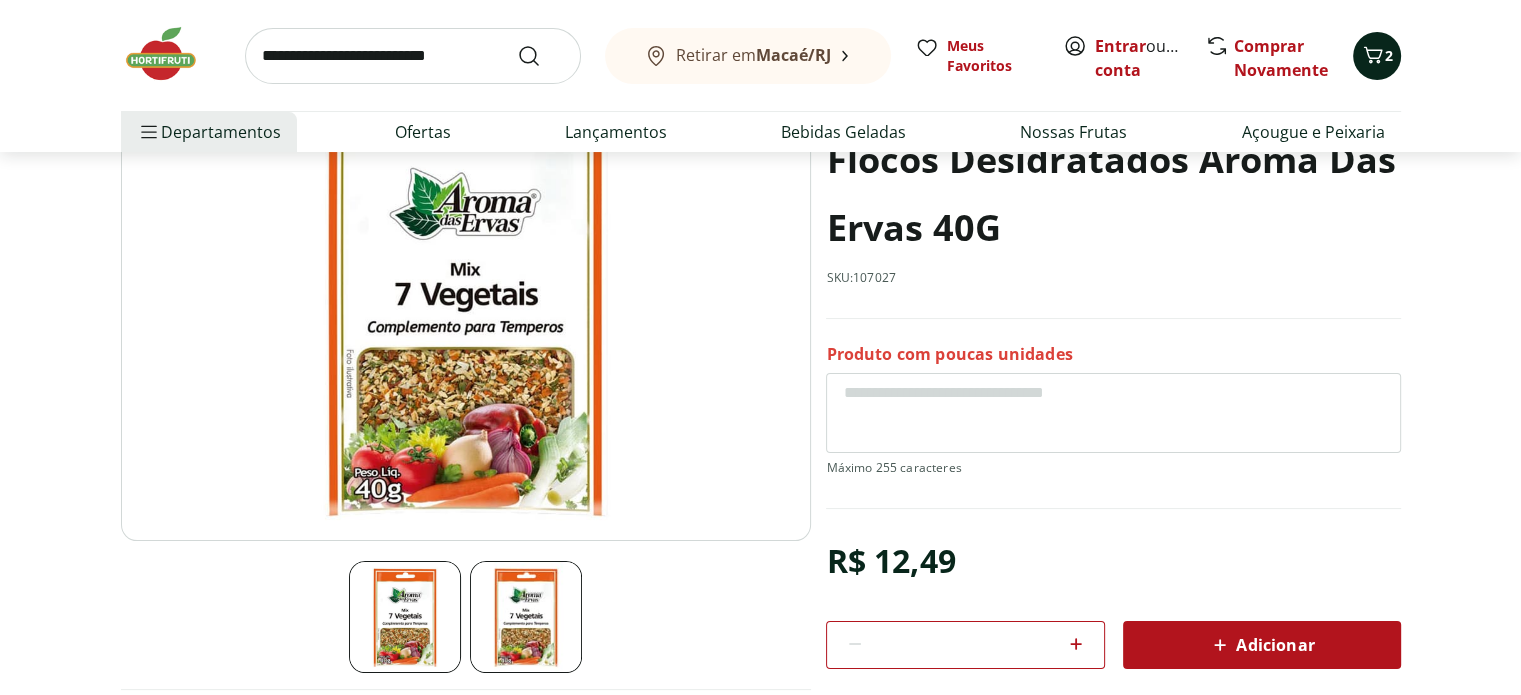 click on "2" at bounding box center (1389, 55) 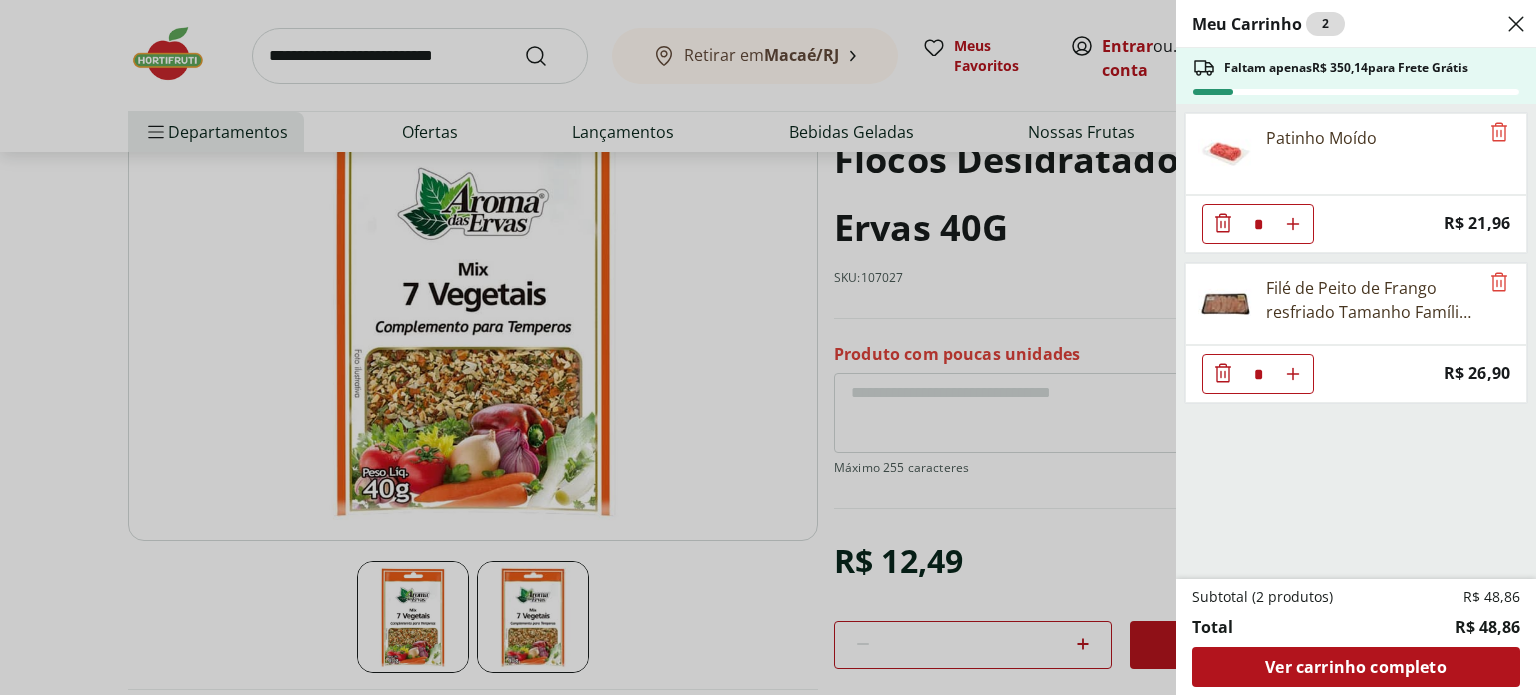 select on "**********" 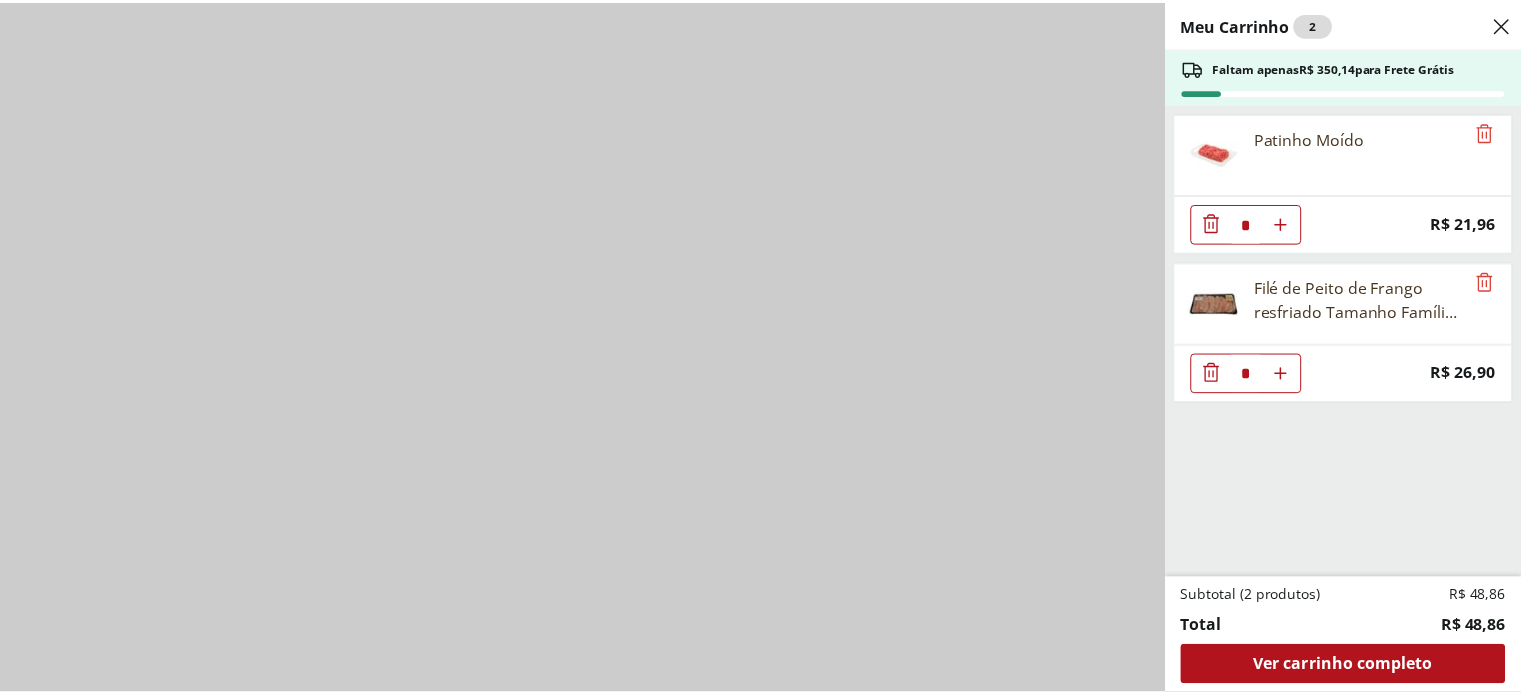 scroll, scrollTop: 0, scrollLeft: 0, axis: both 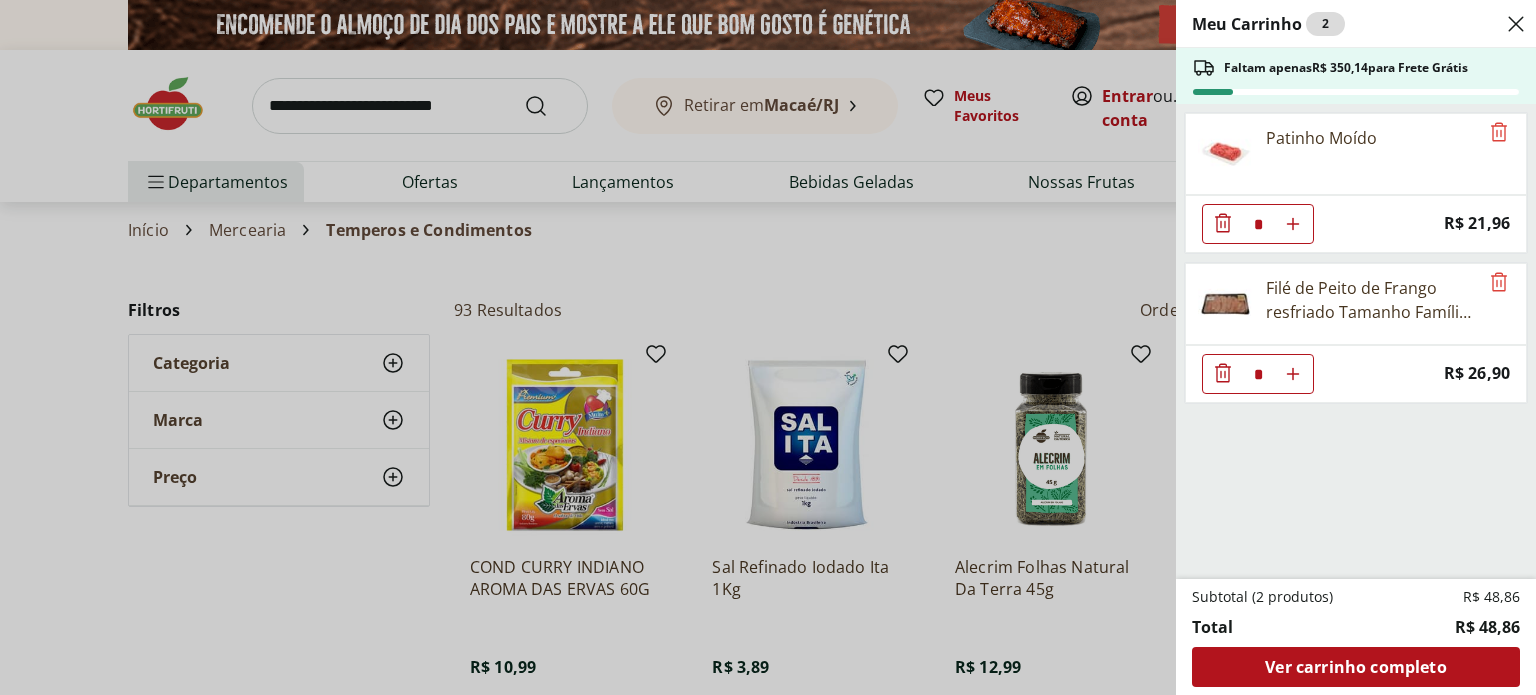 click on "Meu Carrinho 2 Faltam apenas  R$ 350,14  para Frete Grátis Patinho Moído * Price: R$ 21,96 Filé de Peito de Frango resfriado Tamanho Família kg * Price: R$ 26,90 Subtotal (2 produtos) R$ 48,86 Total R$ 48,86 Ver carrinho completo" at bounding box center (768, 347) 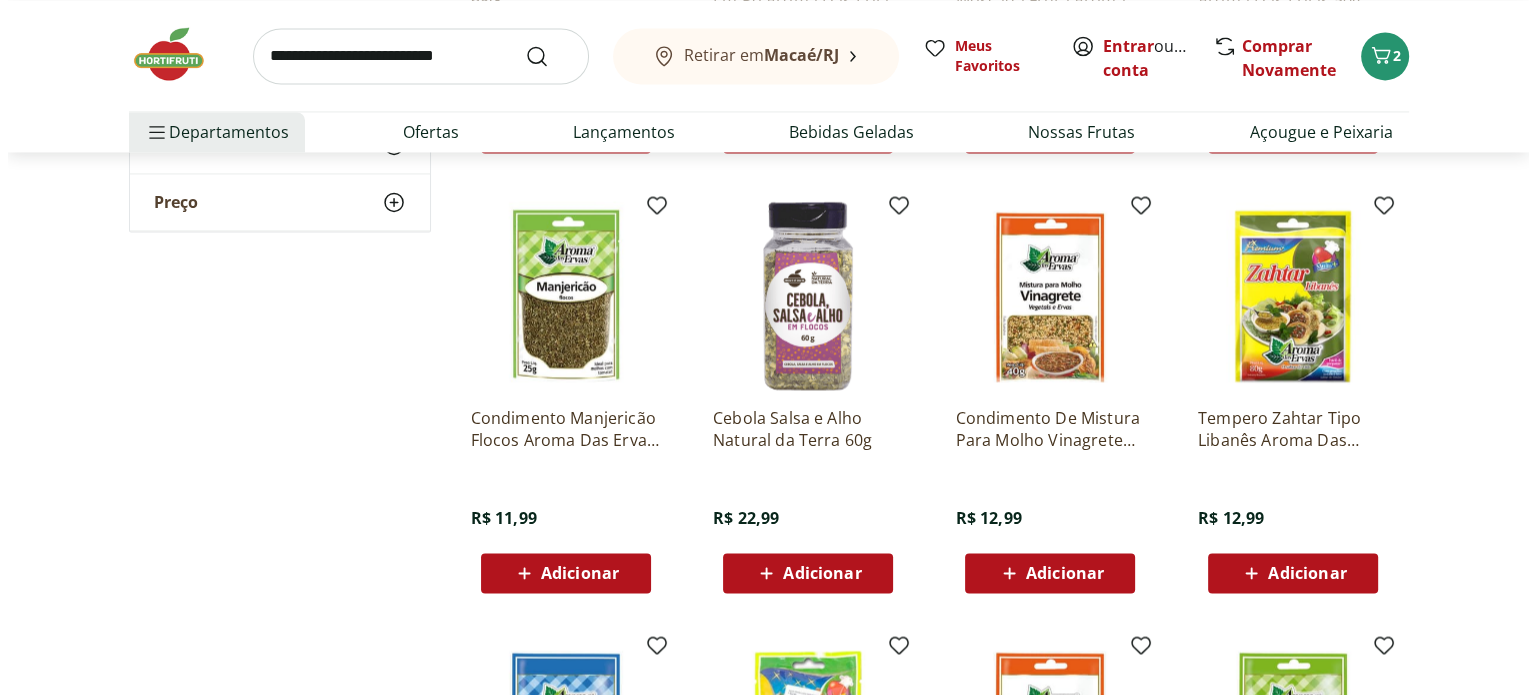 scroll, scrollTop: 3200, scrollLeft: 0, axis: vertical 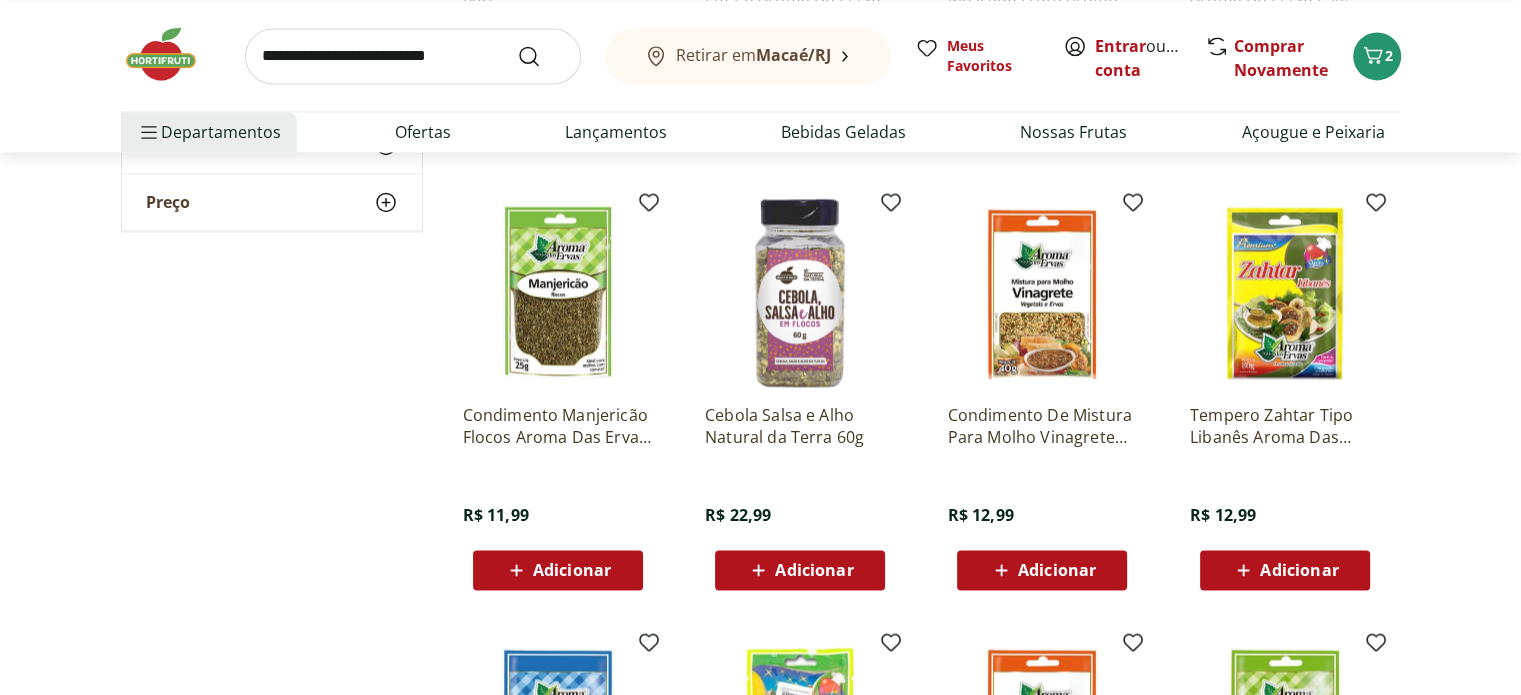 click on "Adicionar" at bounding box center [814, 570] 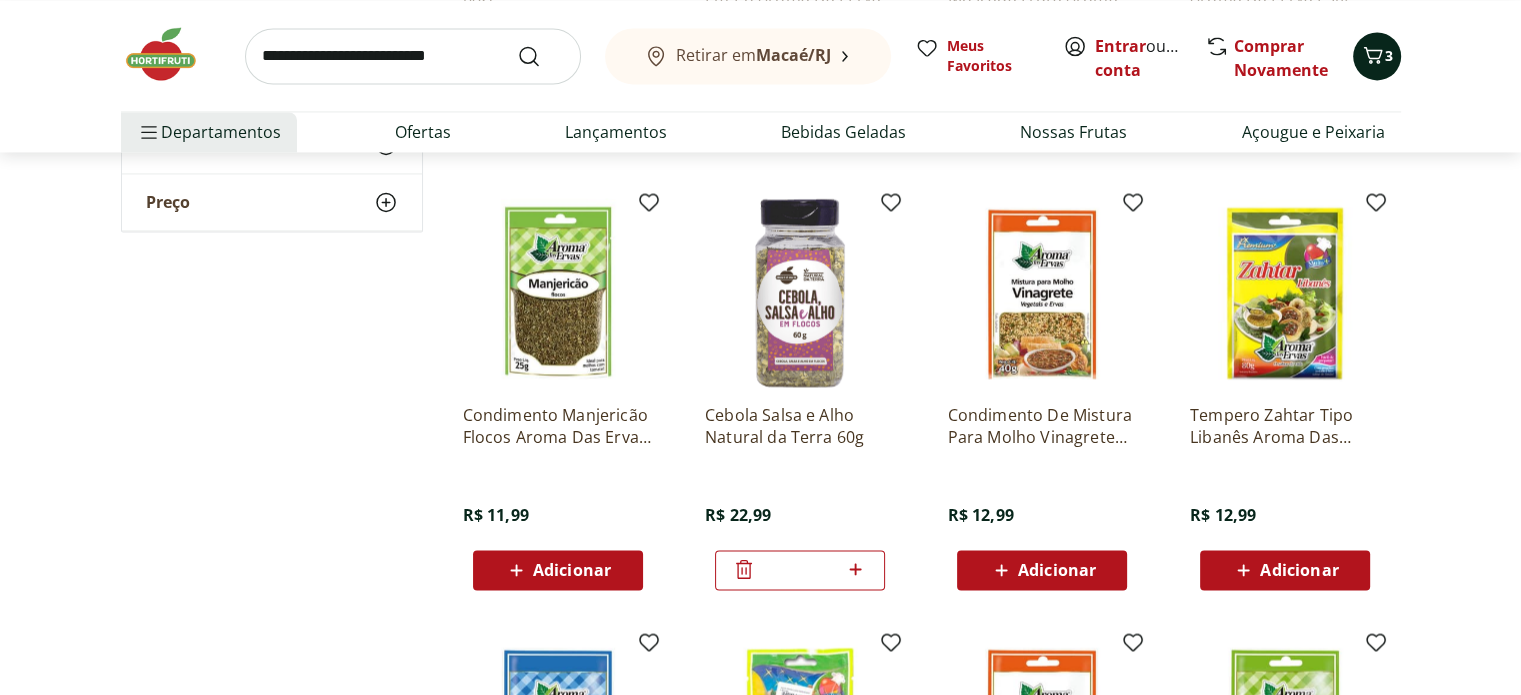 click 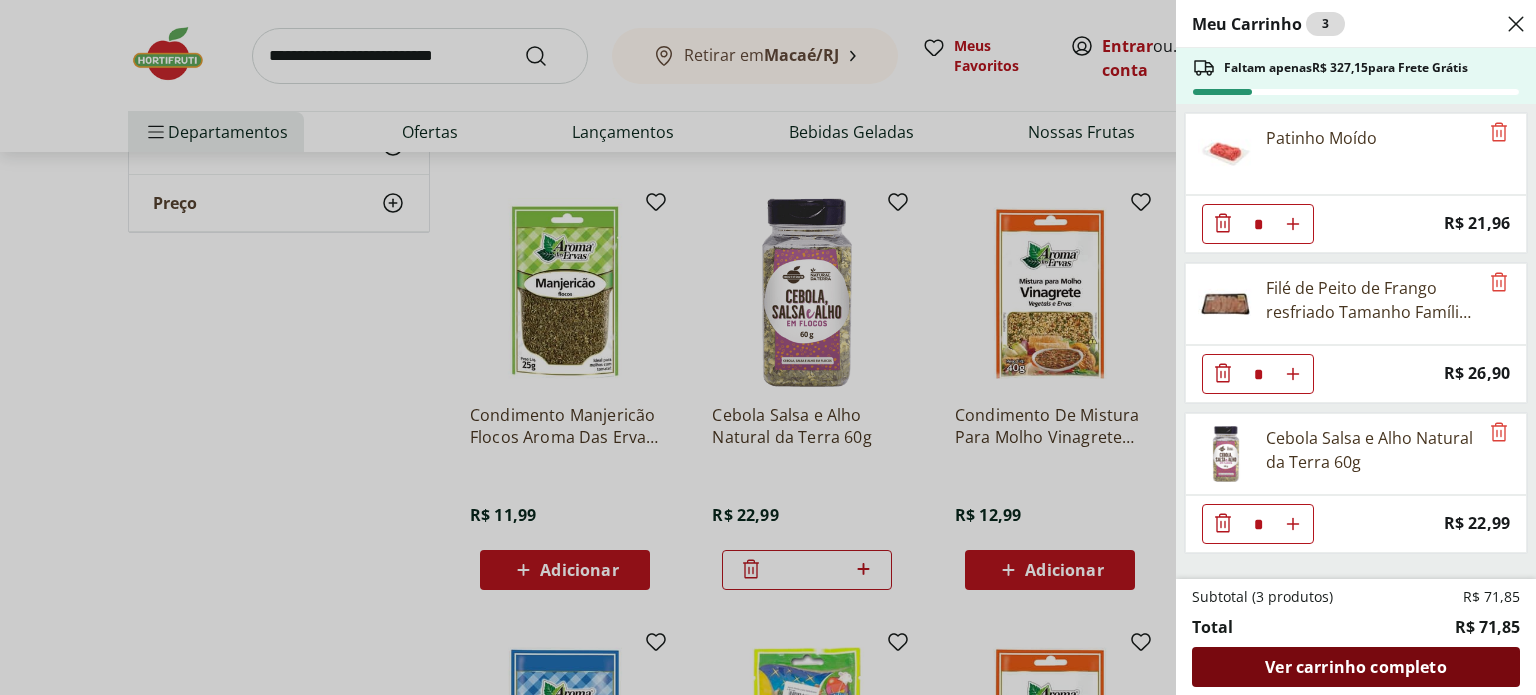 click on "Ver carrinho completo" at bounding box center (1355, 667) 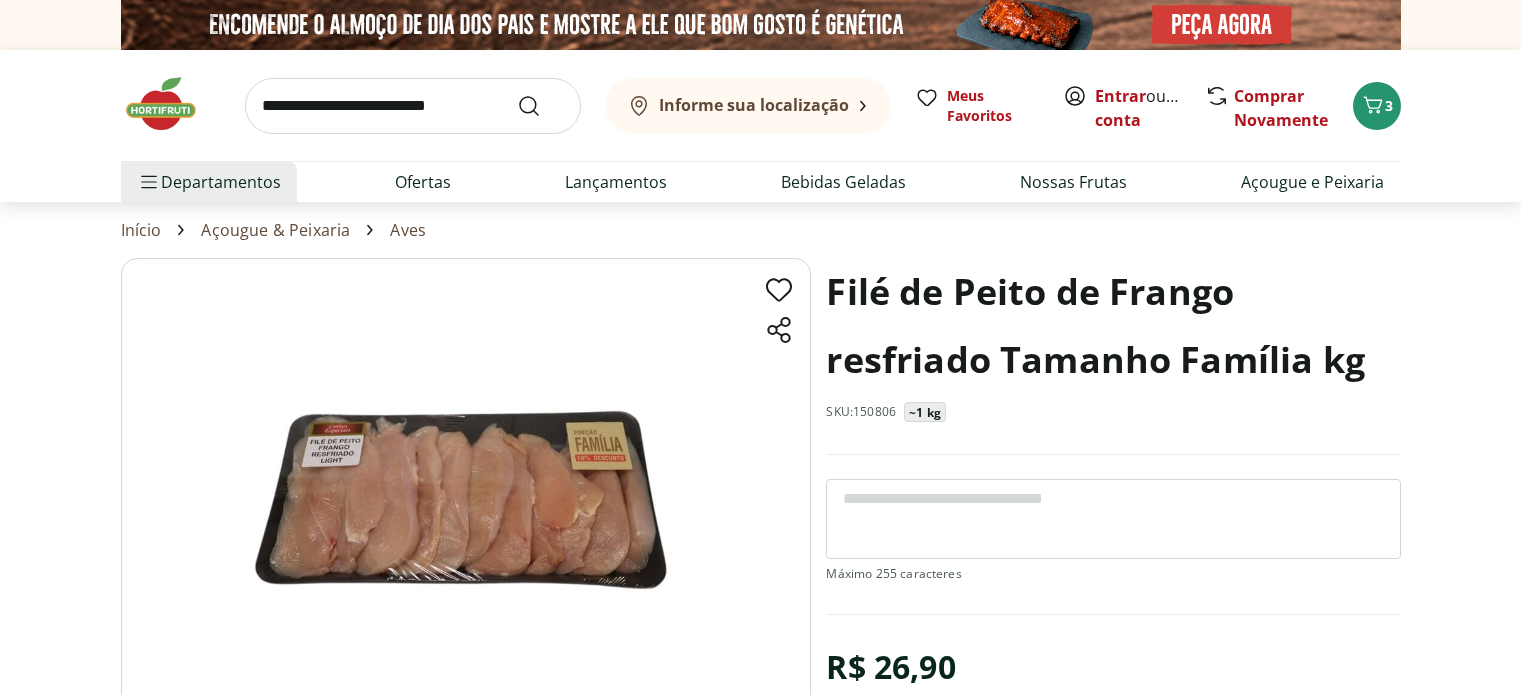 scroll, scrollTop: 0, scrollLeft: 0, axis: both 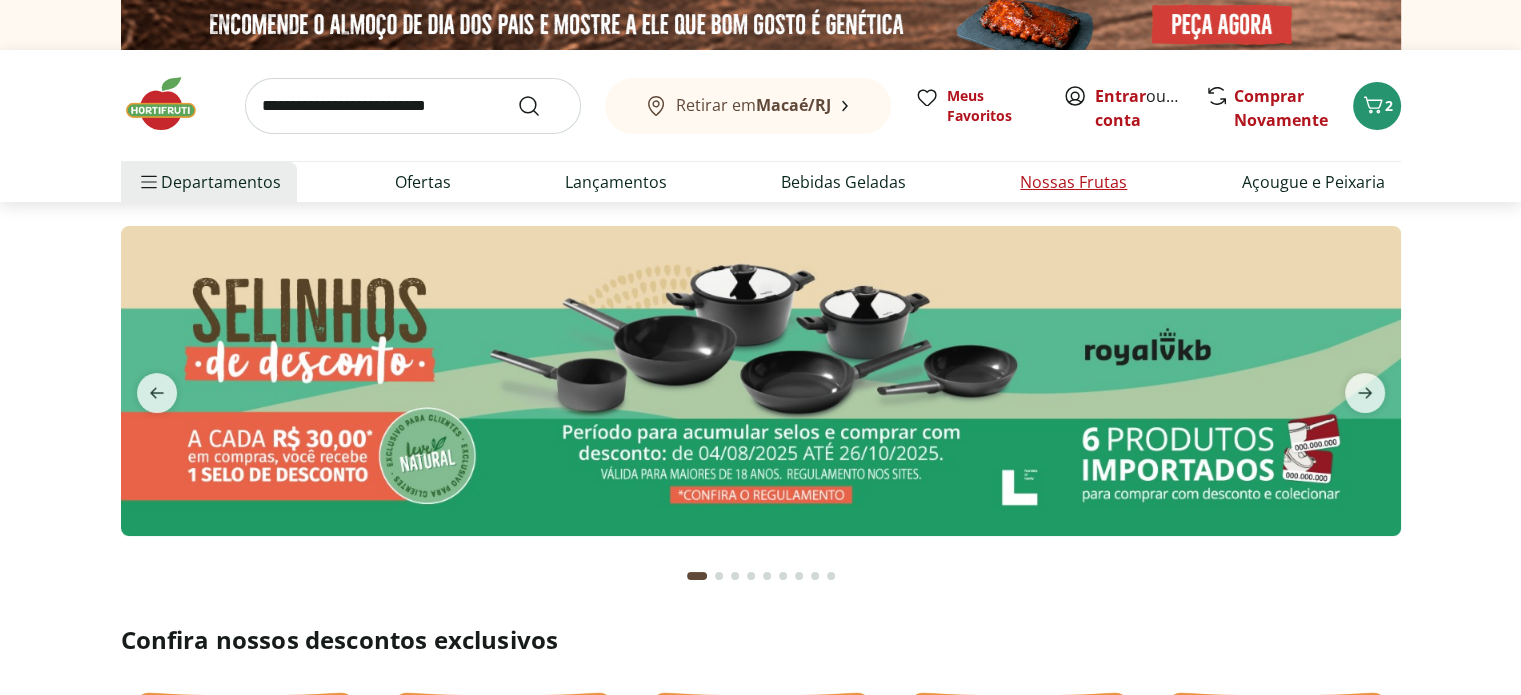 click on "Nossas Frutas" at bounding box center [1073, 182] 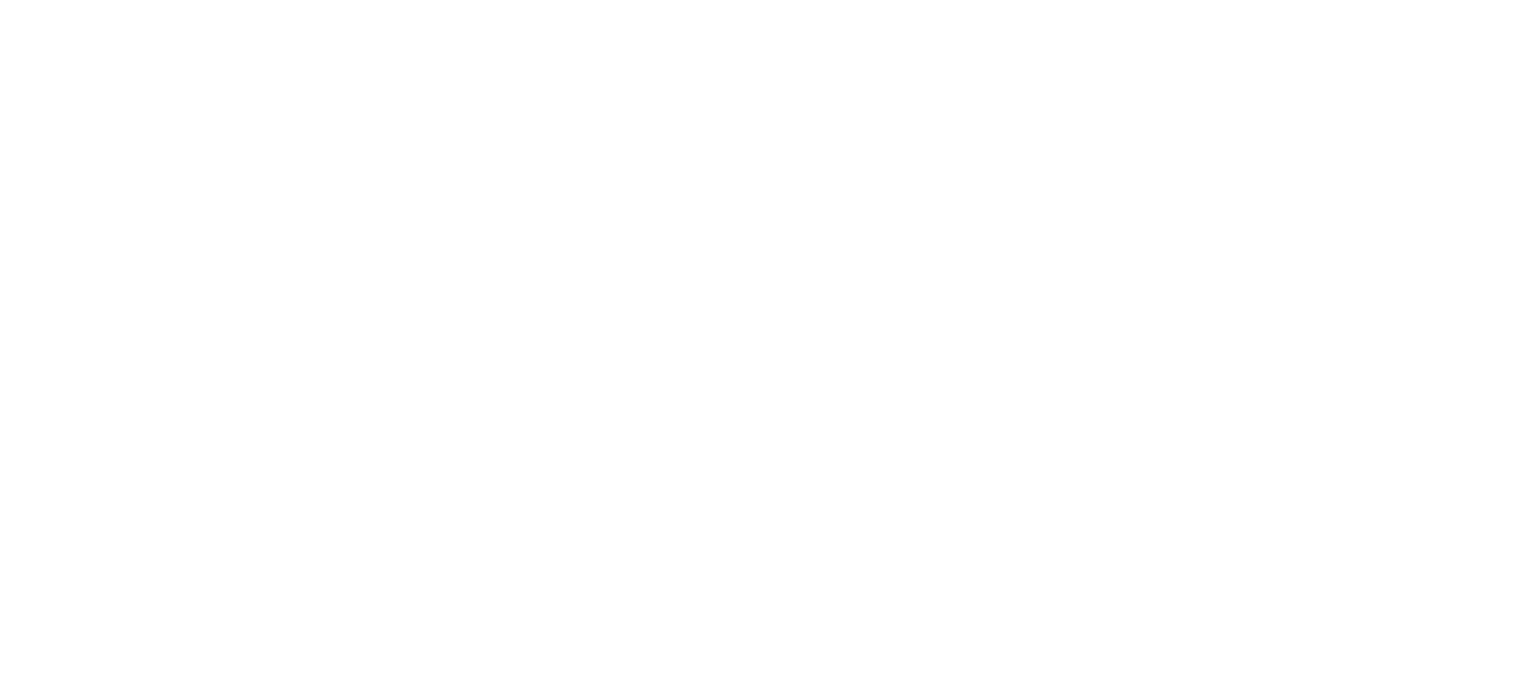 select on "**********" 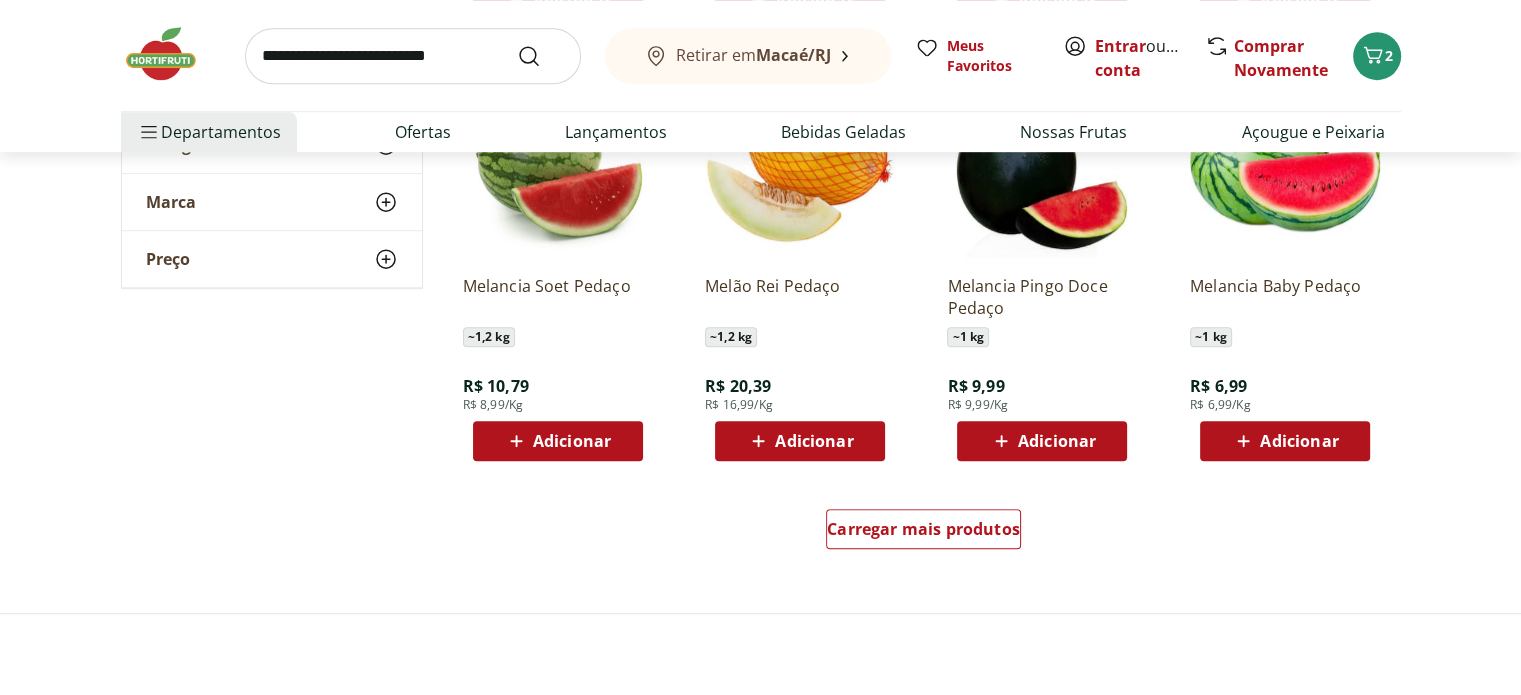 scroll, scrollTop: 1200, scrollLeft: 0, axis: vertical 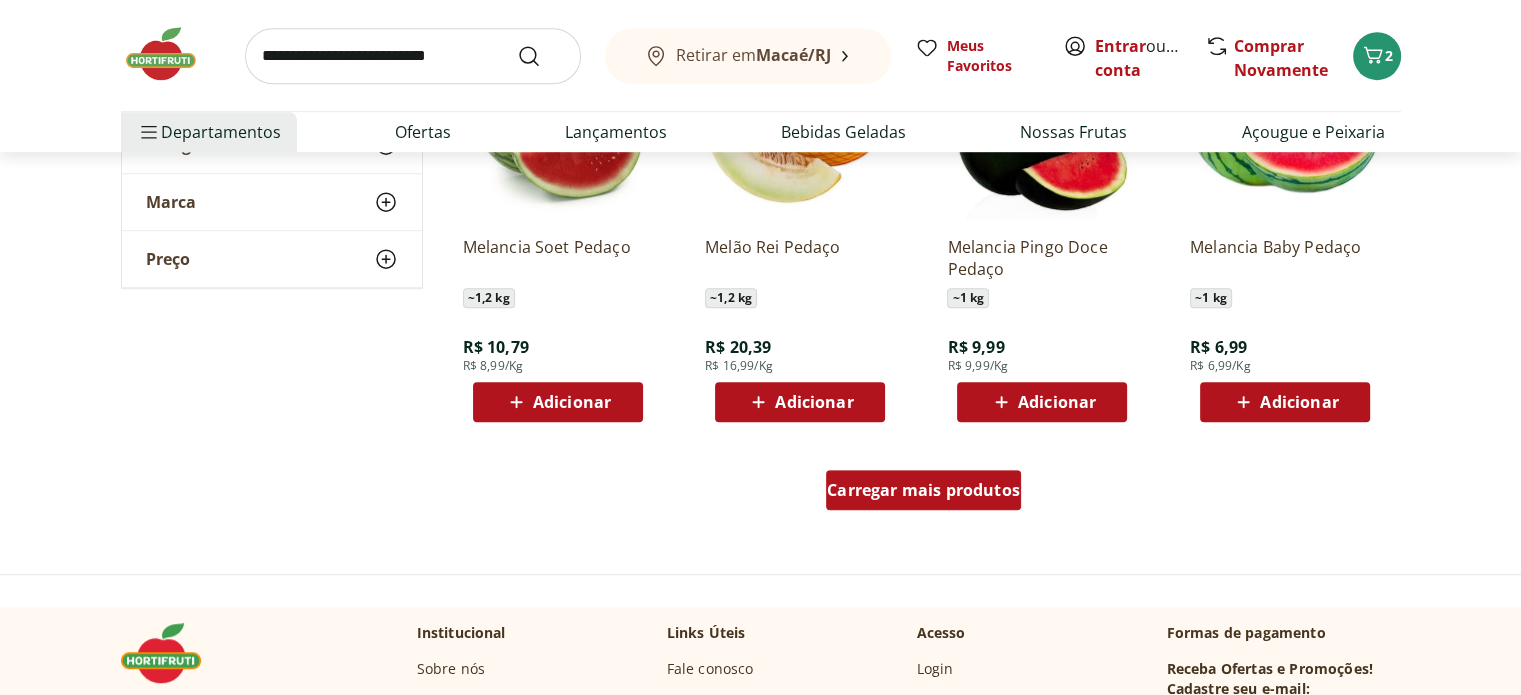 click on "Carregar mais produtos" at bounding box center [923, 490] 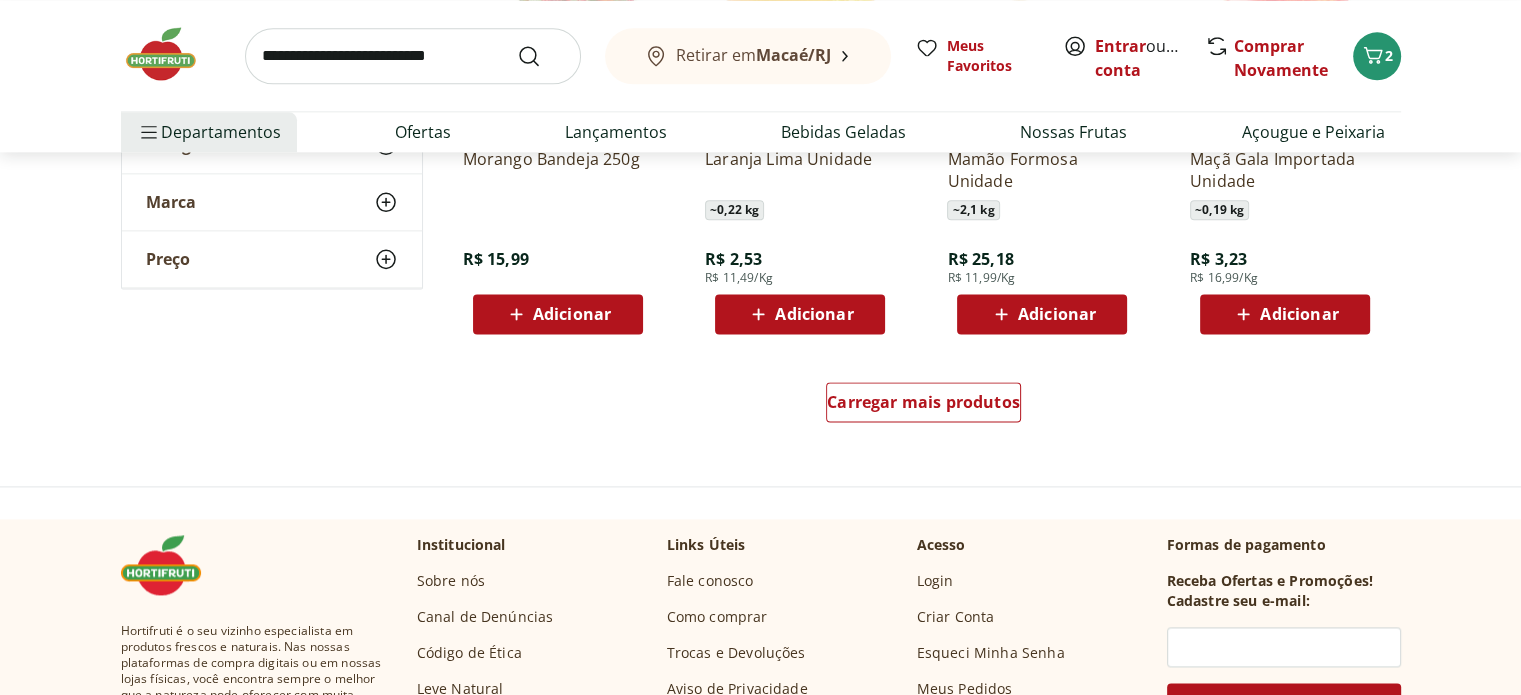 scroll, scrollTop: 2700, scrollLeft: 0, axis: vertical 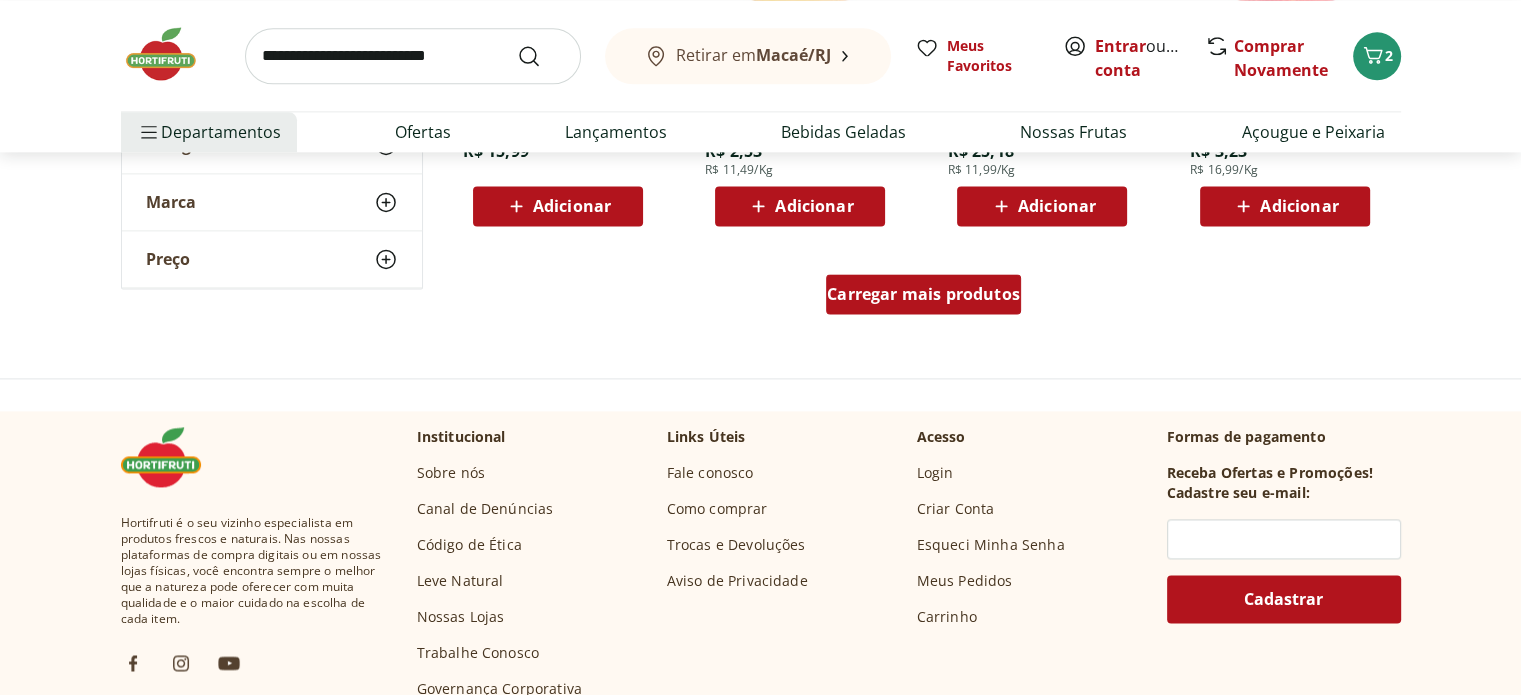 click on "Carregar mais produtos" at bounding box center [923, 294] 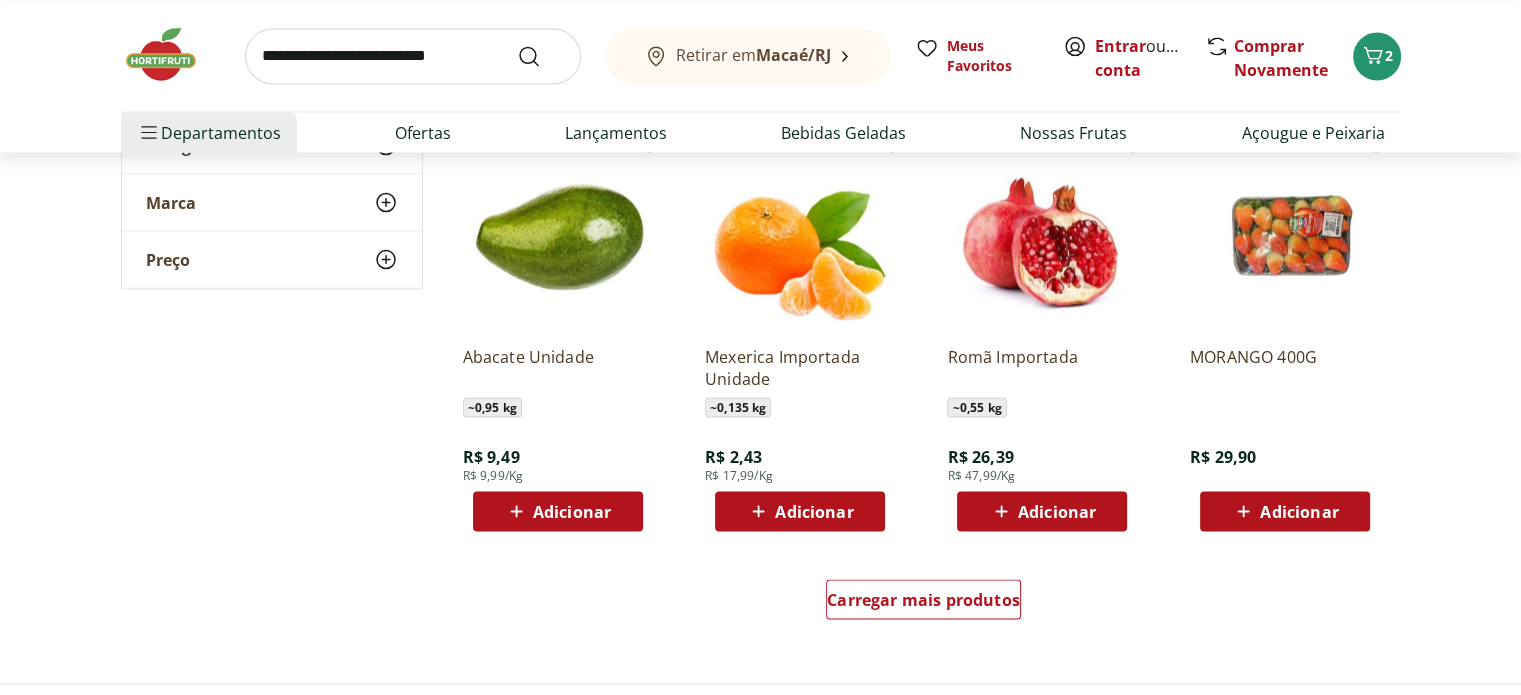 scroll, scrollTop: 3700, scrollLeft: 0, axis: vertical 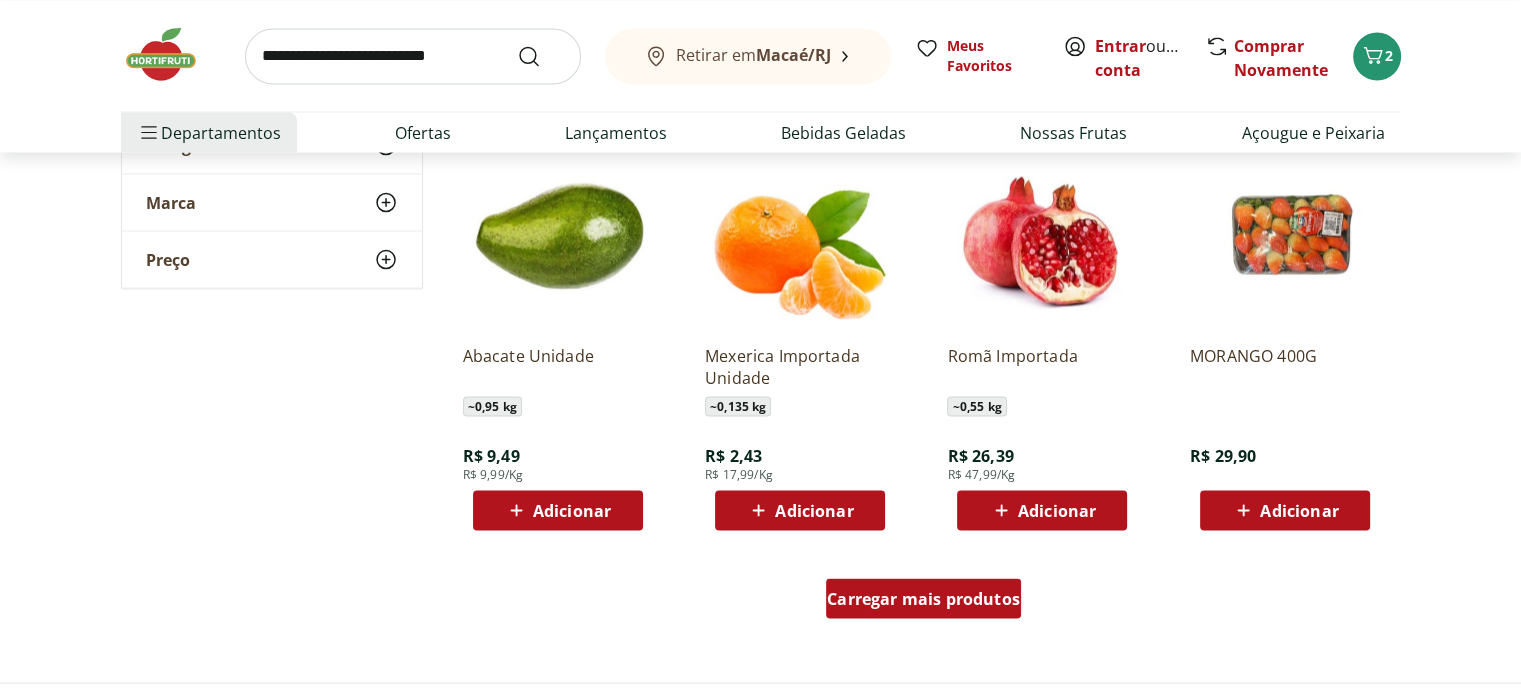 click on "Carregar mais produtos" at bounding box center (923, 598) 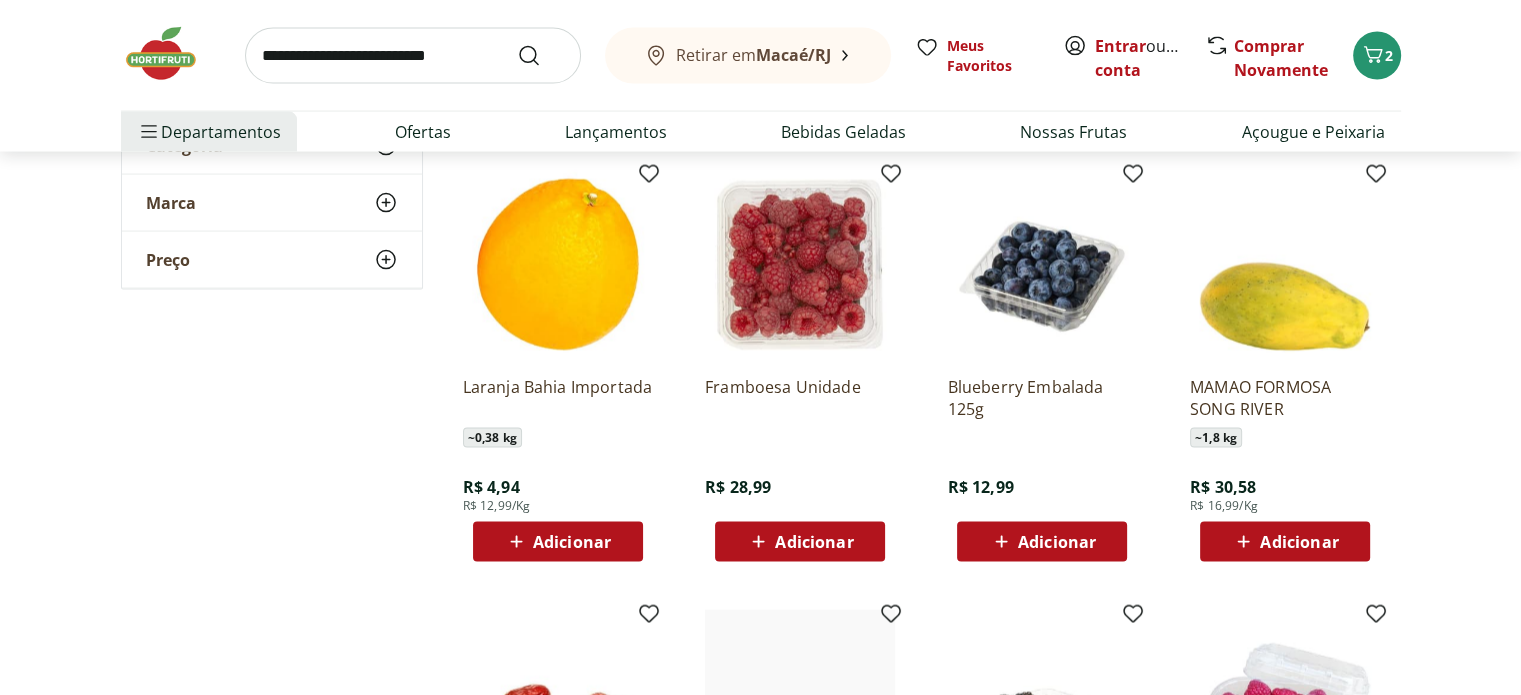 scroll, scrollTop: 4100, scrollLeft: 0, axis: vertical 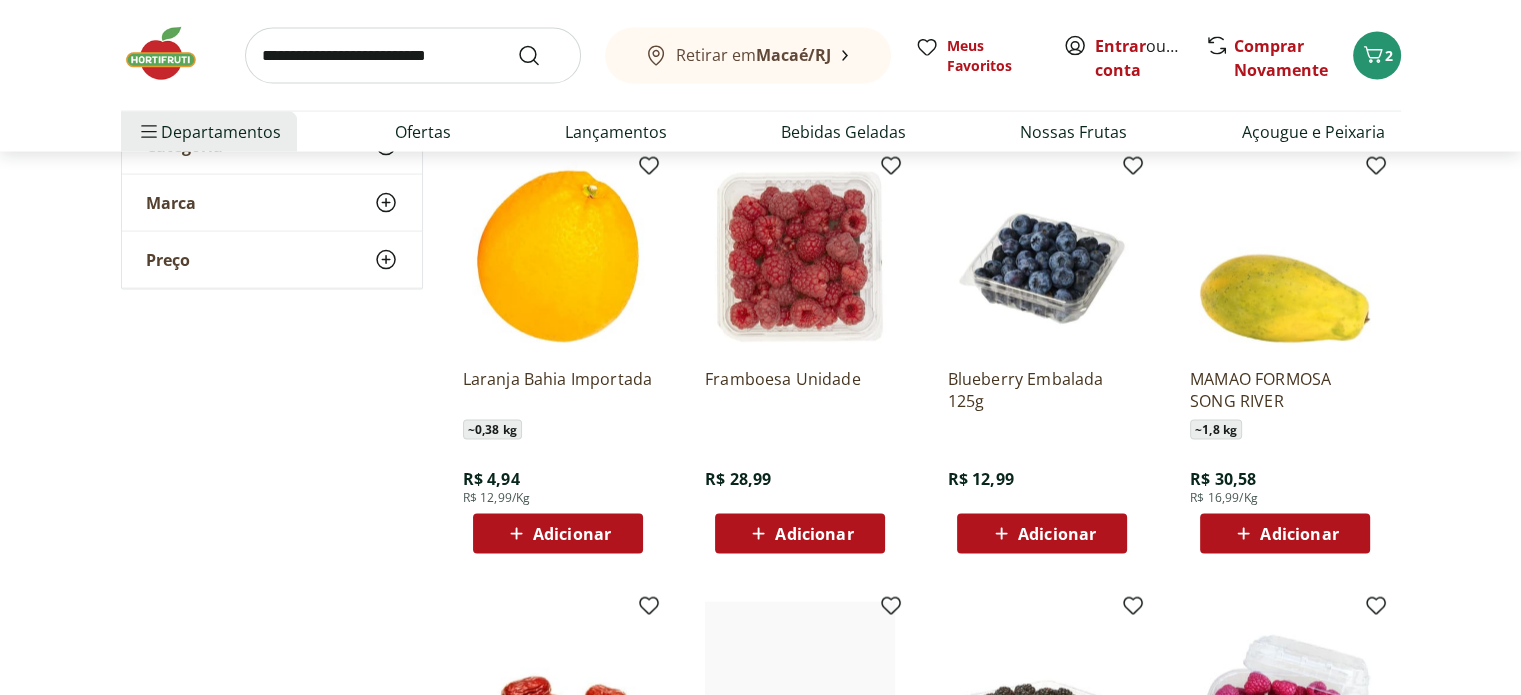 click at bounding box center (413, 56) 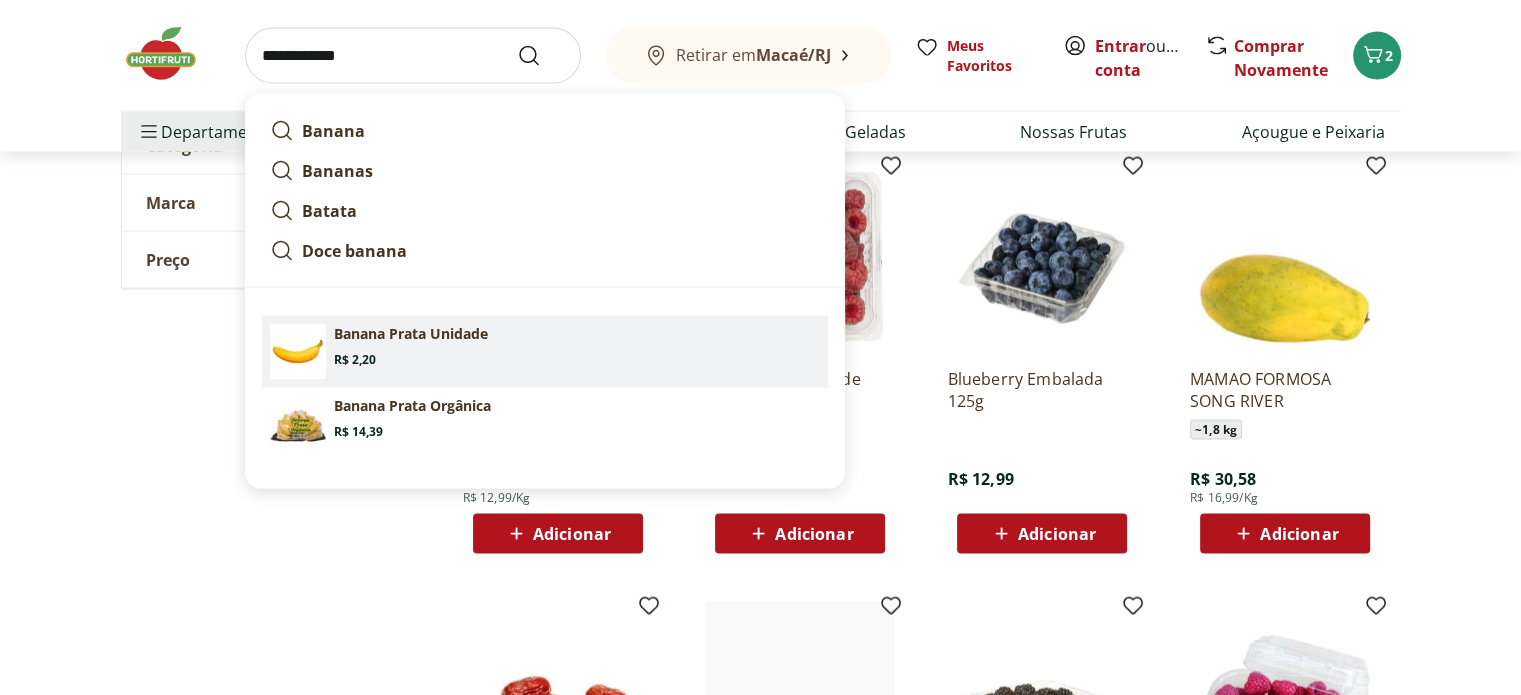click on "Banana Prata Unidade" at bounding box center (411, 334) 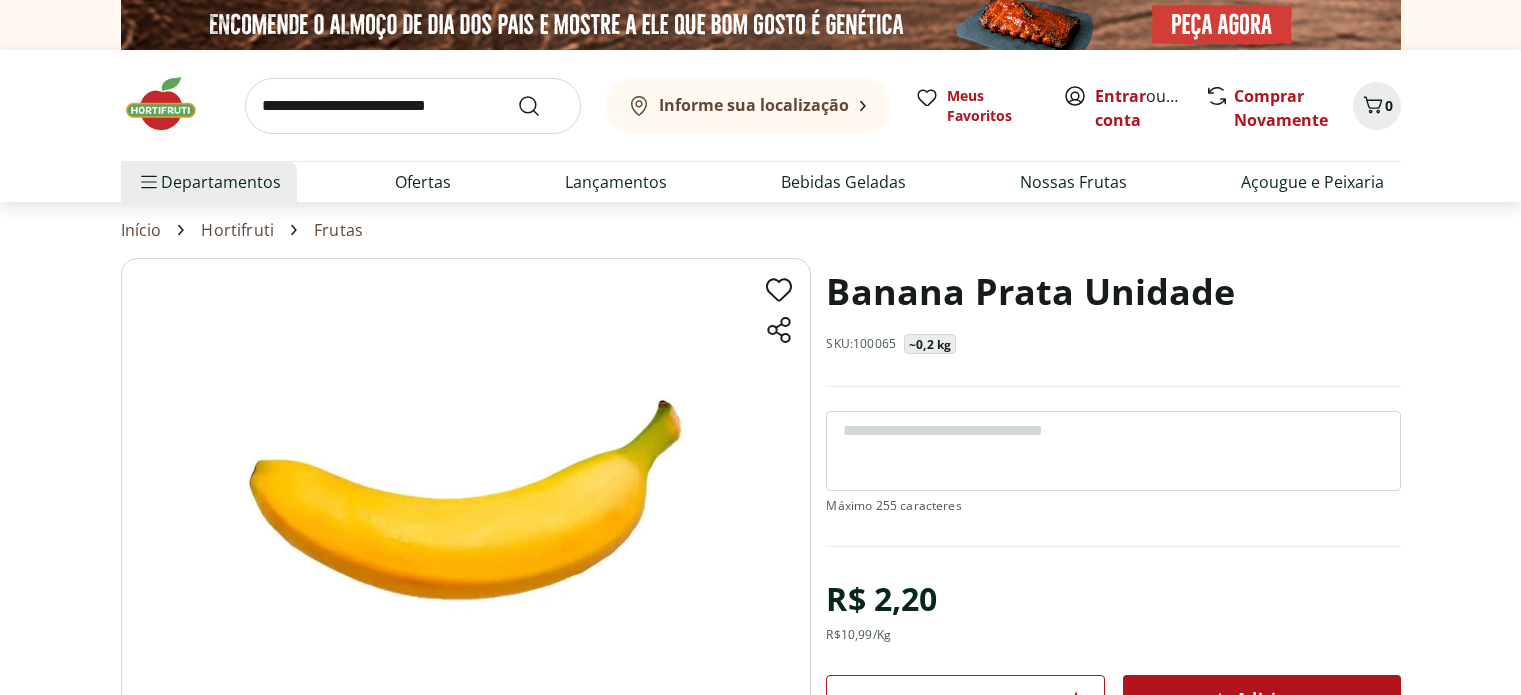 scroll, scrollTop: 0, scrollLeft: 0, axis: both 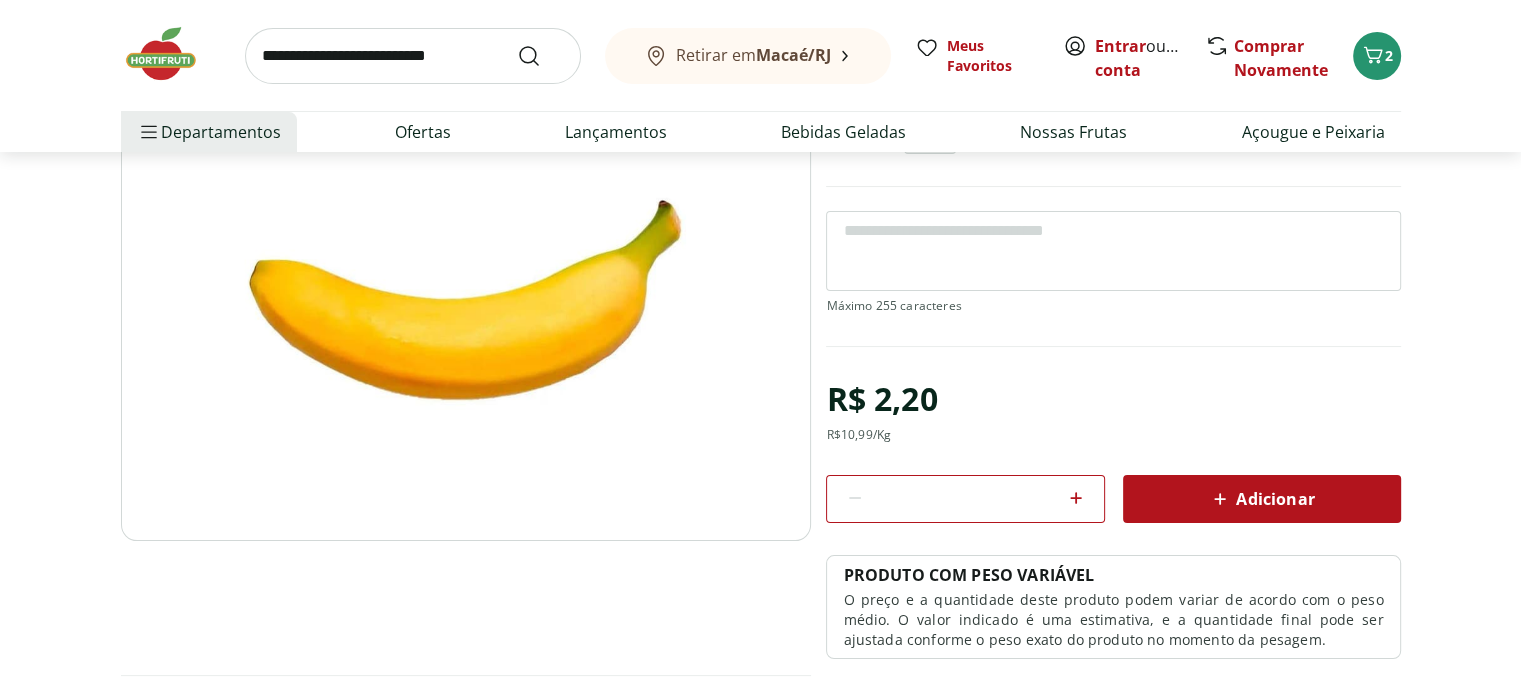 click 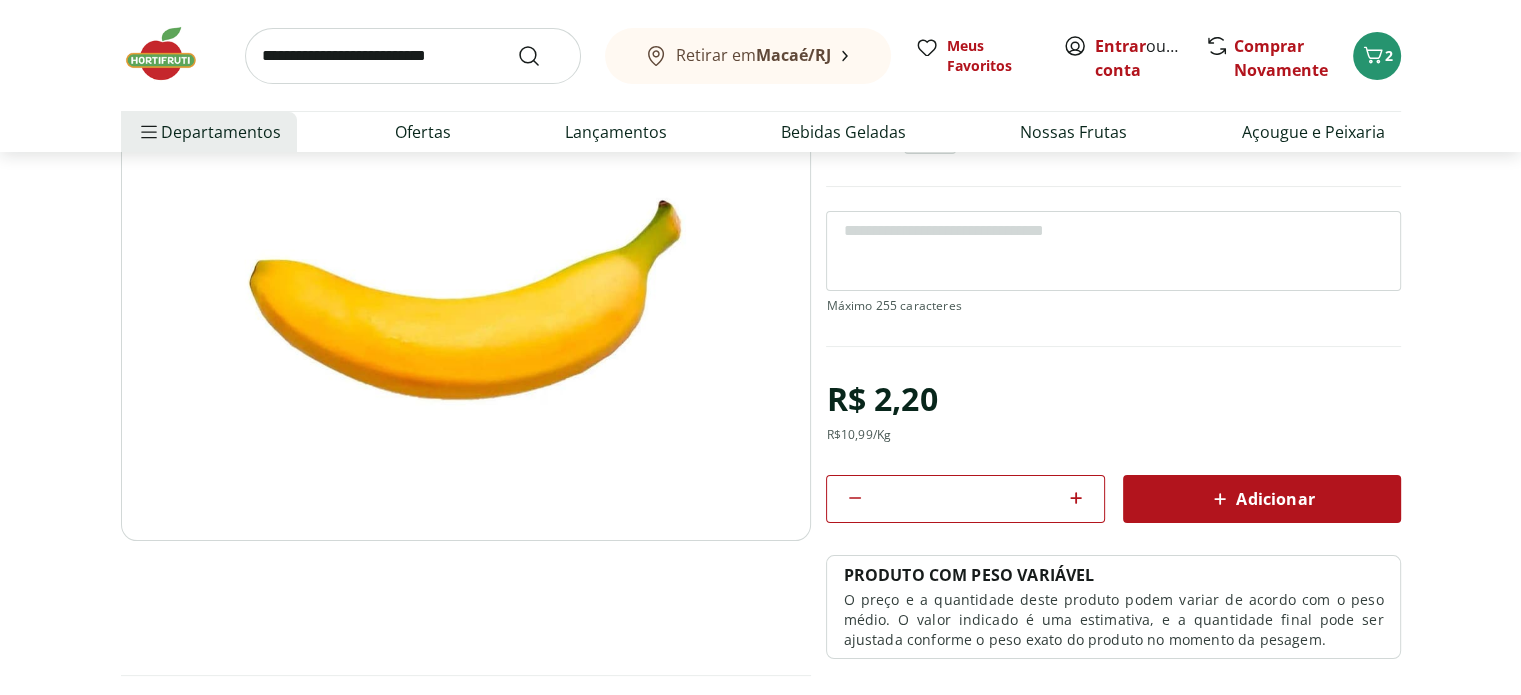 click 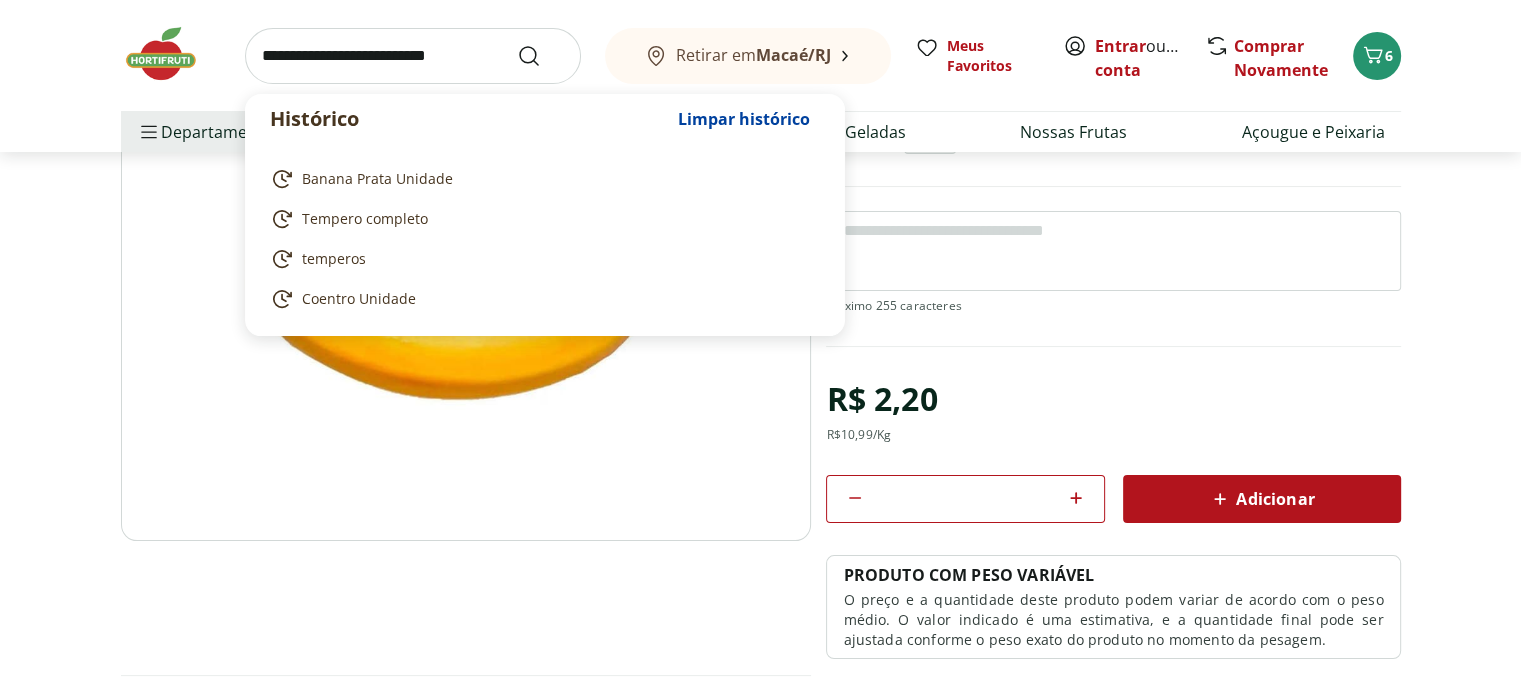 click at bounding box center [413, 56] 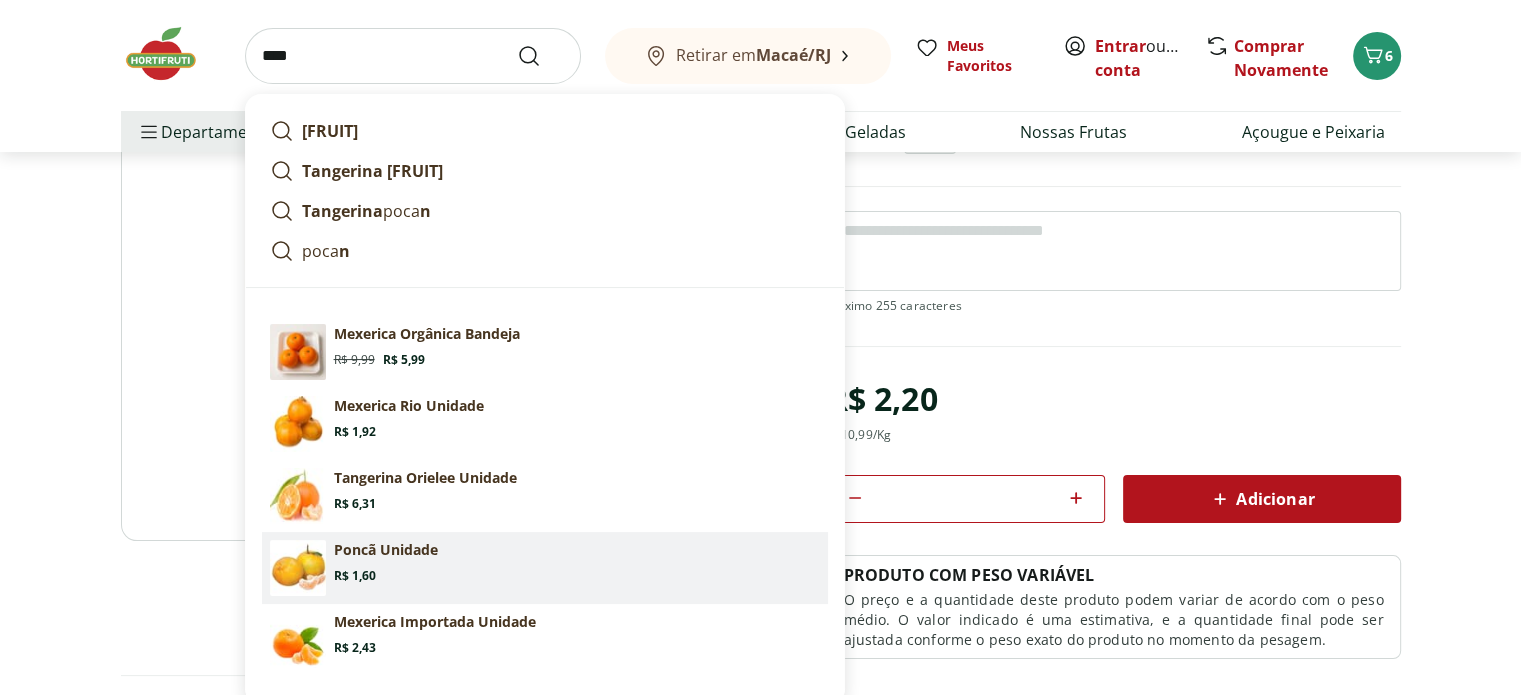 click on "[FRUIT] Unidade Price: R$ 1,60" at bounding box center [577, 562] 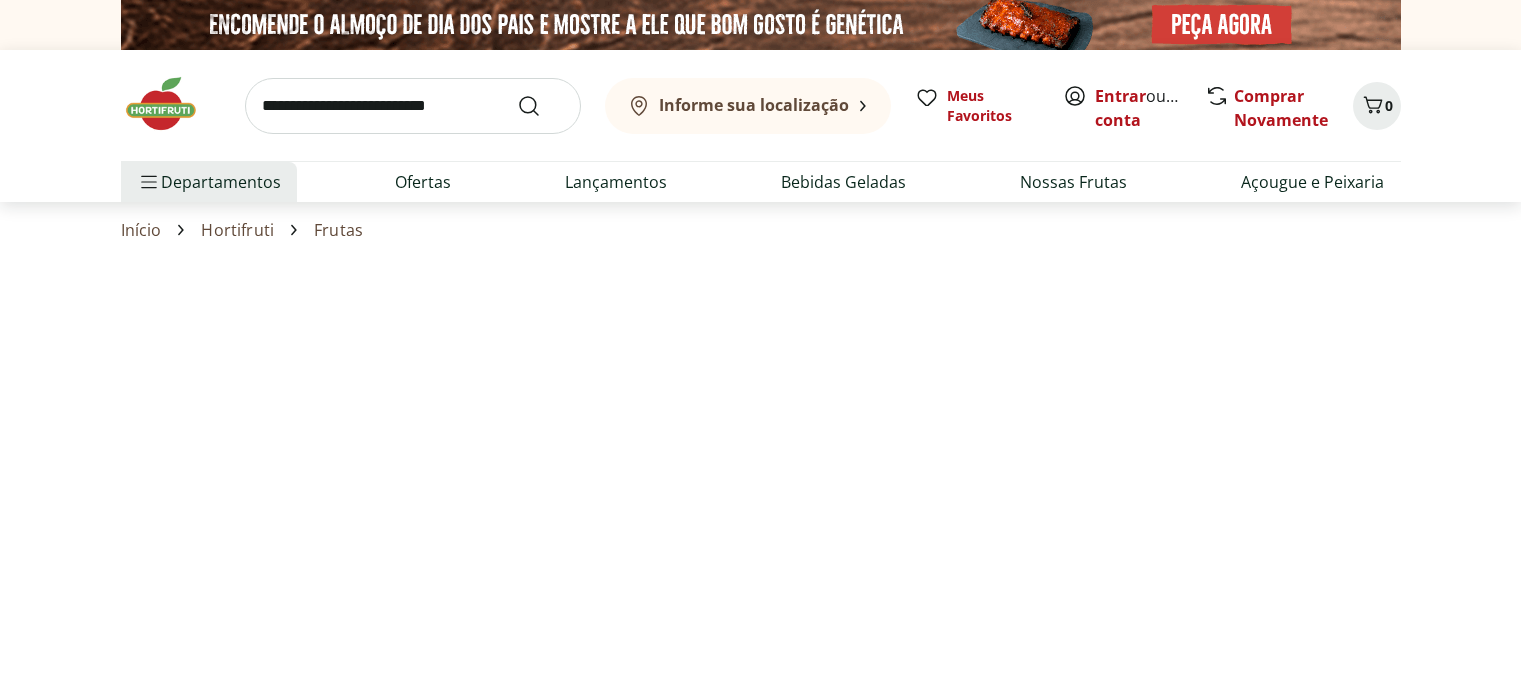 scroll, scrollTop: 0, scrollLeft: 0, axis: both 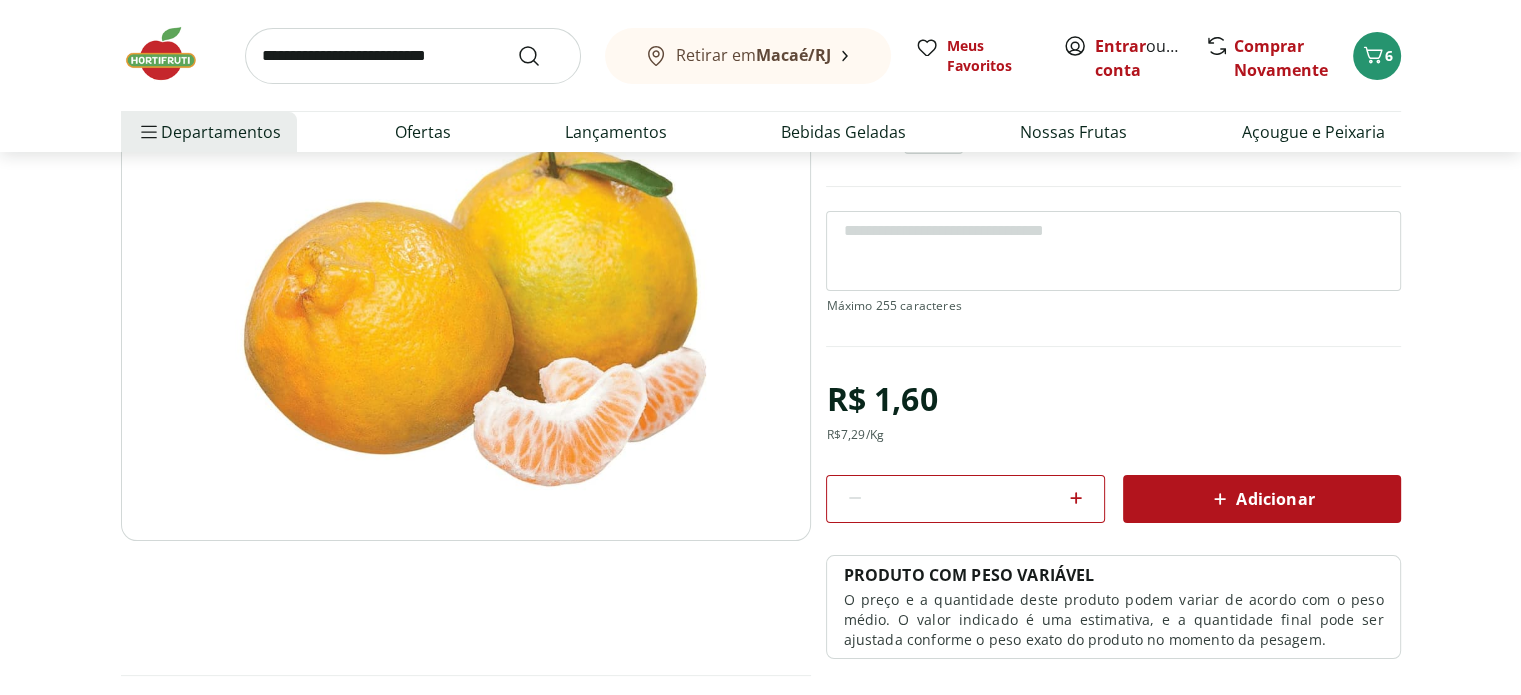 click 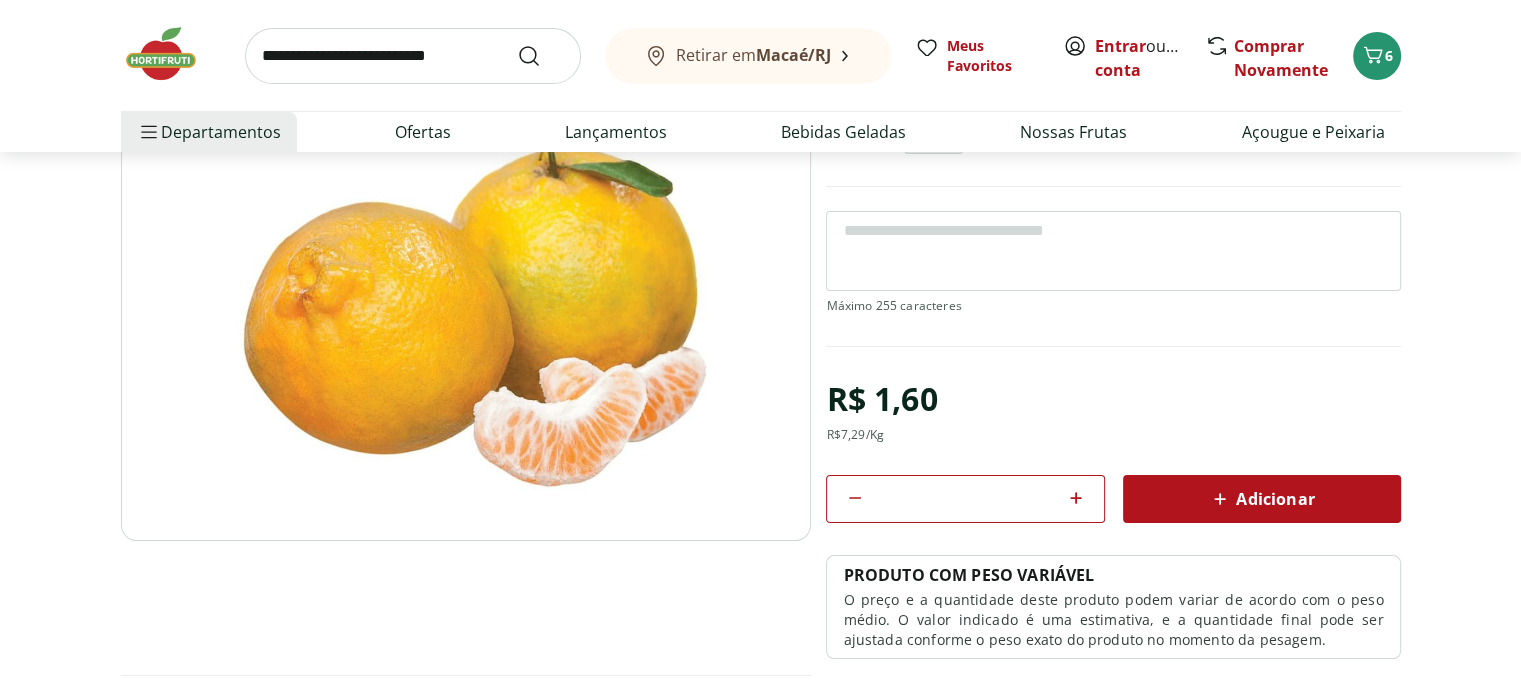 click 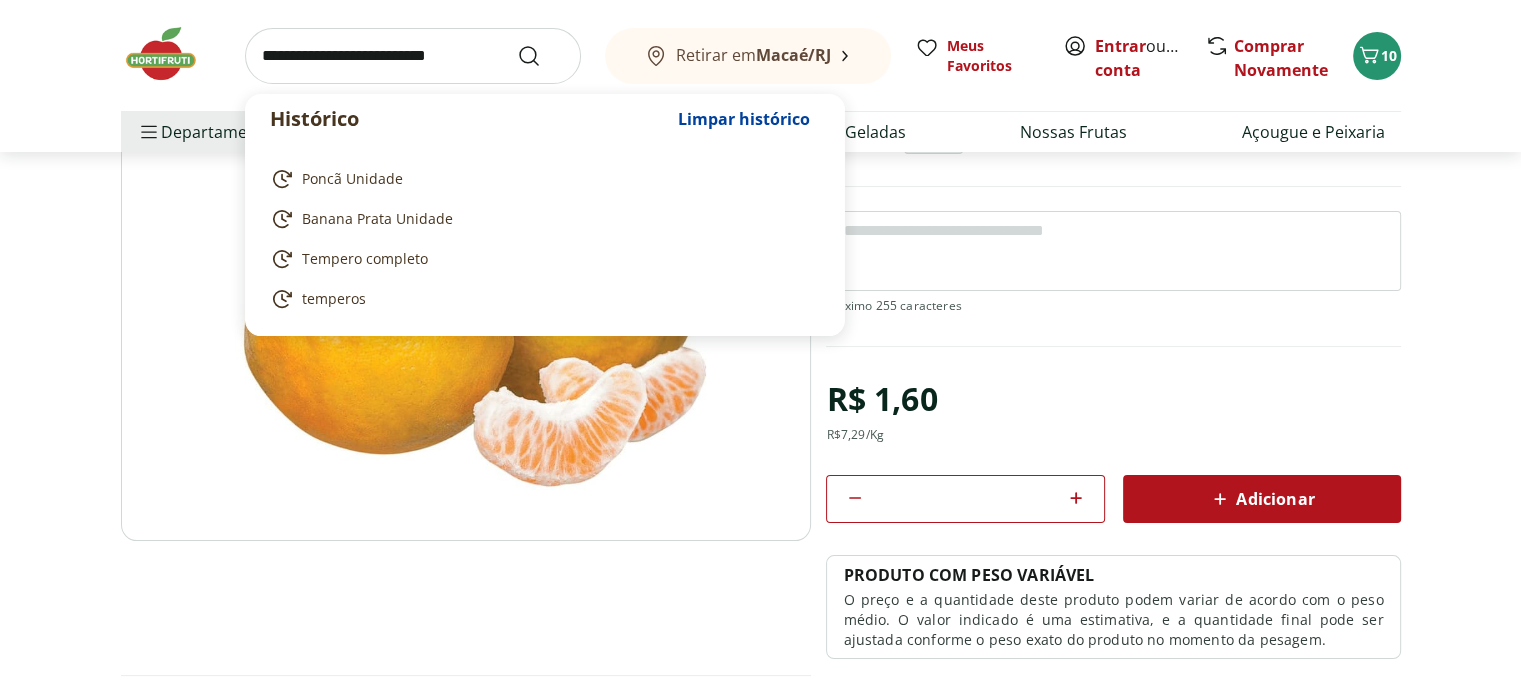 click at bounding box center [413, 56] 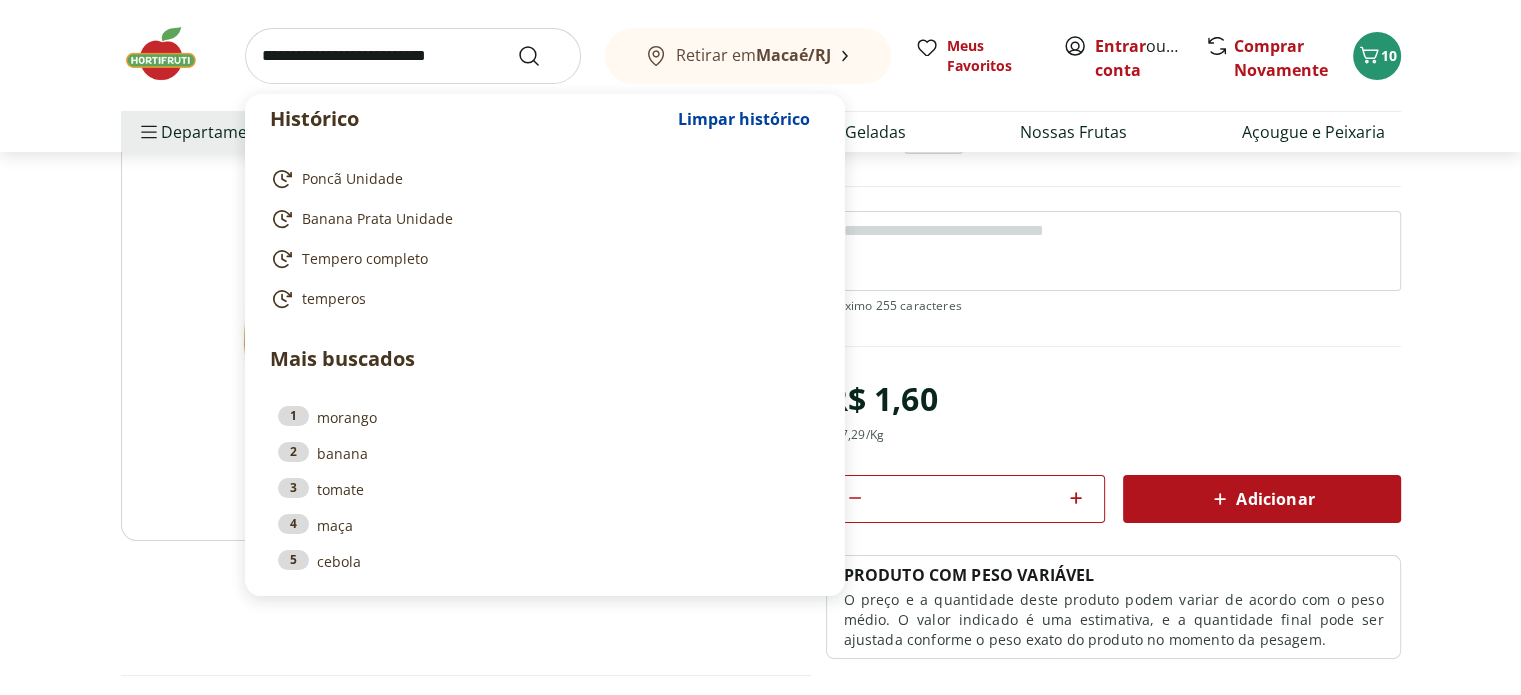 click on "Poncã Unidade SKU:  100257 ~0,22 kg R$ 1,60 R$  7,29 /Kg * Adicionar PRODUTO COM PESO VARIÁVEL O preço e a quantidade deste produto podem variar de acordo com o peso médio. O valor indicado é uma estimativa, e a quantidade final pode ser ajustada conforme o peso exato do produto no momento da pesagem. Poncã Unidade R$ 1,60 * Descrição" at bounding box center [760, 408] 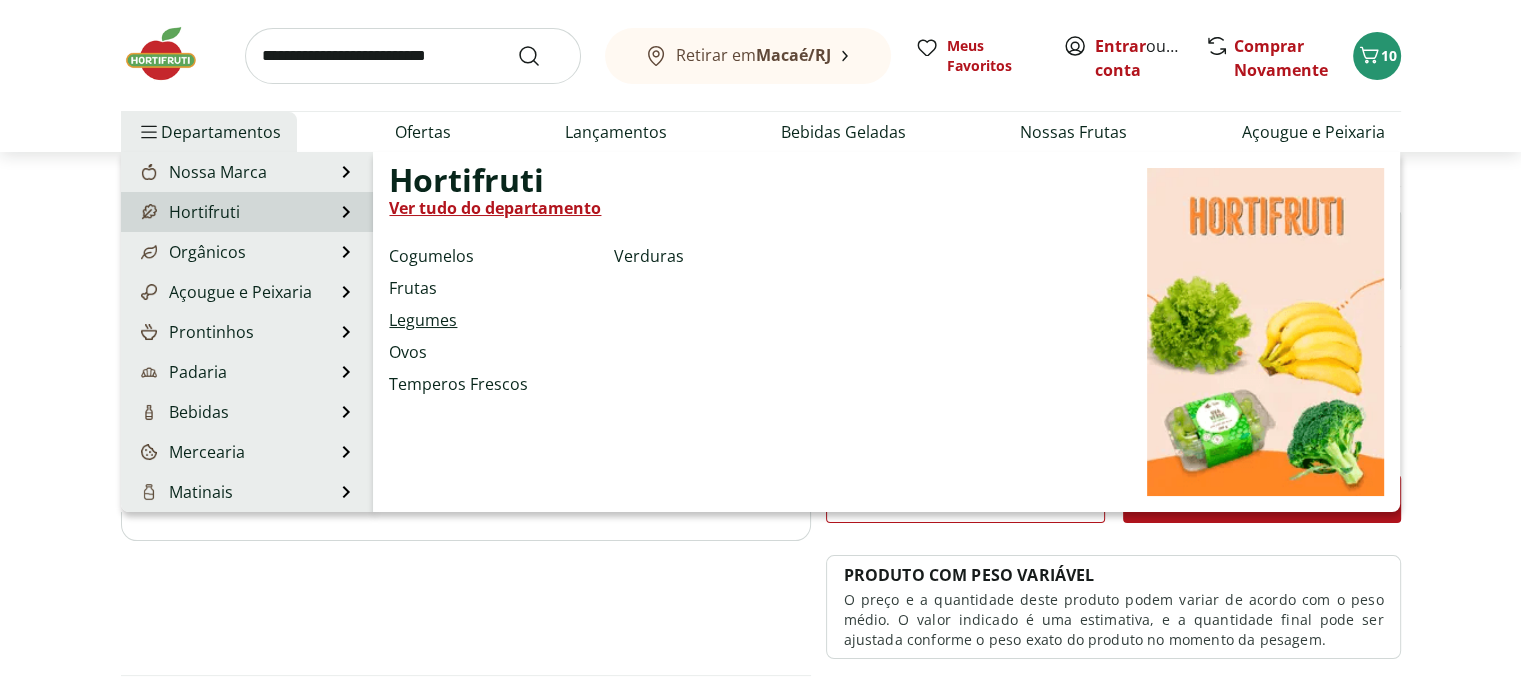 click on "Legumes" at bounding box center [423, 320] 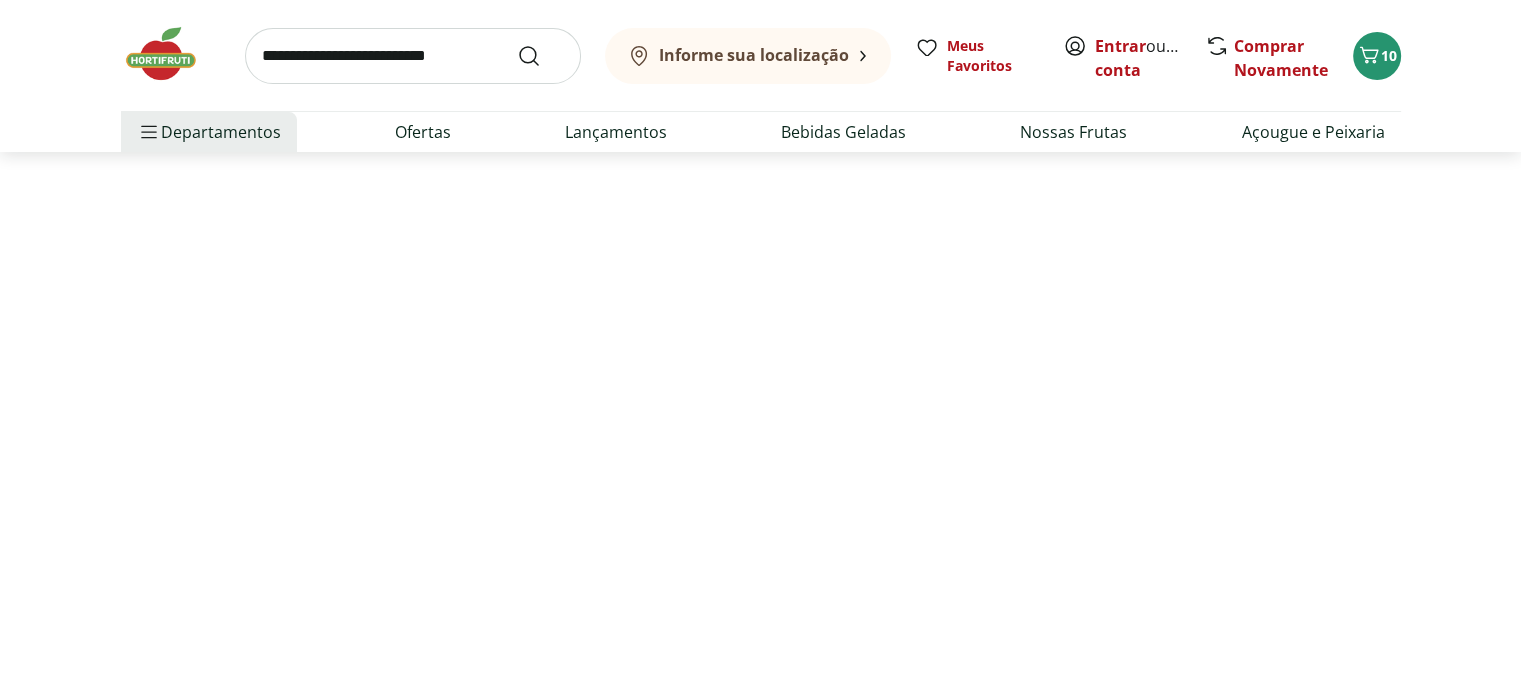 scroll, scrollTop: 0, scrollLeft: 0, axis: both 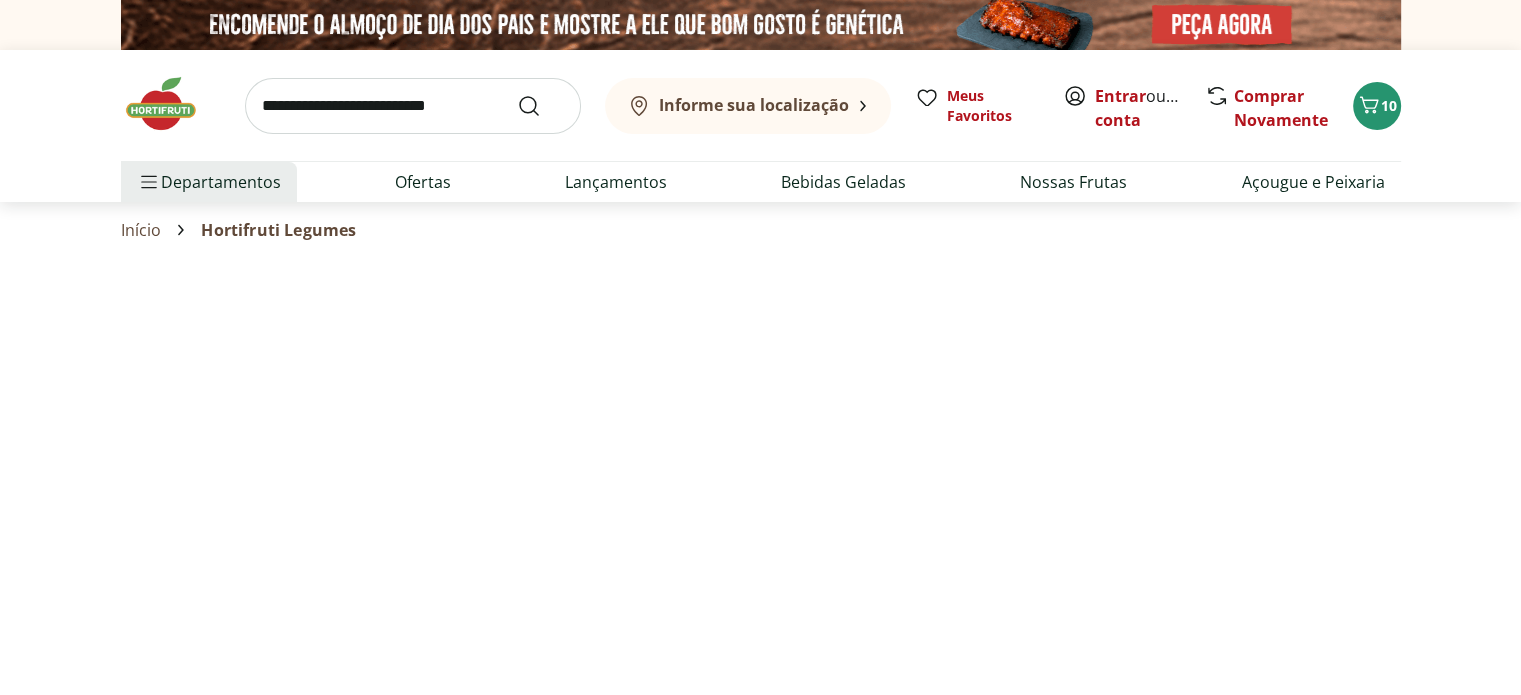 select on "**********" 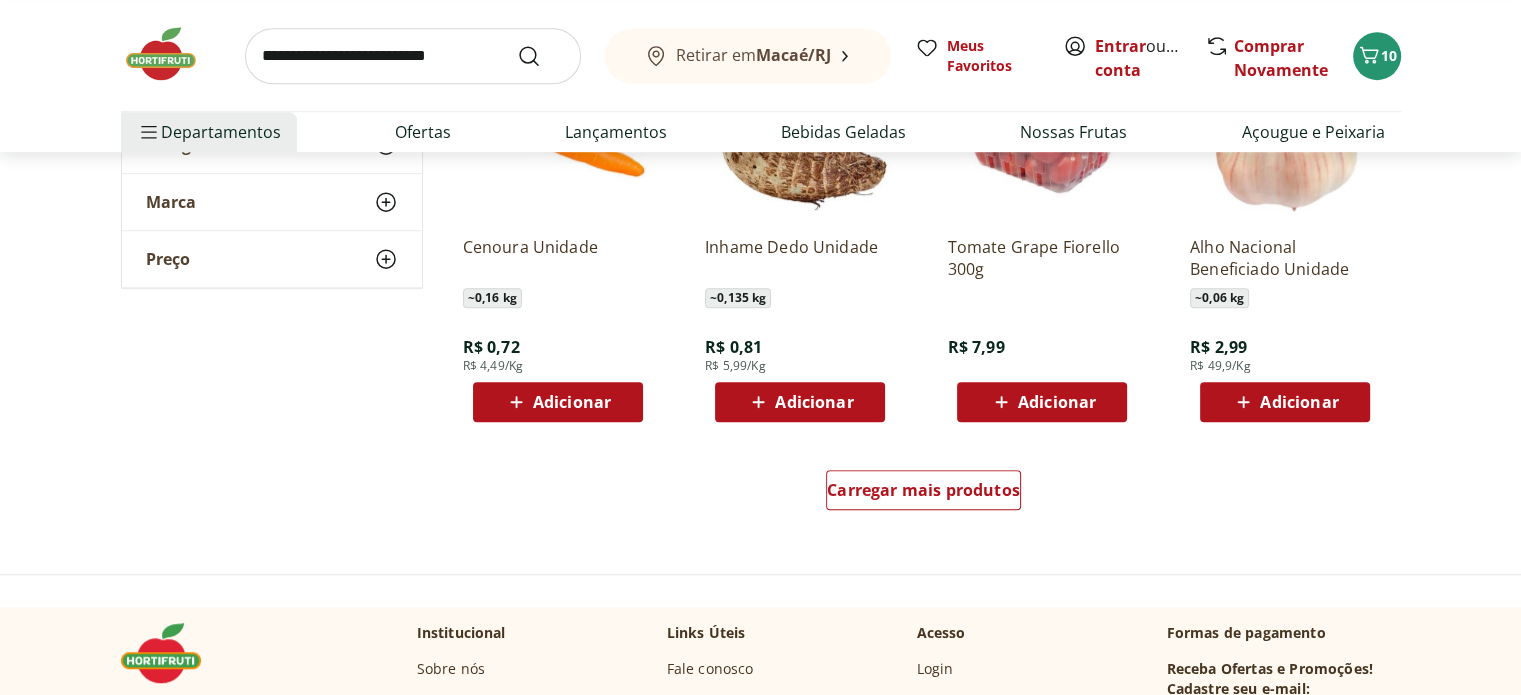 scroll, scrollTop: 1300, scrollLeft: 0, axis: vertical 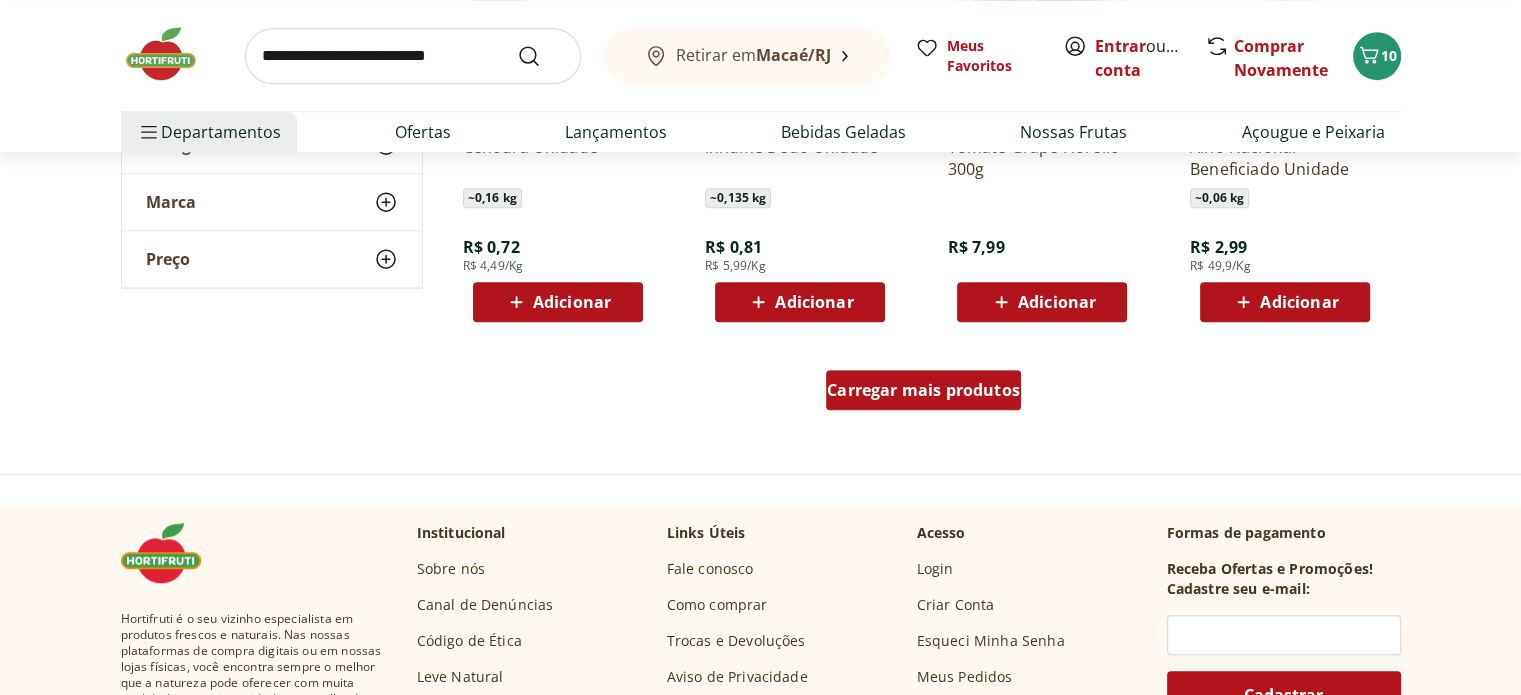 click on "Carregar mais produtos" at bounding box center (923, 390) 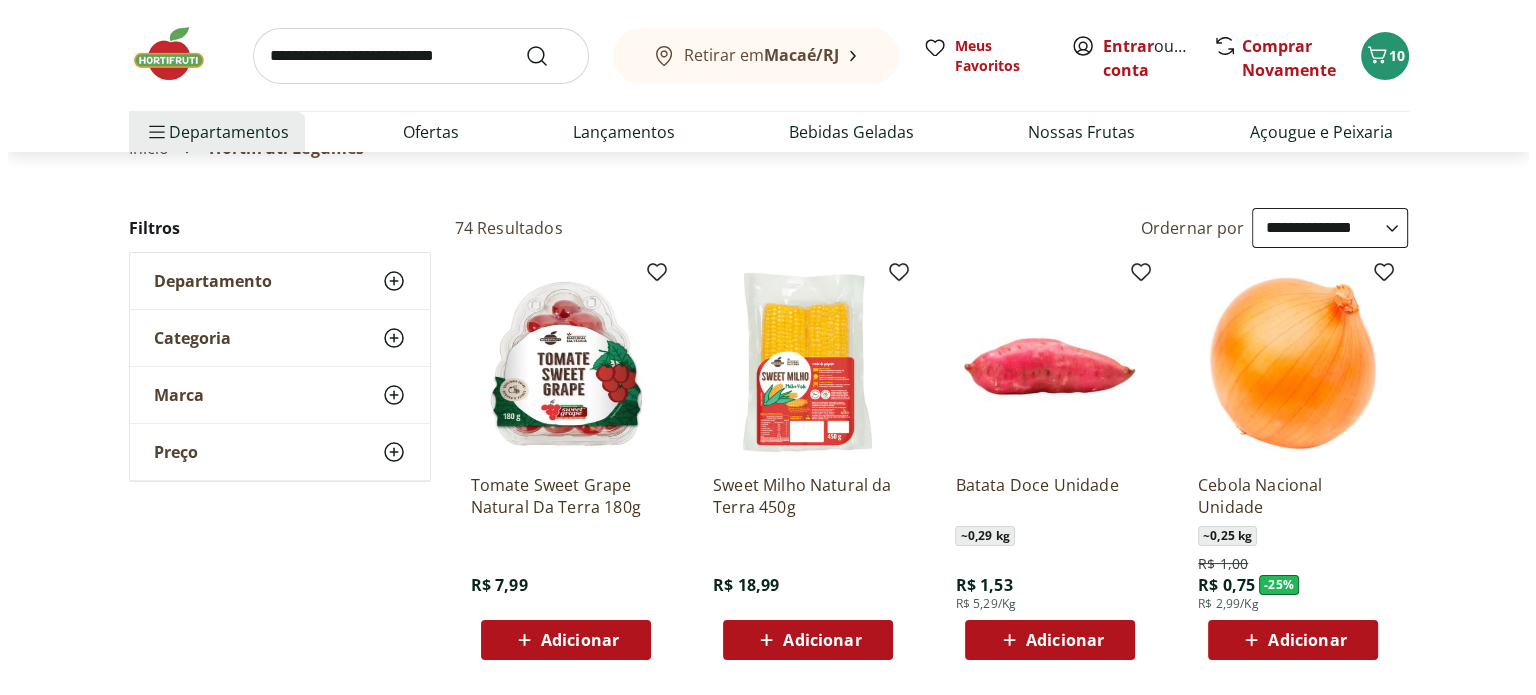 scroll, scrollTop: 0, scrollLeft: 0, axis: both 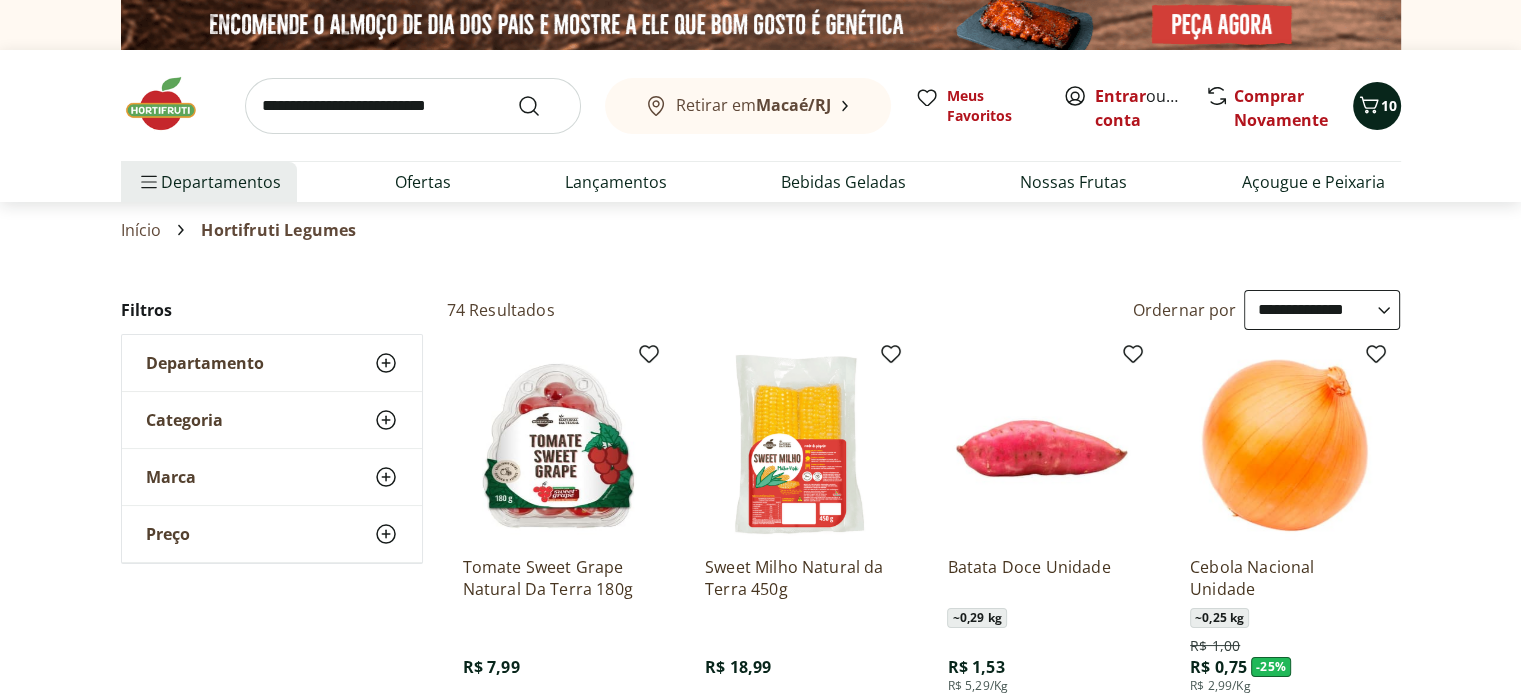 click 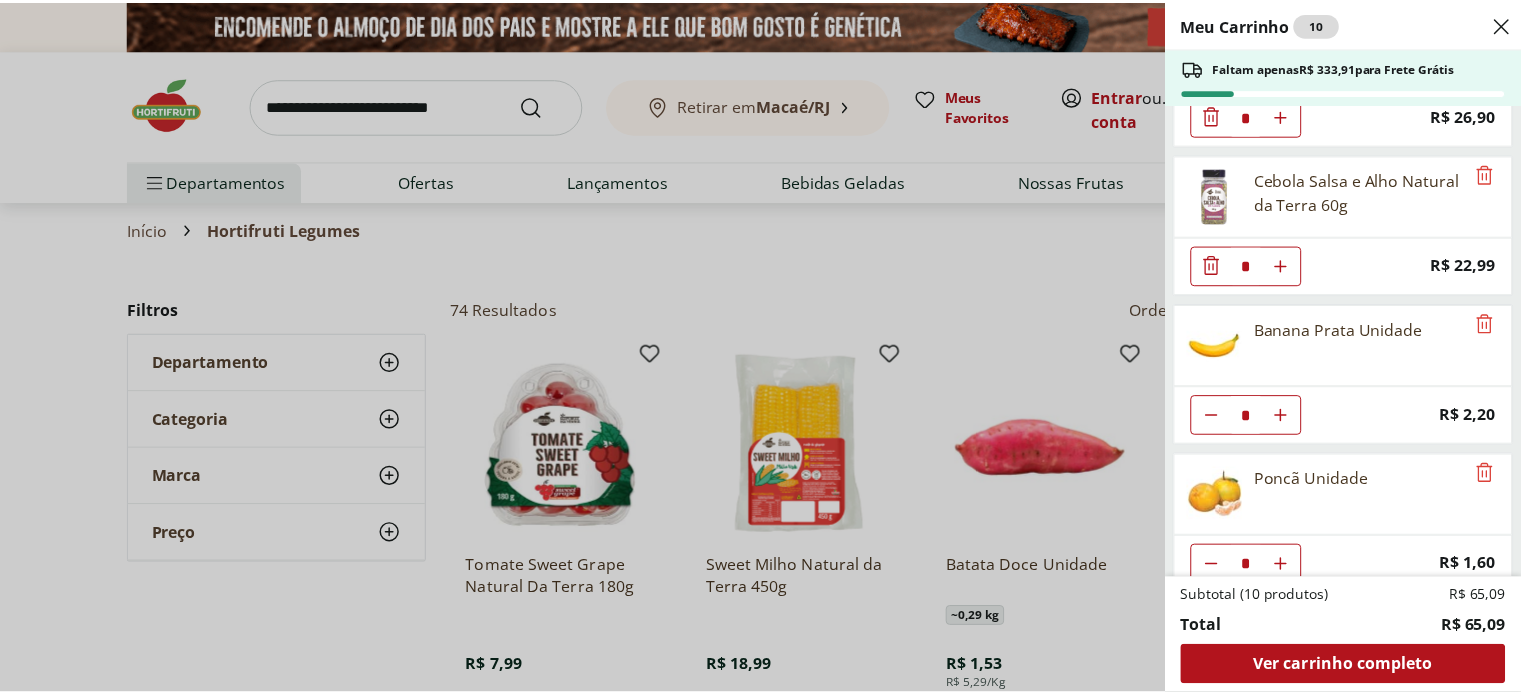 scroll, scrollTop: 128, scrollLeft: 0, axis: vertical 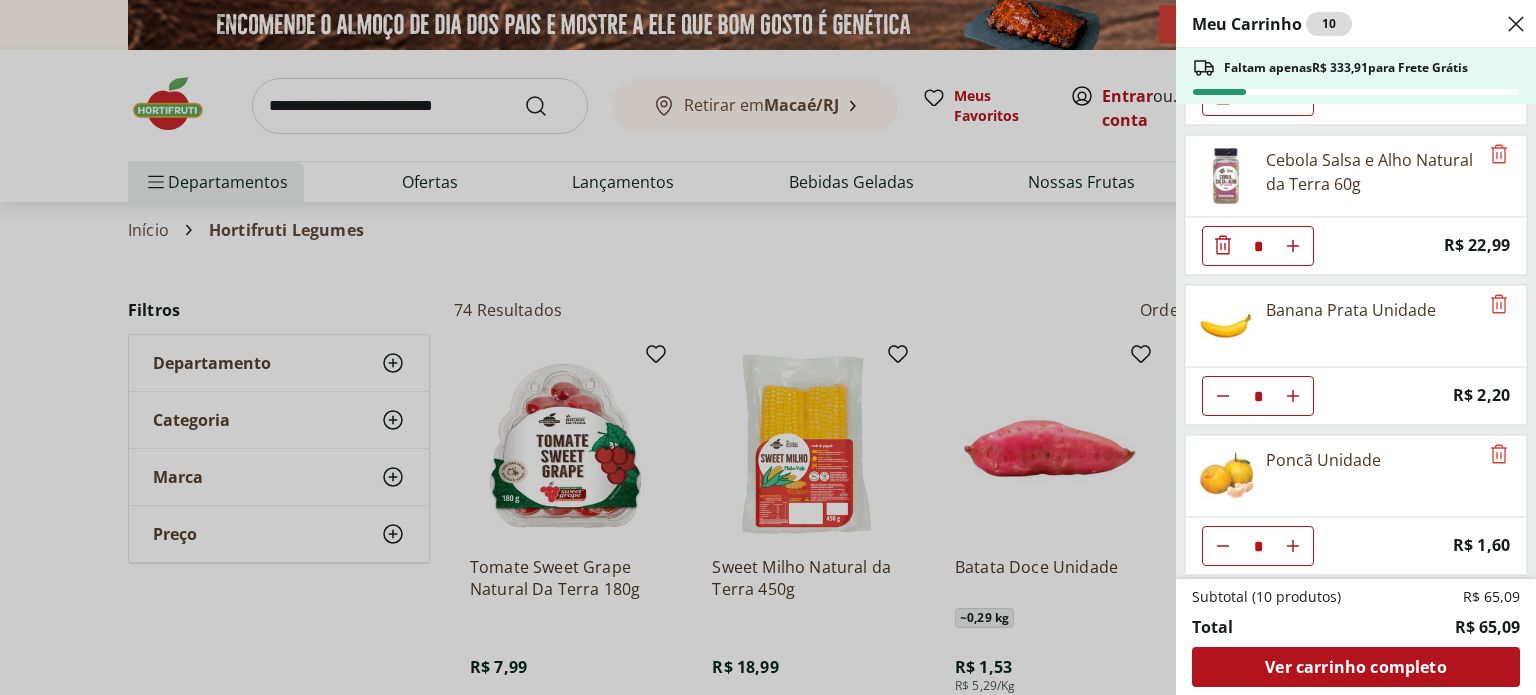 click on "Meu Carrinho 10 Faltam apenas  R$ 333,91  para Frete Grátis Filé de Peito de Frango resfriado Tamanho Família kg * Price: R$ 26,90 Cebola Salsa e Alho Natural da Terra 60g * Price: R$ 22,99 Banana Prata Unidade * Price: R$ 2,20 Poncã Unidade * Price: R$ 1,60 Subtotal (10 produtos) R$ 65,09 Total R$ 65,09 Ver carrinho completo" at bounding box center [768, 347] 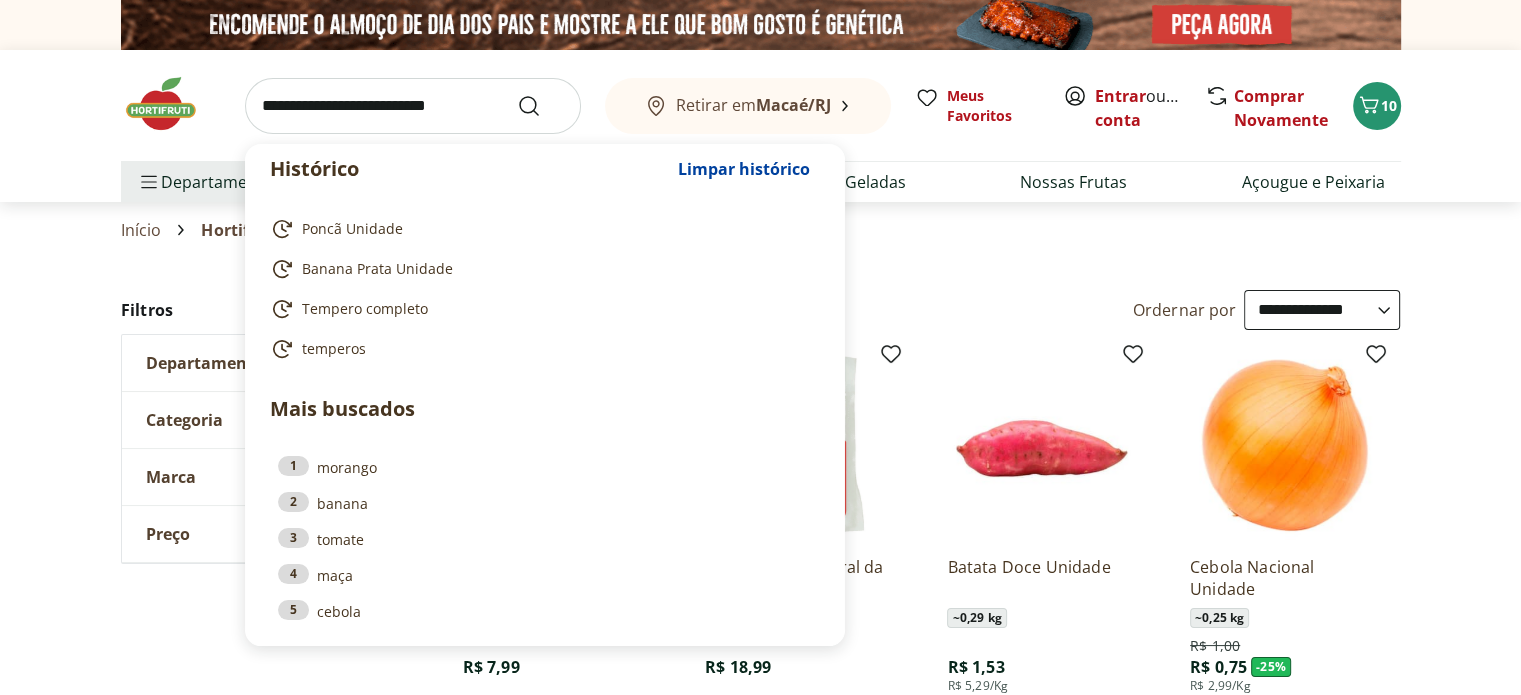 click at bounding box center (413, 106) 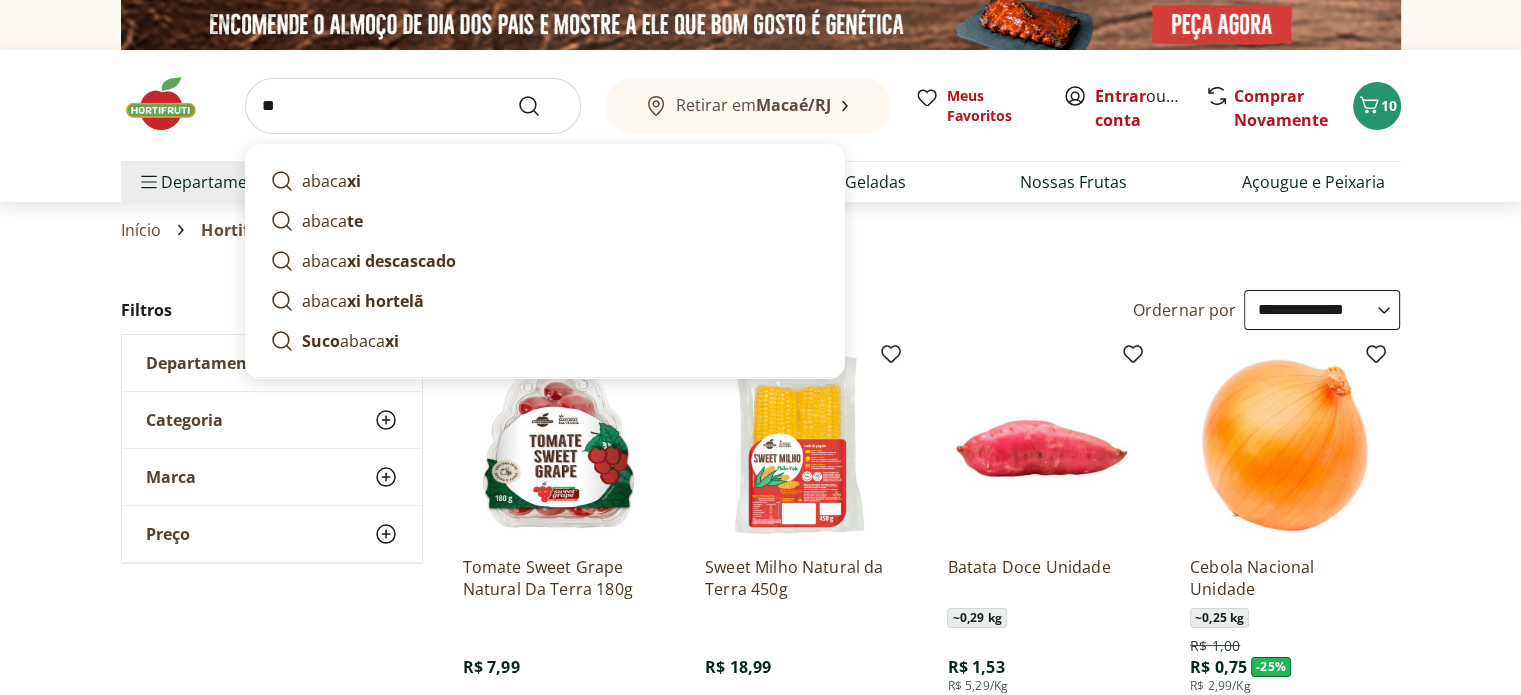 type on "*" 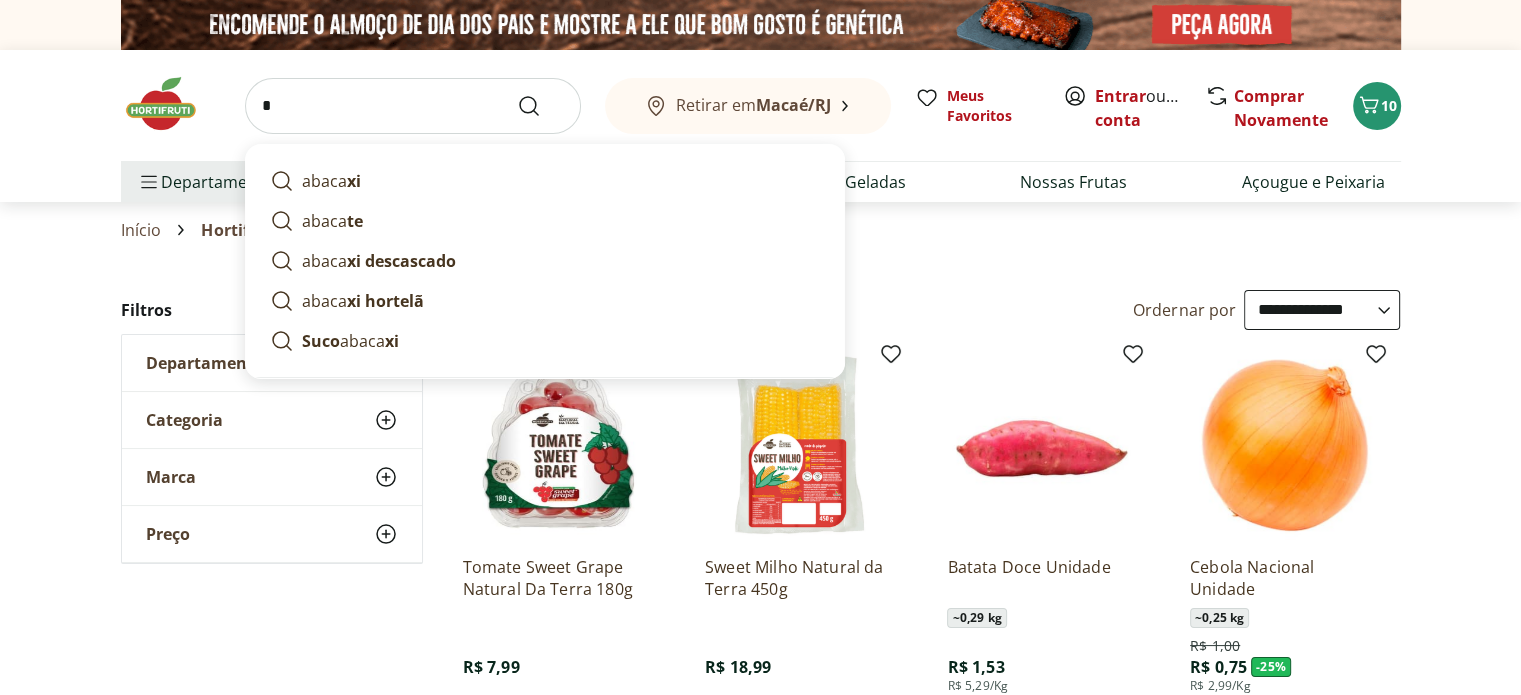 type 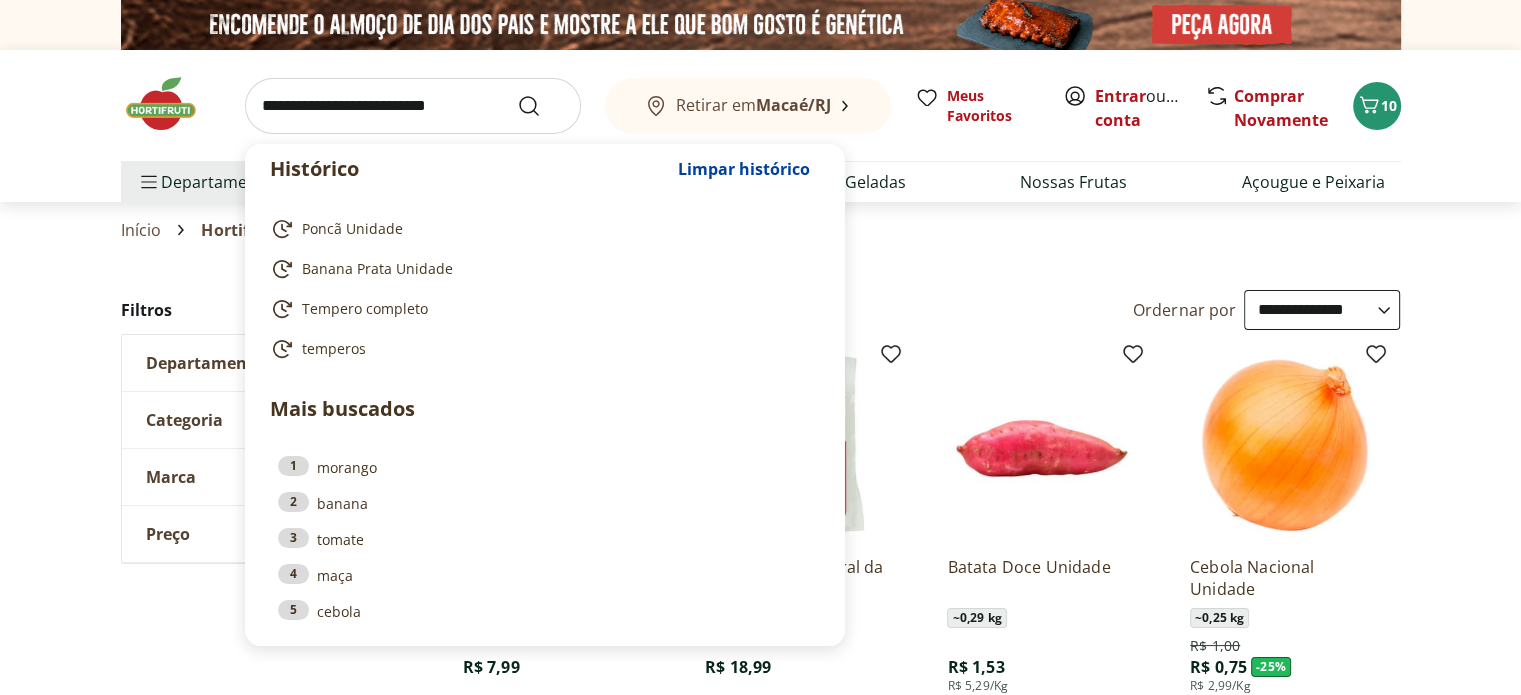 click on "Início Hortifruti Legumes" at bounding box center [761, 230] 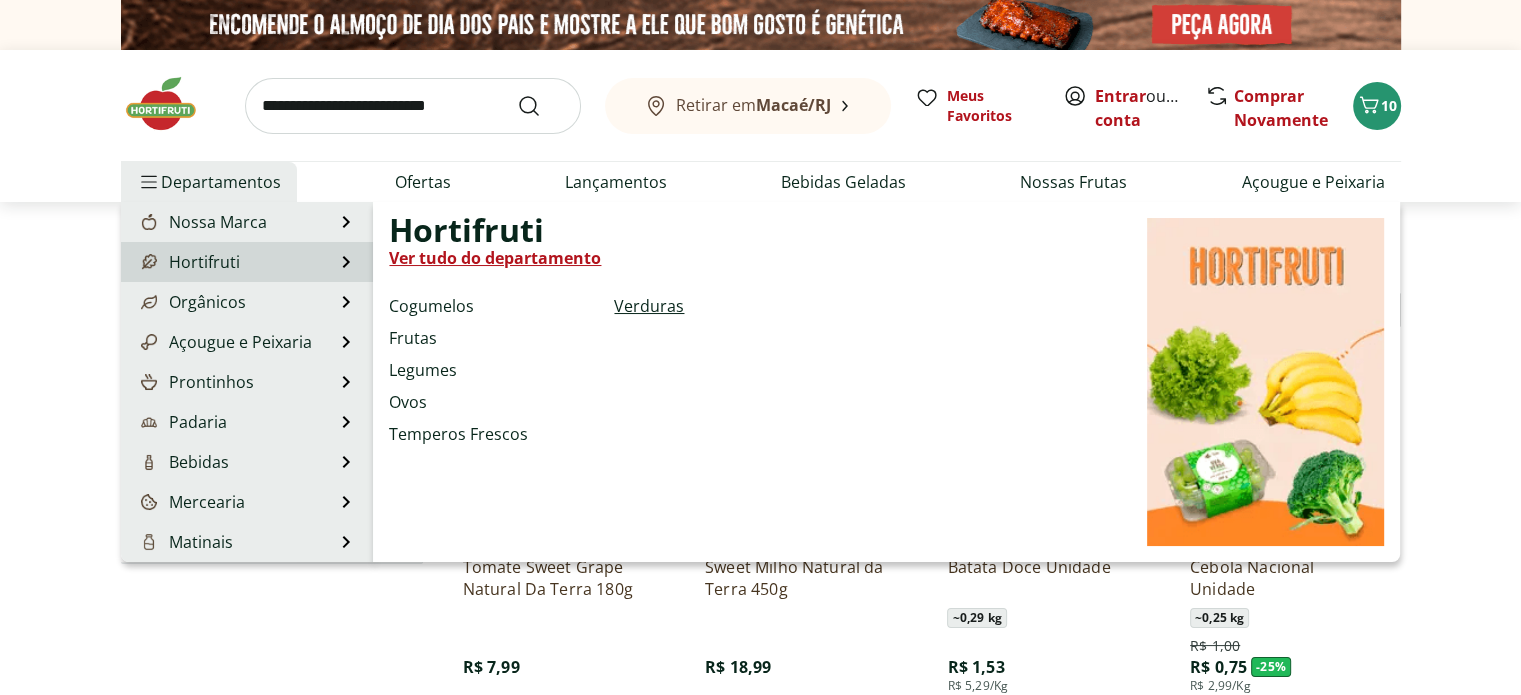 click on "Verduras" at bounding box center (649, 306) 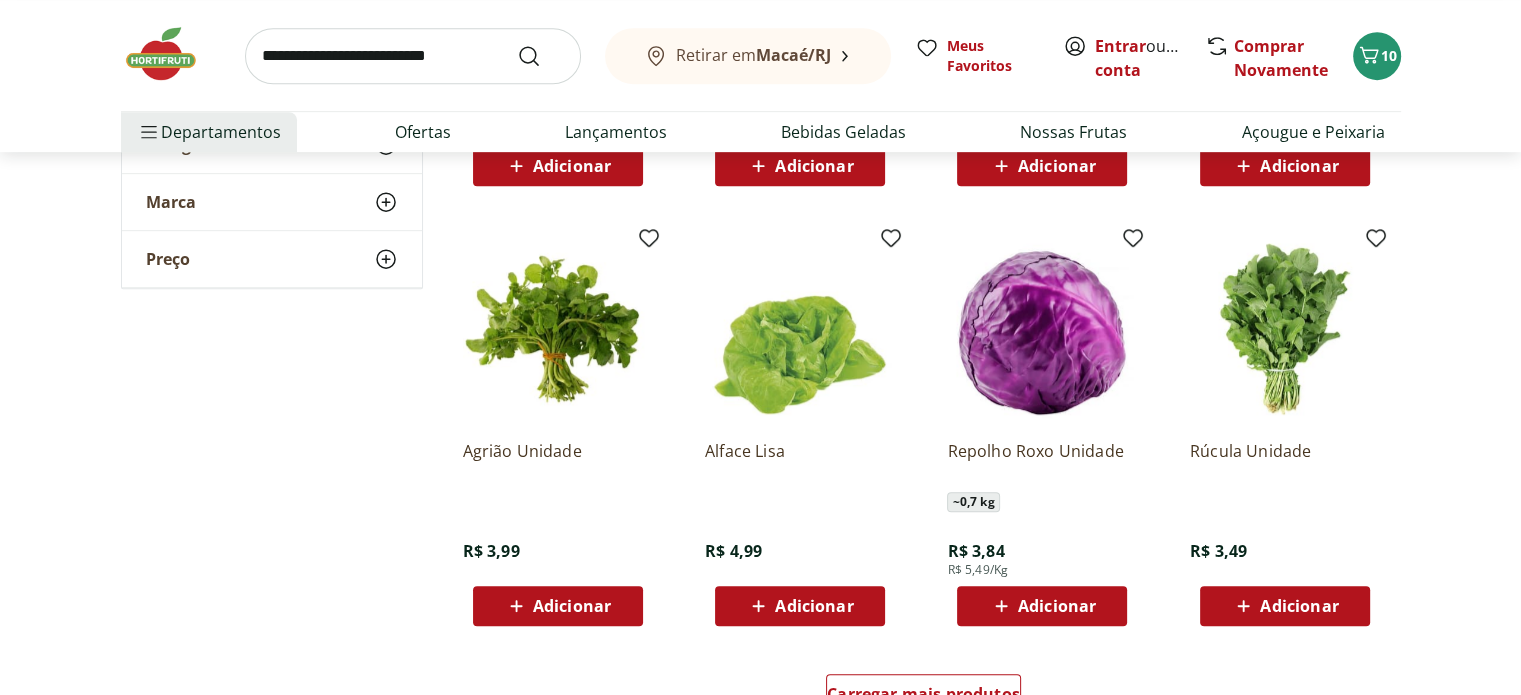 scroll, scrollTop: 1000, scrollLeft: 0, axis: vertical 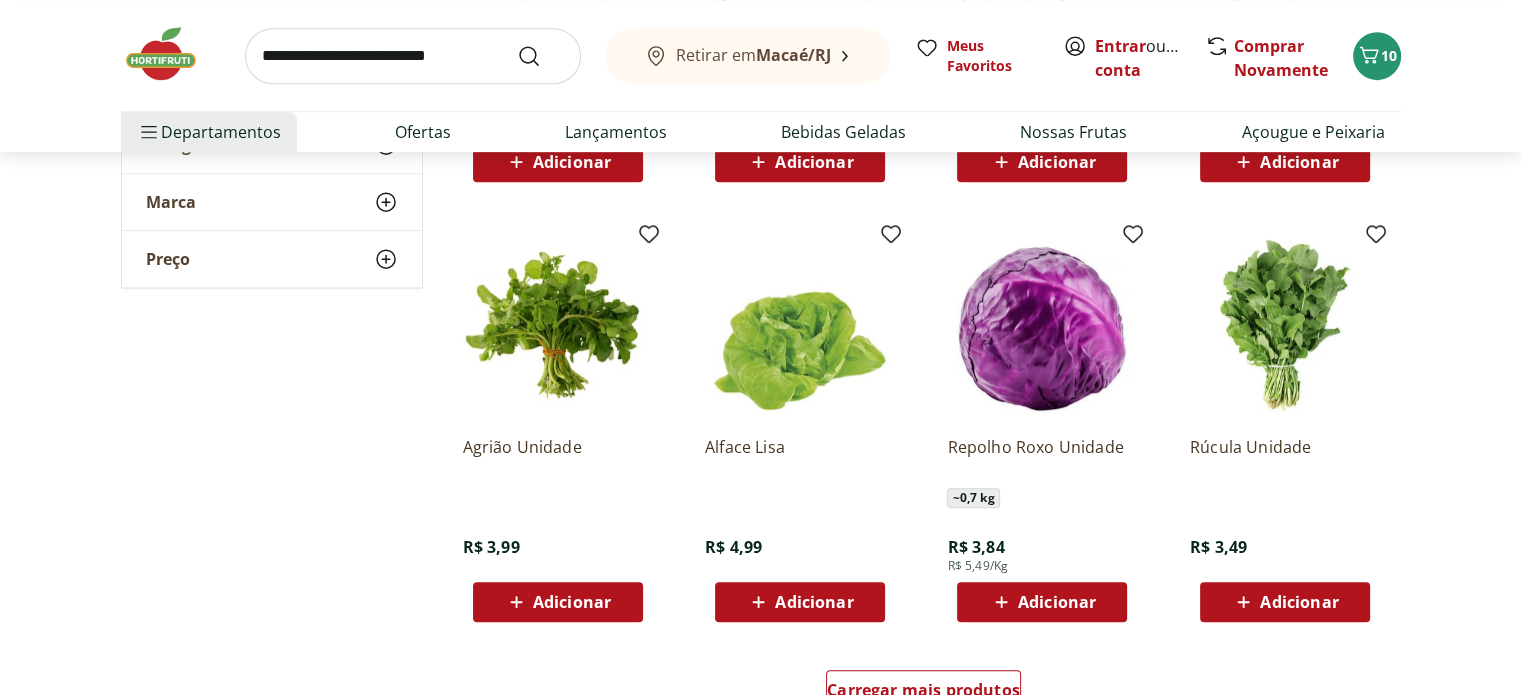 click on "Adicionar" at bounding box center [1057, 602] 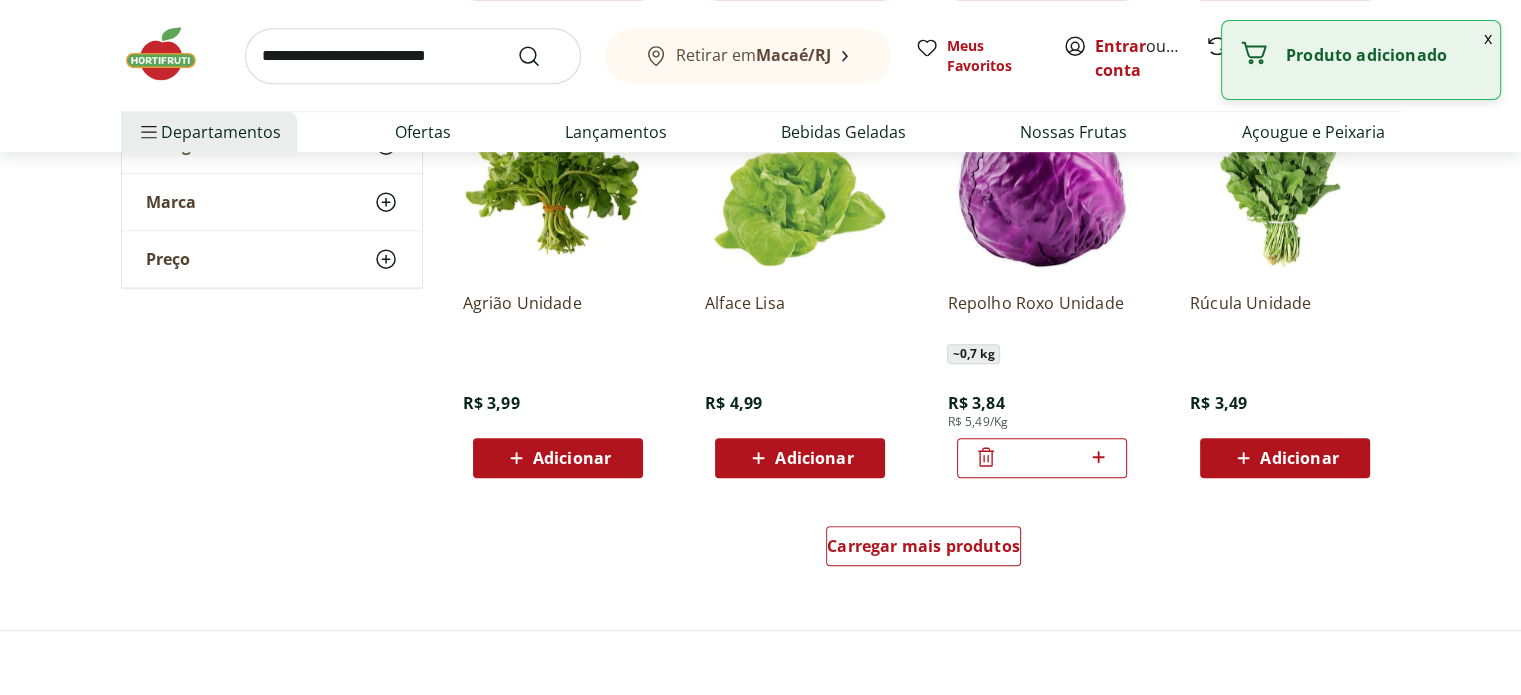 scroll, scrollTop: 1300, scrollLeft: 0, axis: vertical 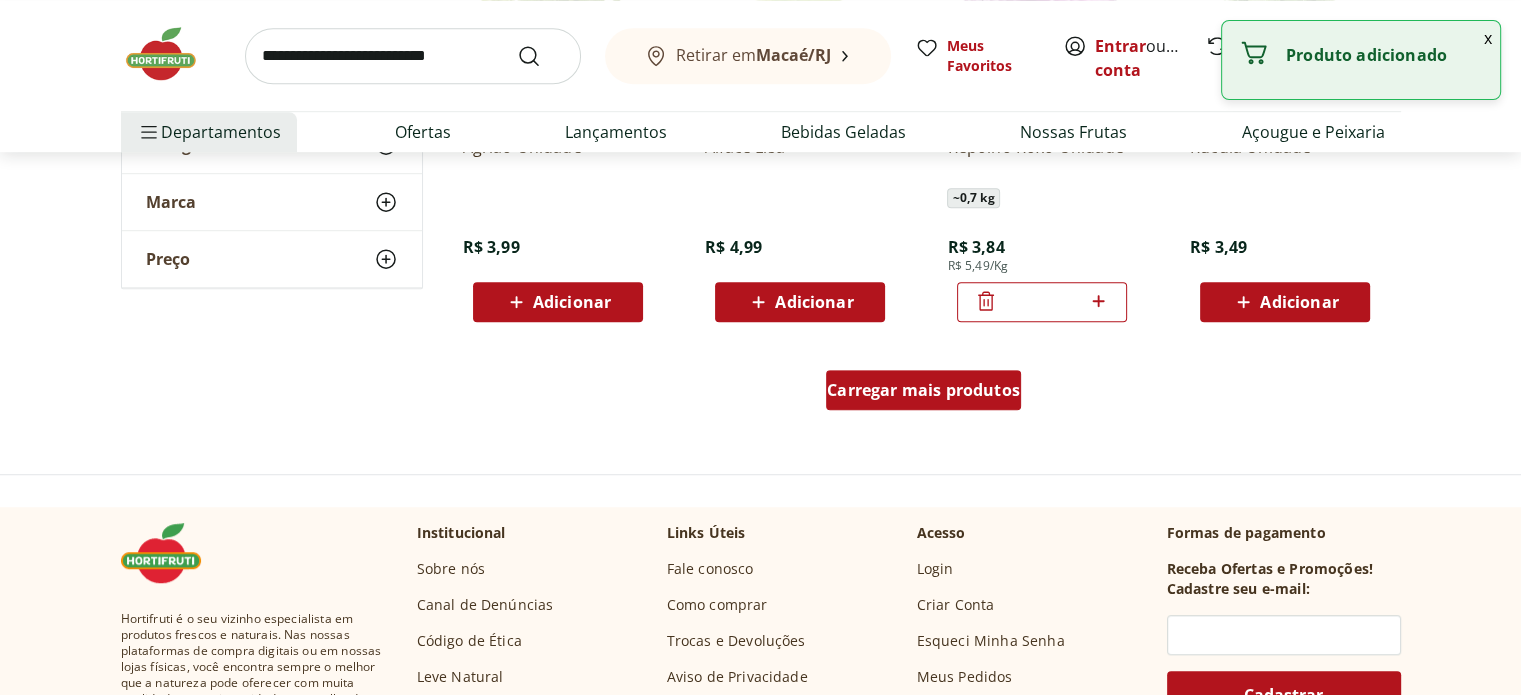 click on "Carregar mais produtos" at bounding box center (923, 390) 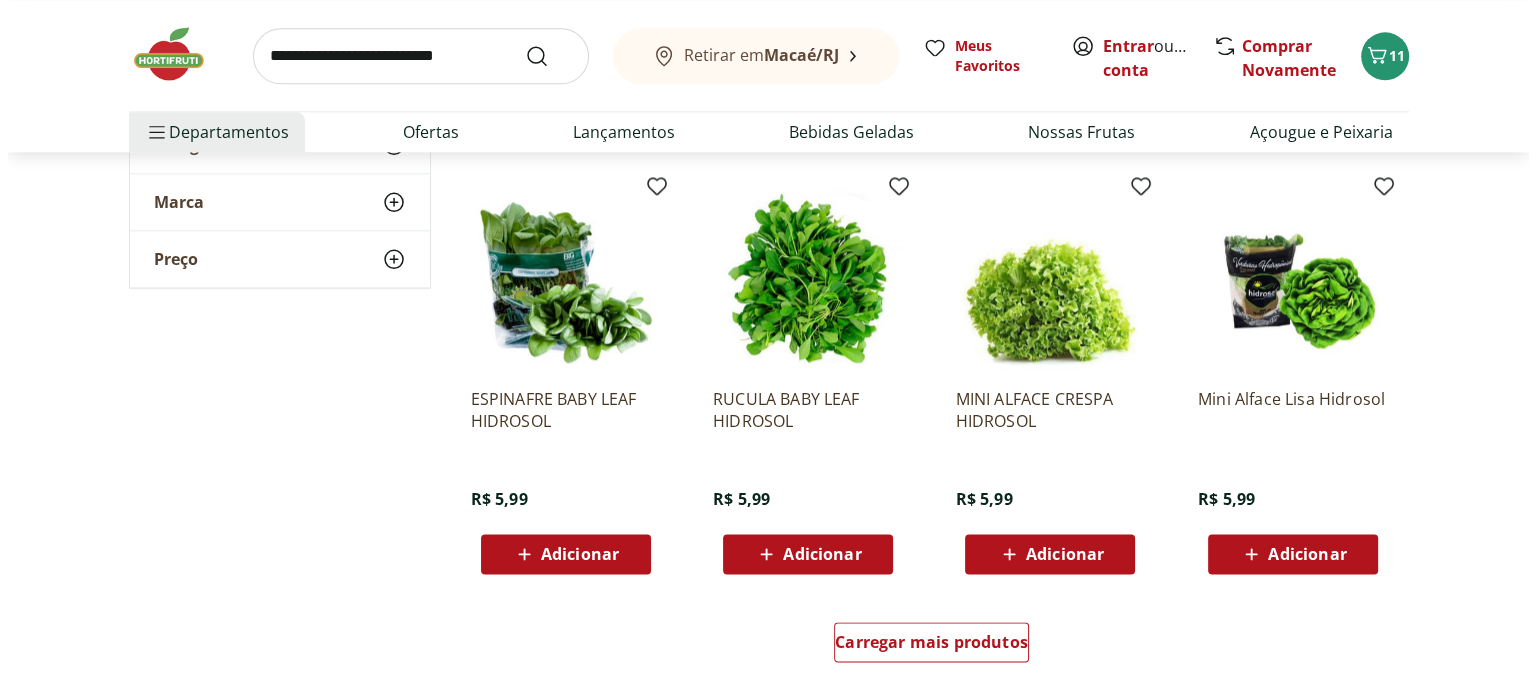 scroll, scrollTop: 2500, scrollLeft: 0, axis: vertical 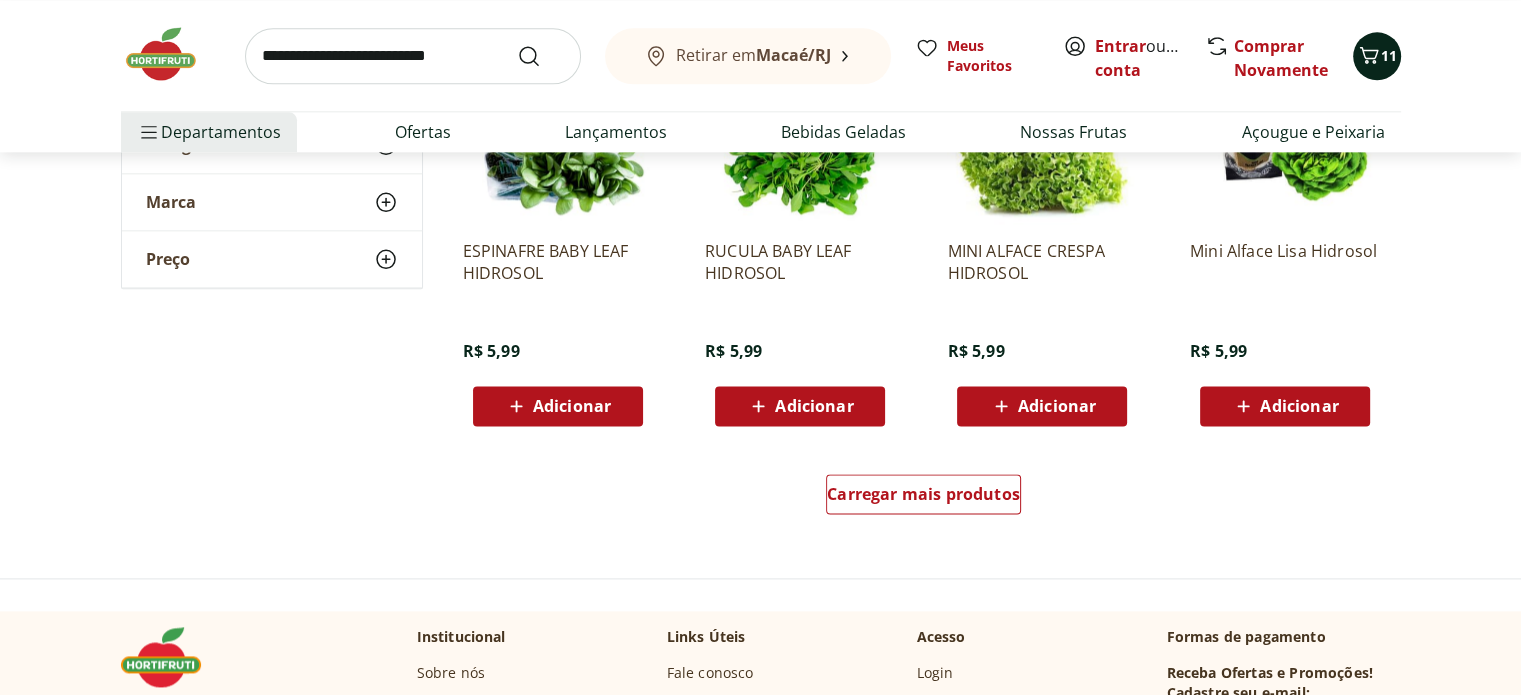 click at bounding box center (1369, 56) 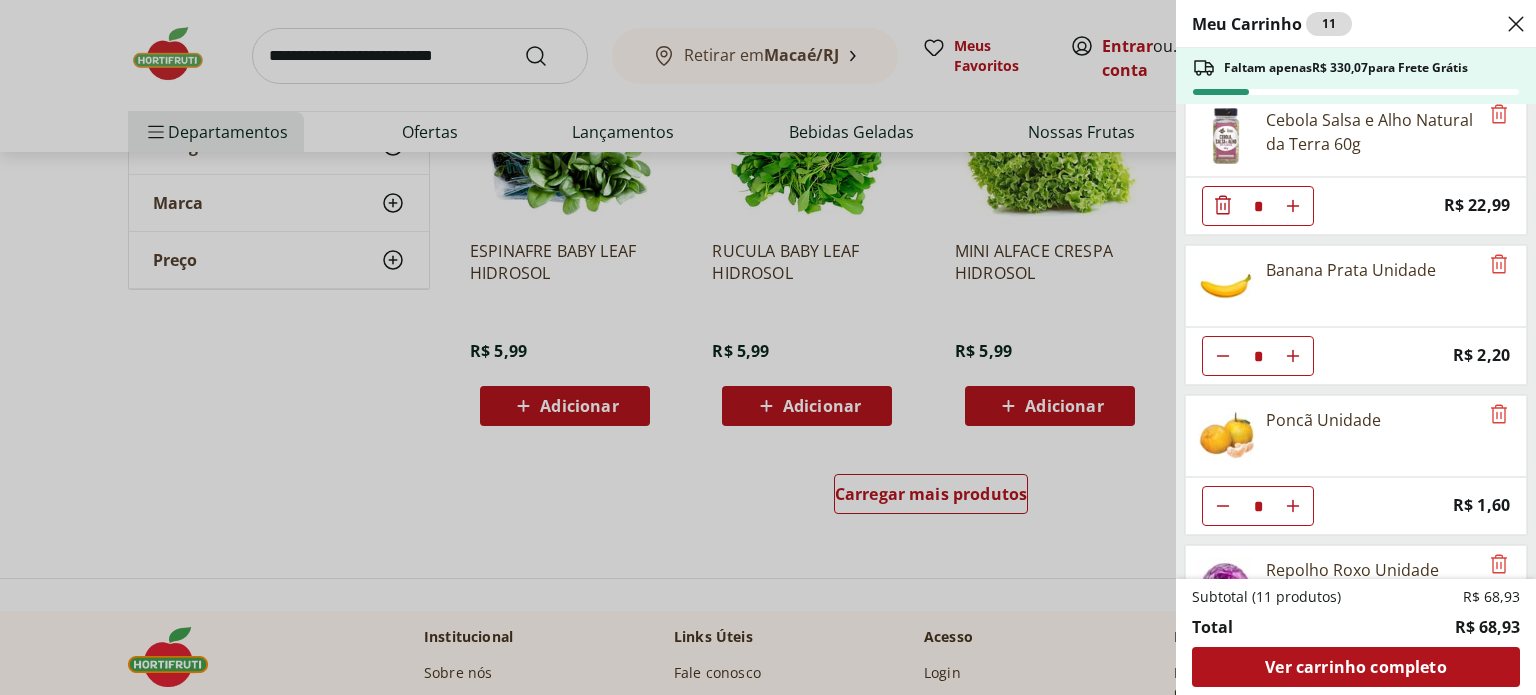 scroll, scrollTop: 276, scrollLeft: 0, axis: vertical 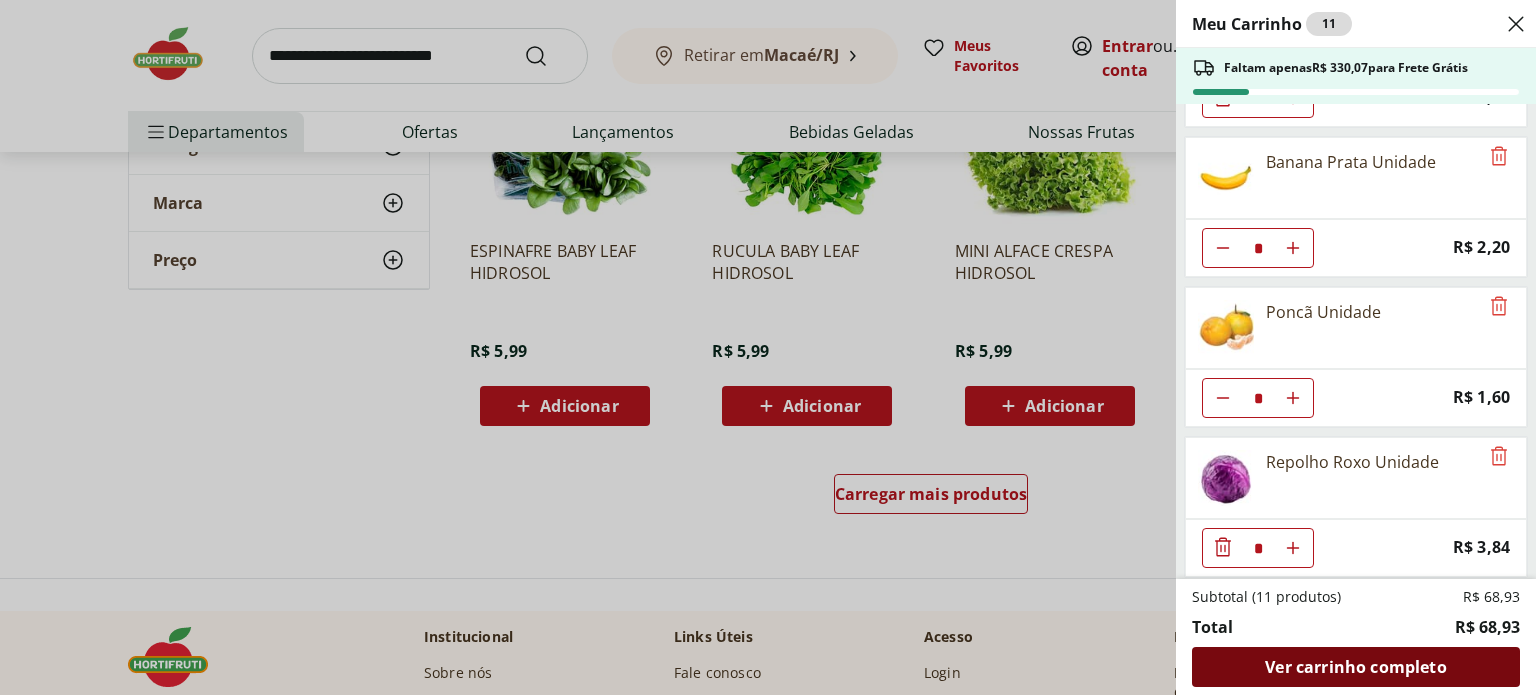 click on "Ver carrinho completo" at bounding box center [1355, 667] 